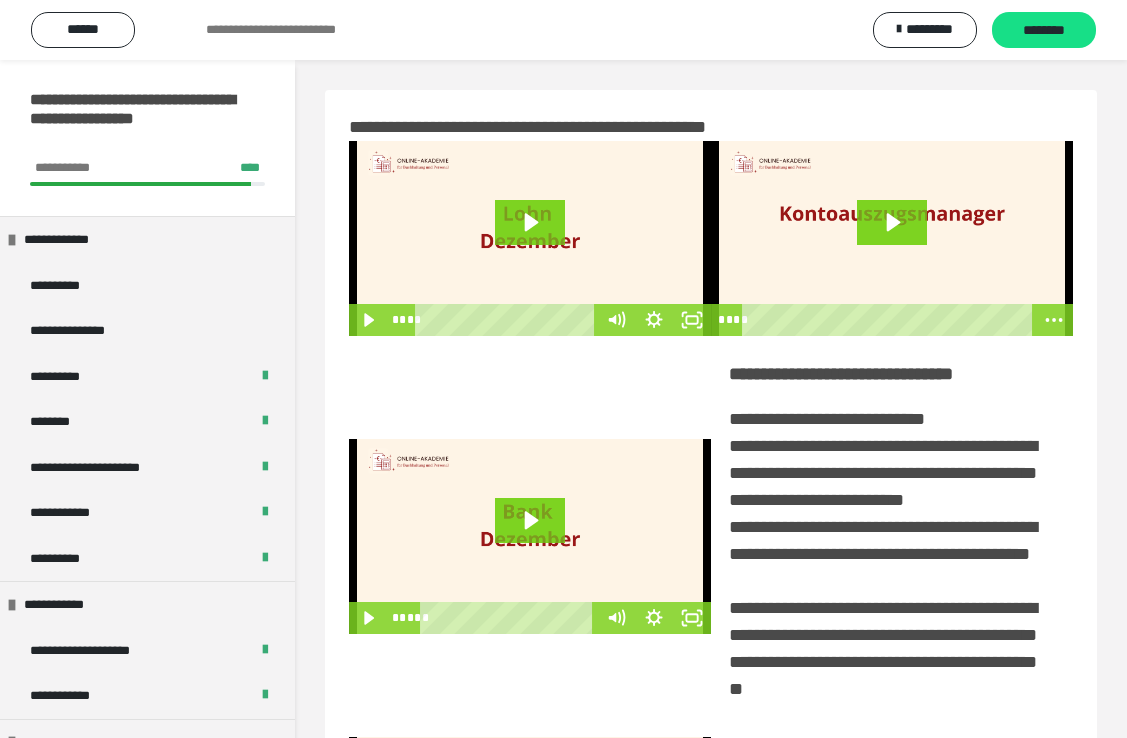 scroll, scrollTop: 0, scrollLeft: 0, axis: both 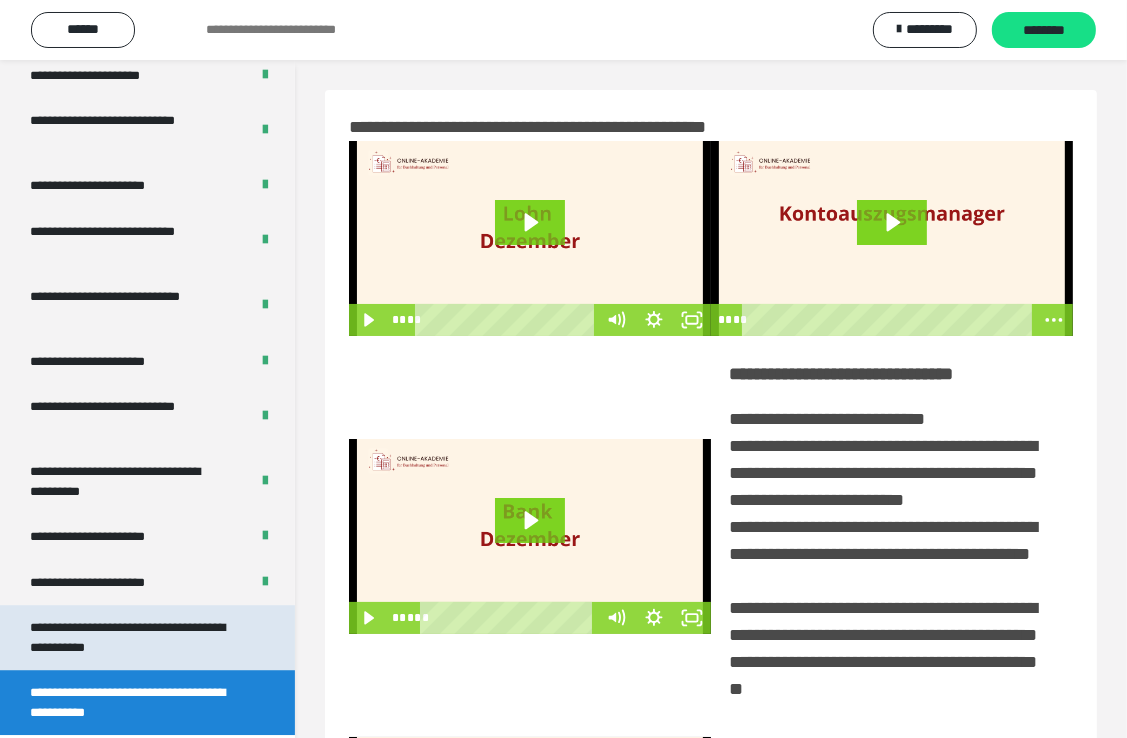 click on "**********" at bounding box center [132, 637] 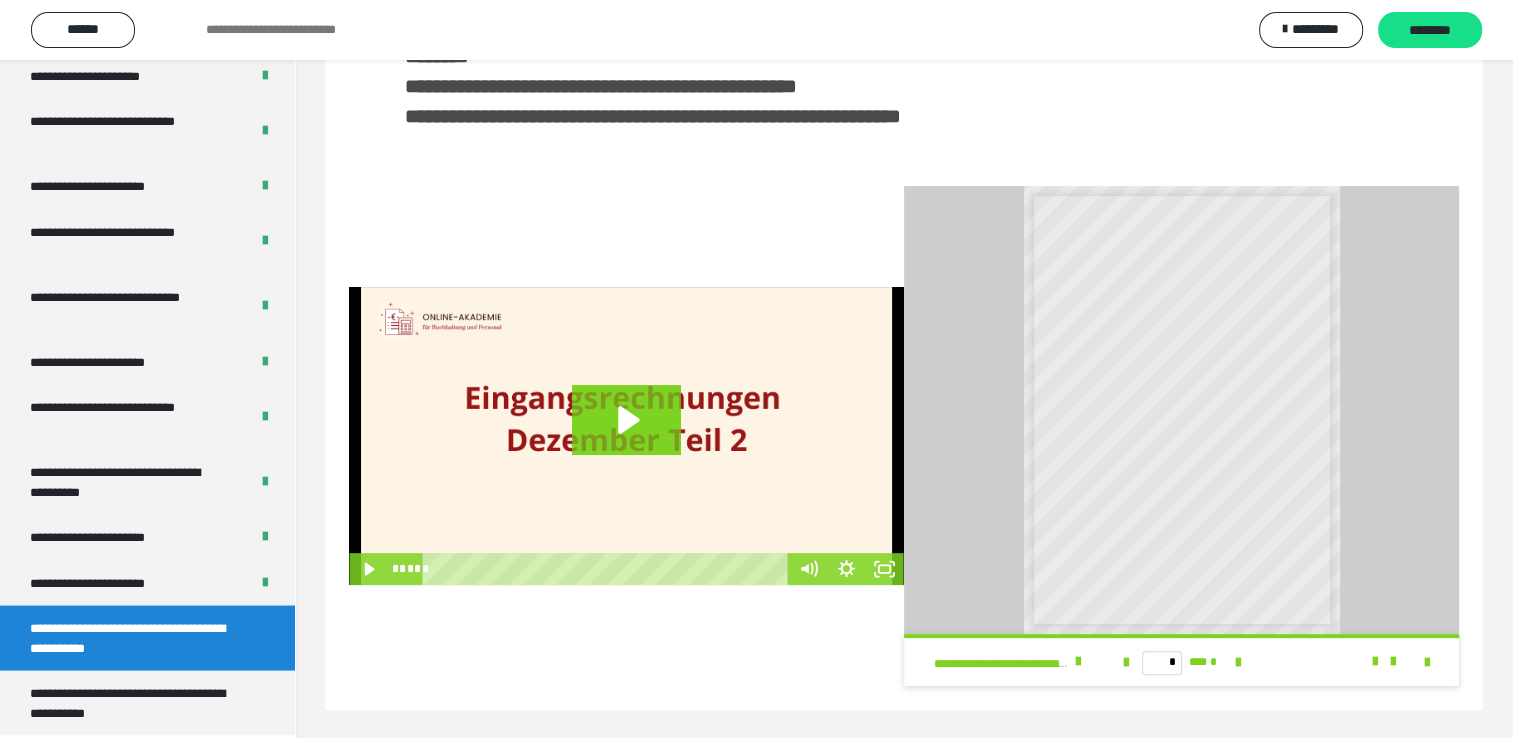 scroll, scrollTop: 469, scrollLeft: 0, axis: vertical 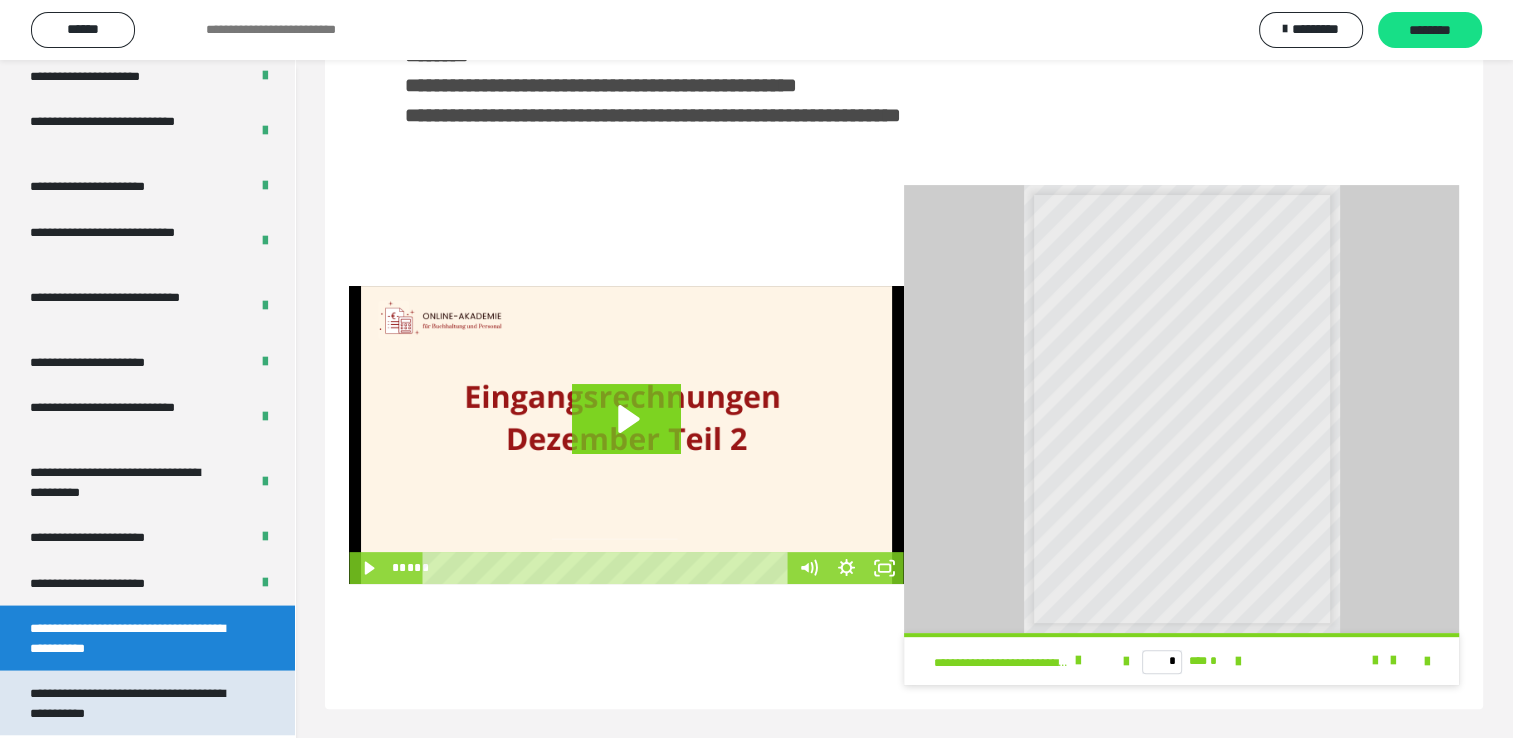 click on "**********" at bounding box center [132, 702] 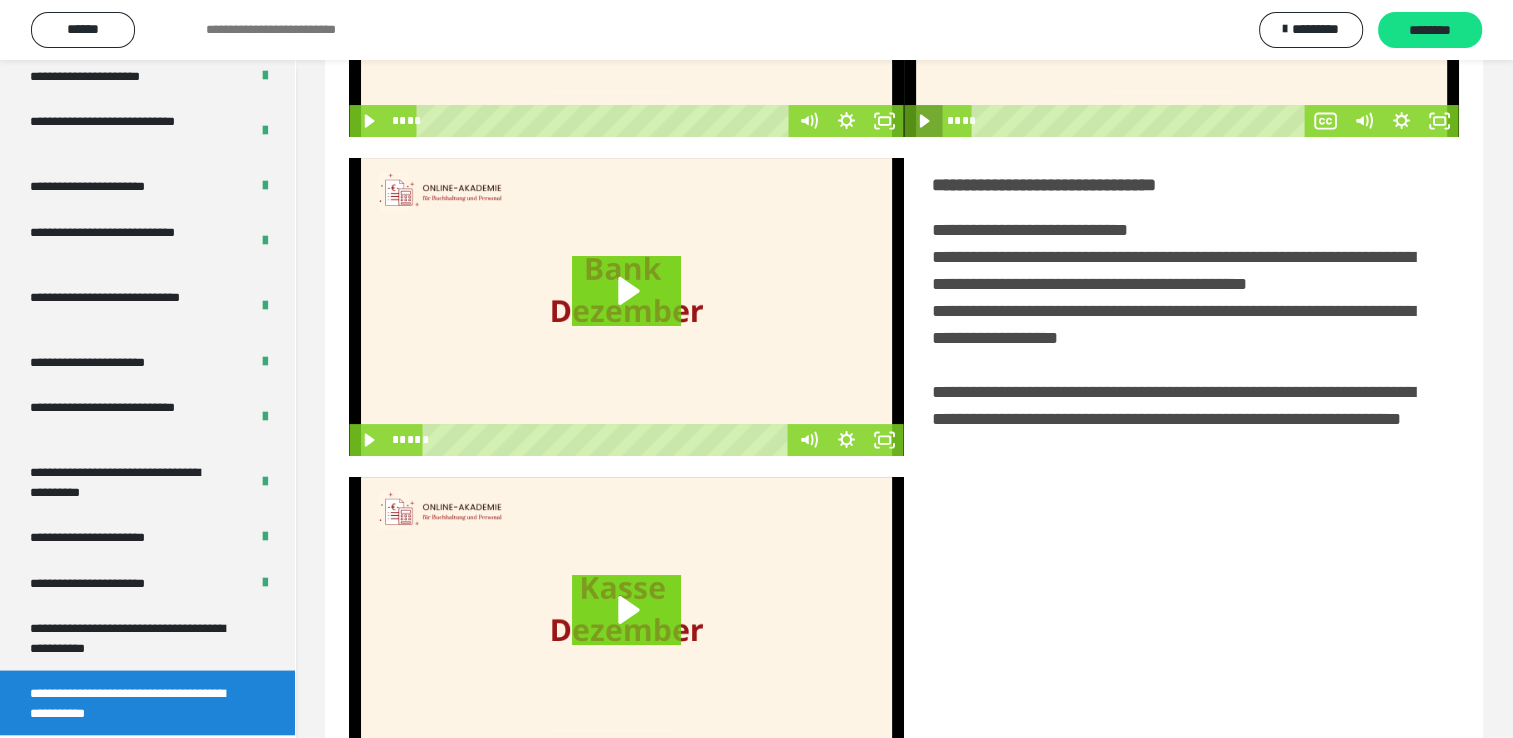 scroll, scrollTop: 300, scrollLeft: 0, axis: vertical 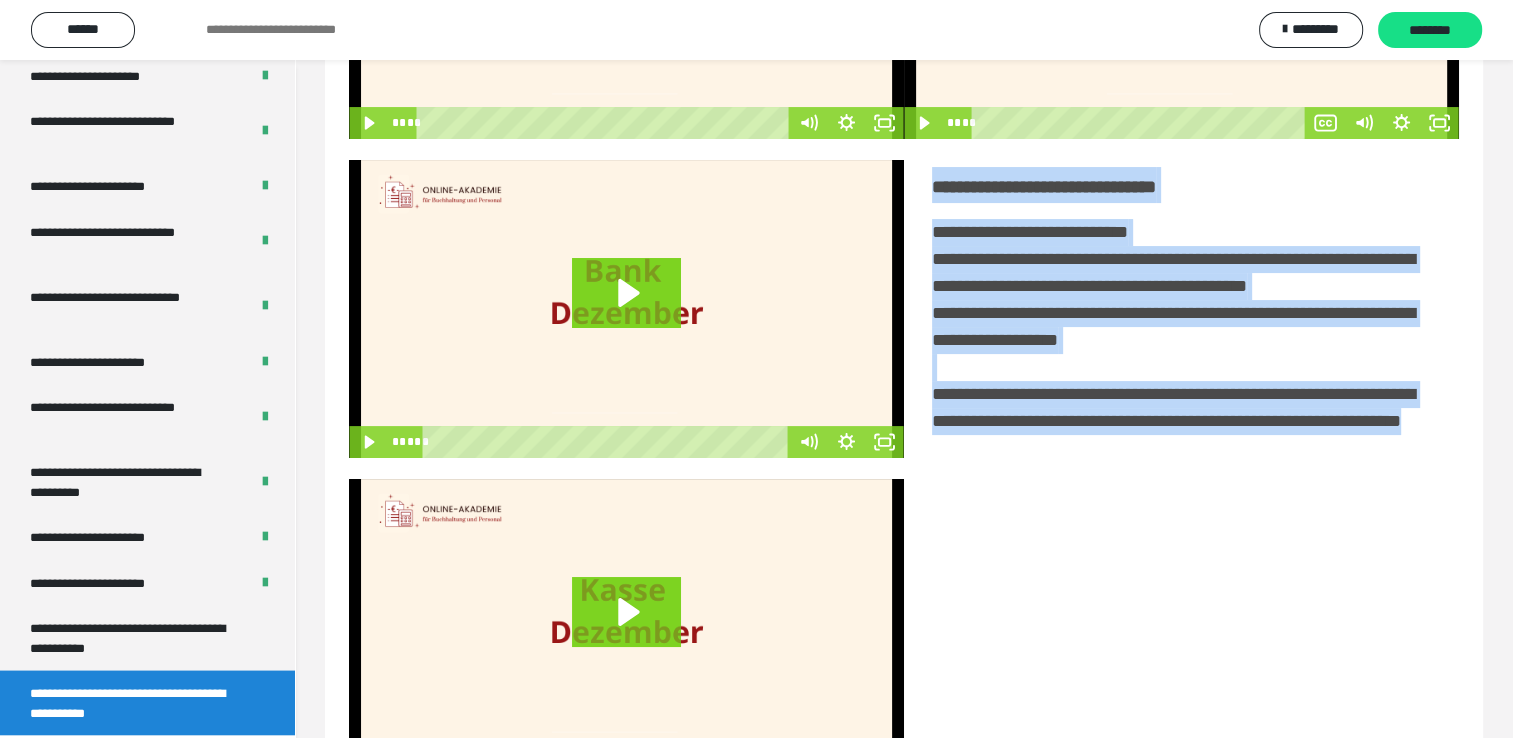 drag, startPoint x: 927, startPoint y: 179, endPoint x: 1244, endPoint y: 493, distance: 446.18942 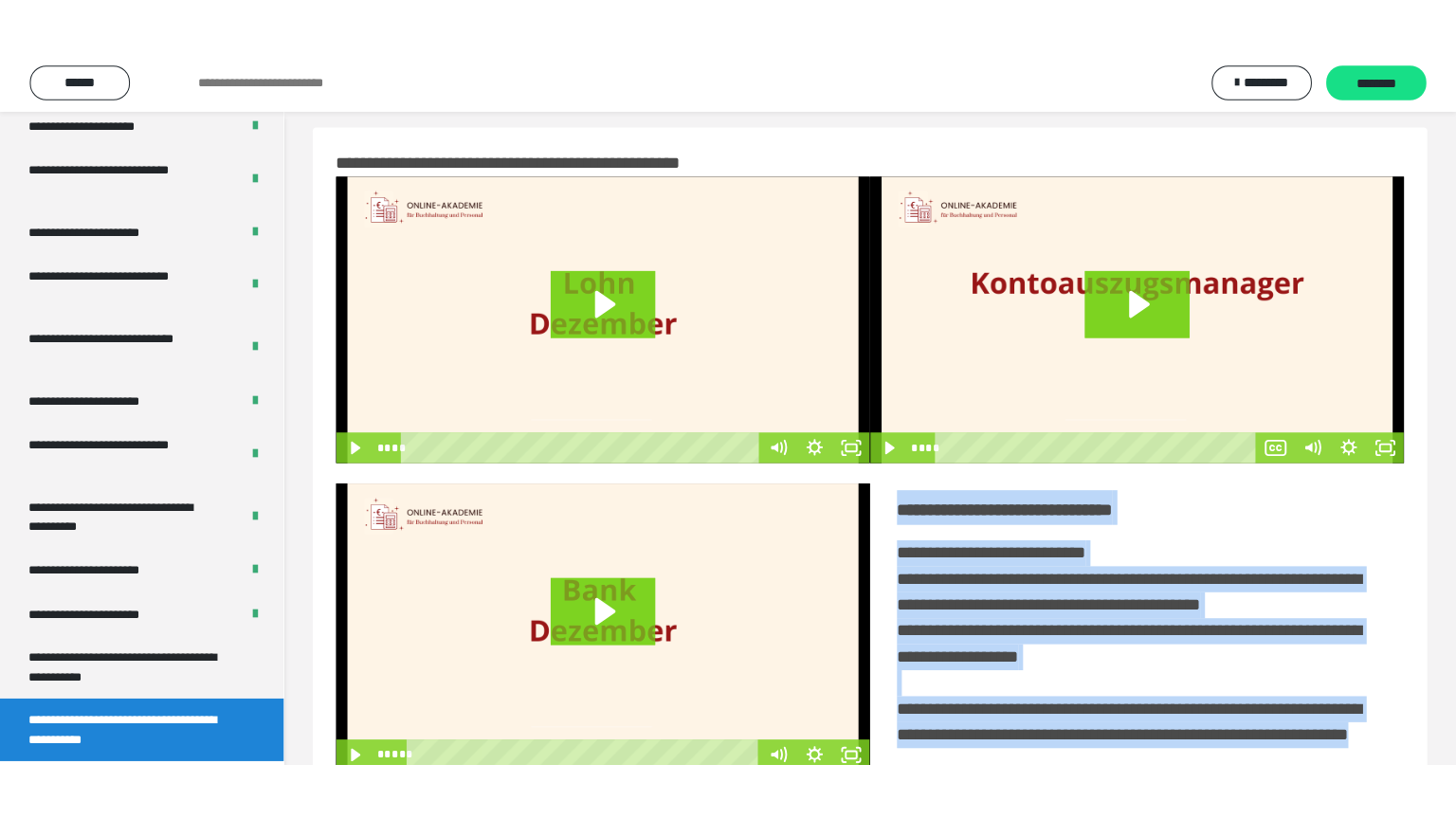 scroll, scrollTop: 0, scrollLeft: 0, axis: both 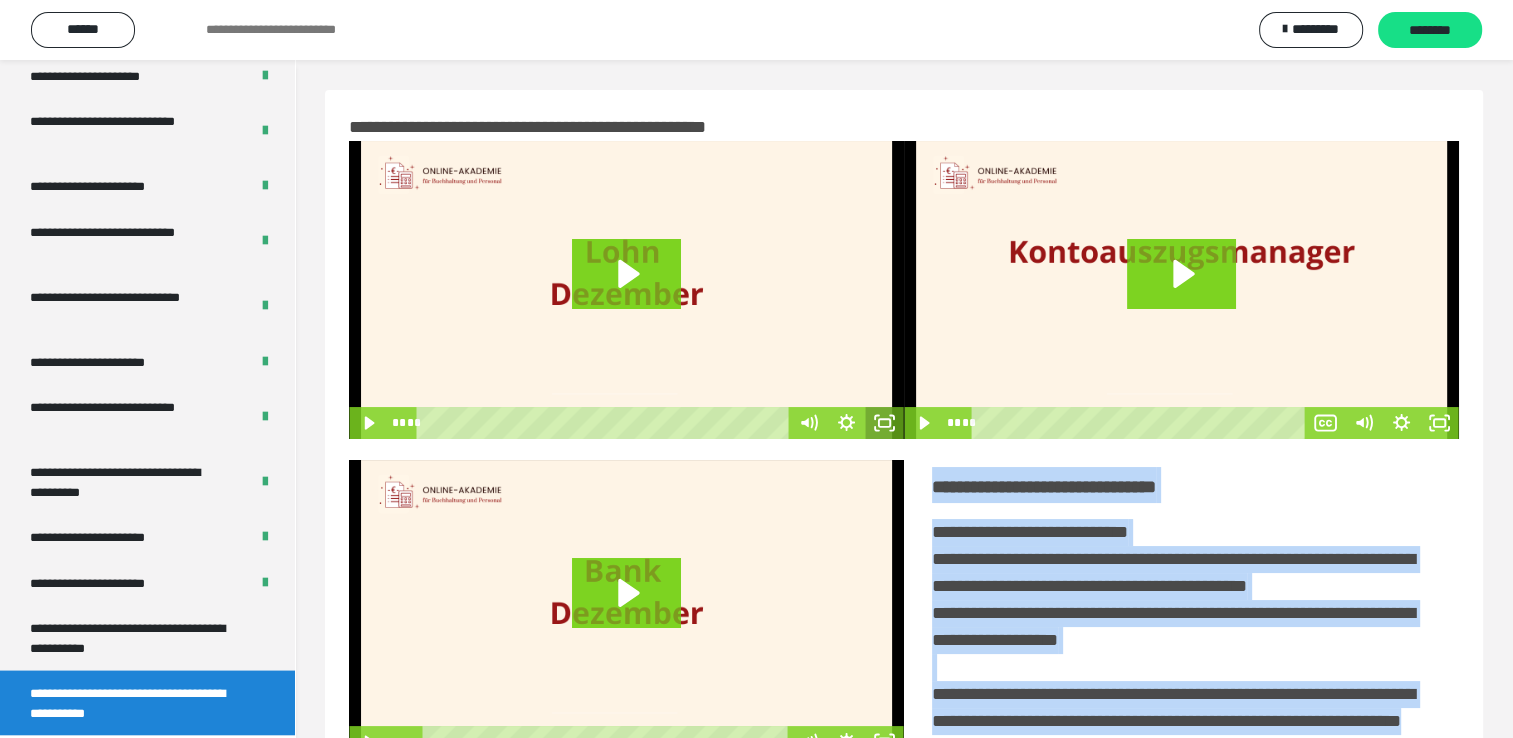 click 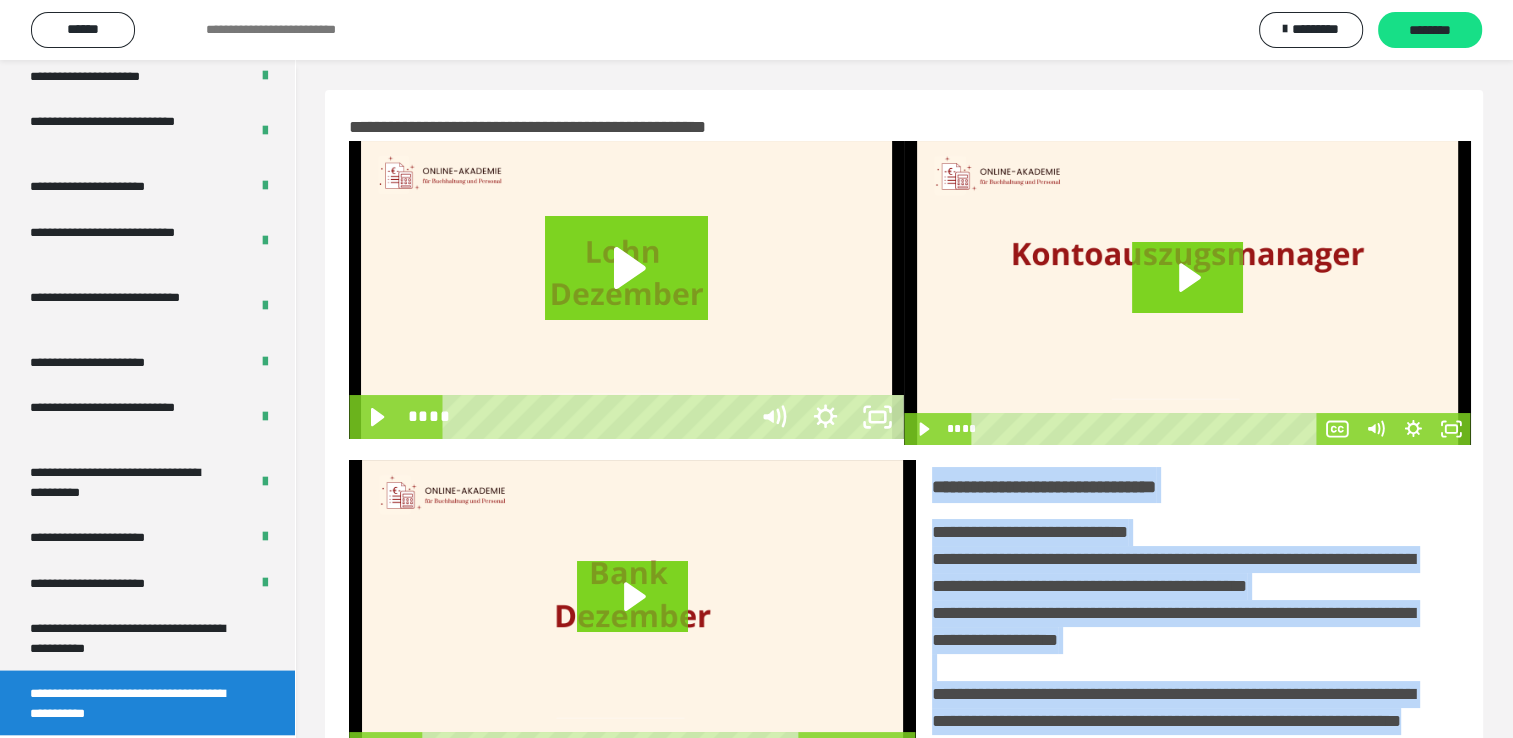 scroll, scrollTop: 3693, scrollLeft: 0, axis: vertical 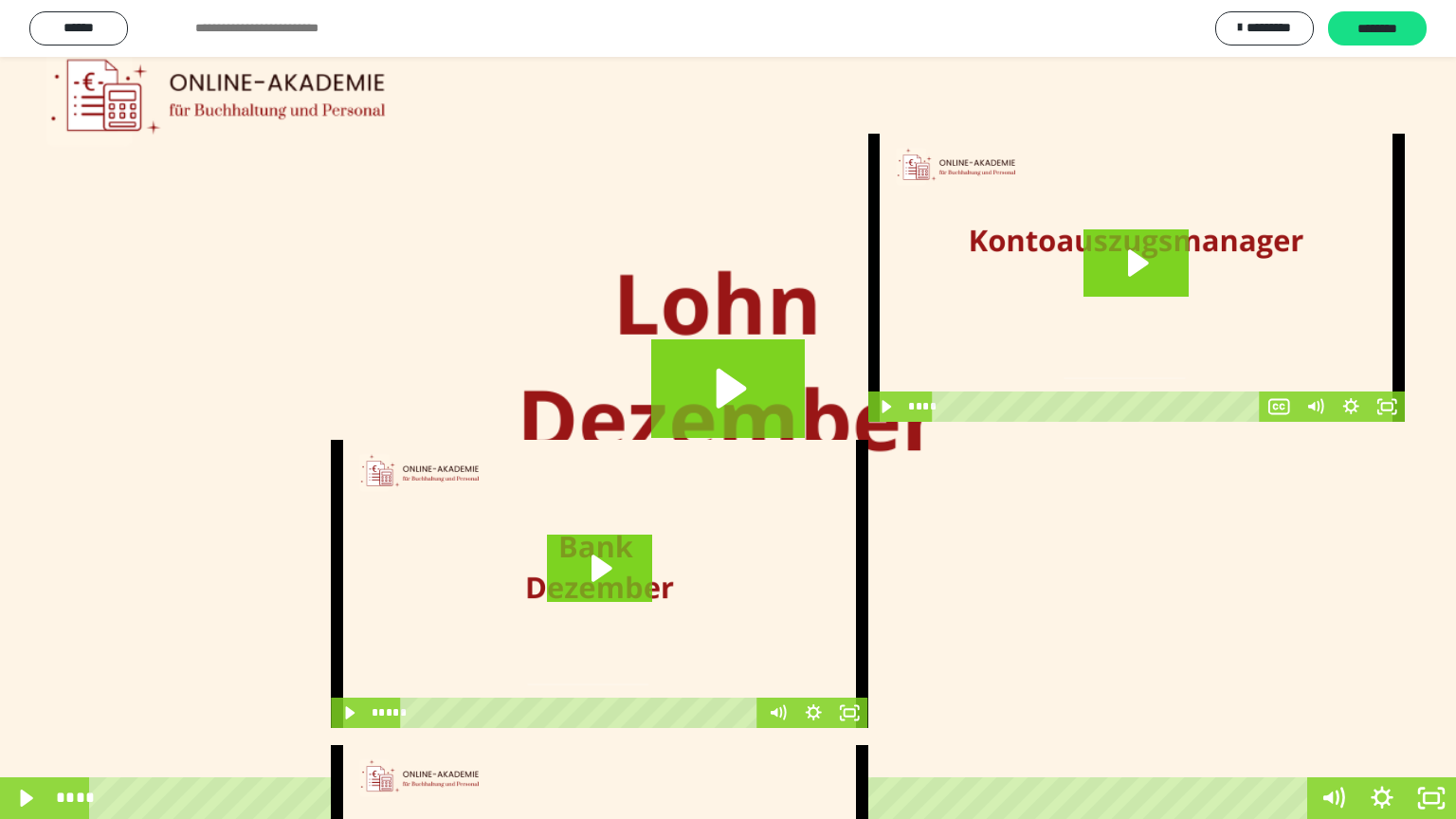type 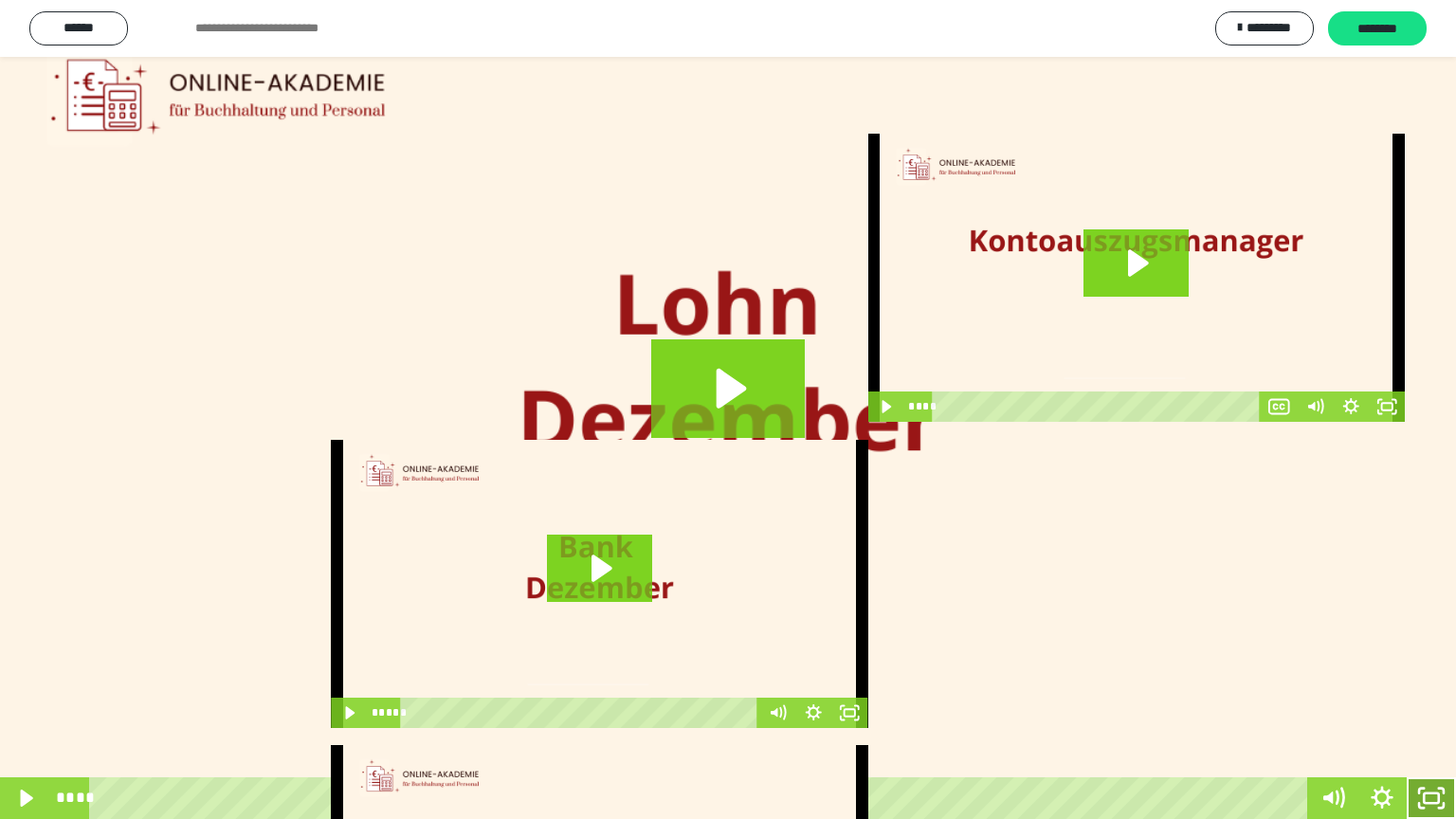 click 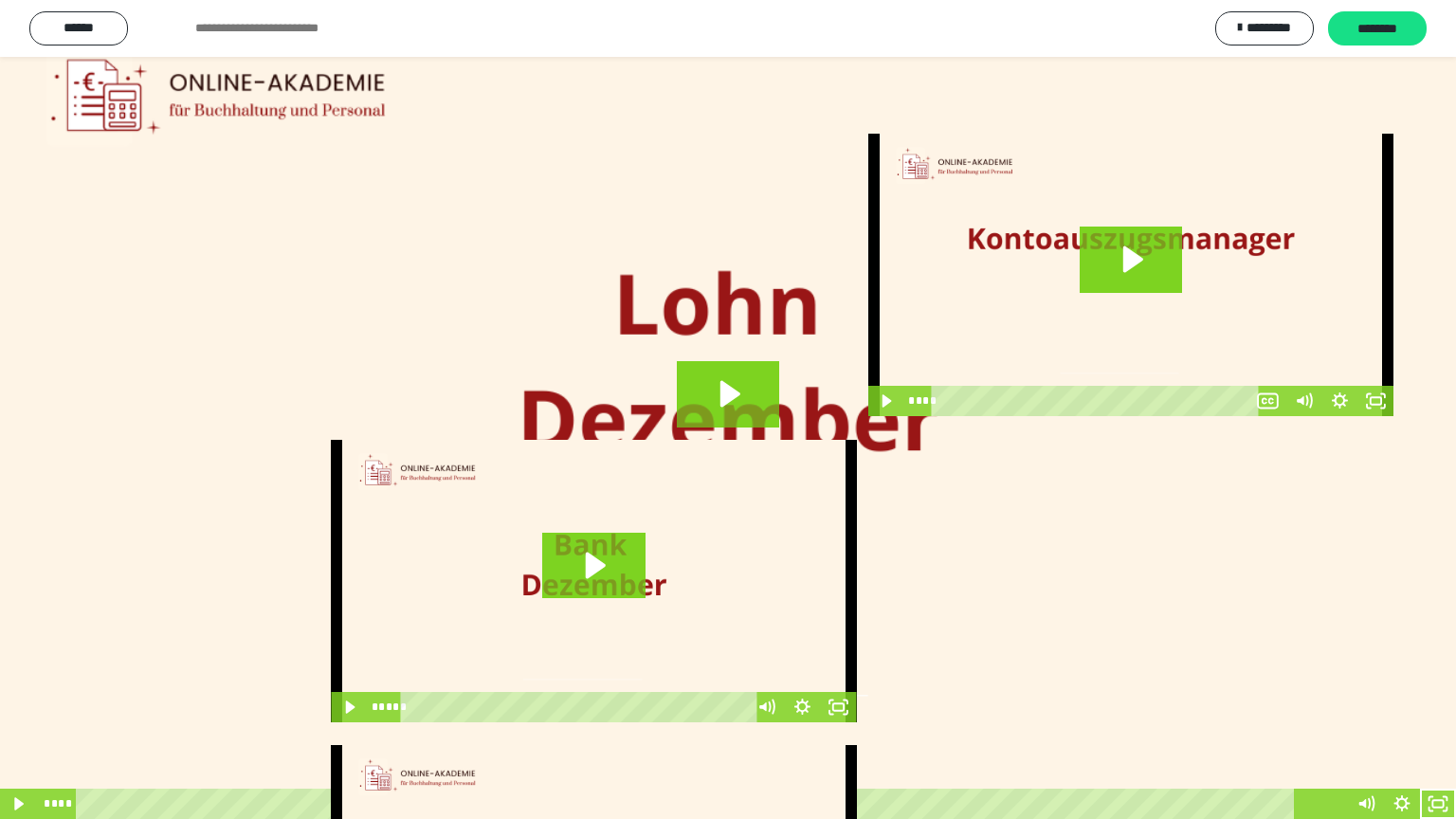 scroll, scrollTop: 3620, scrollLeft: 0, axis: vertical 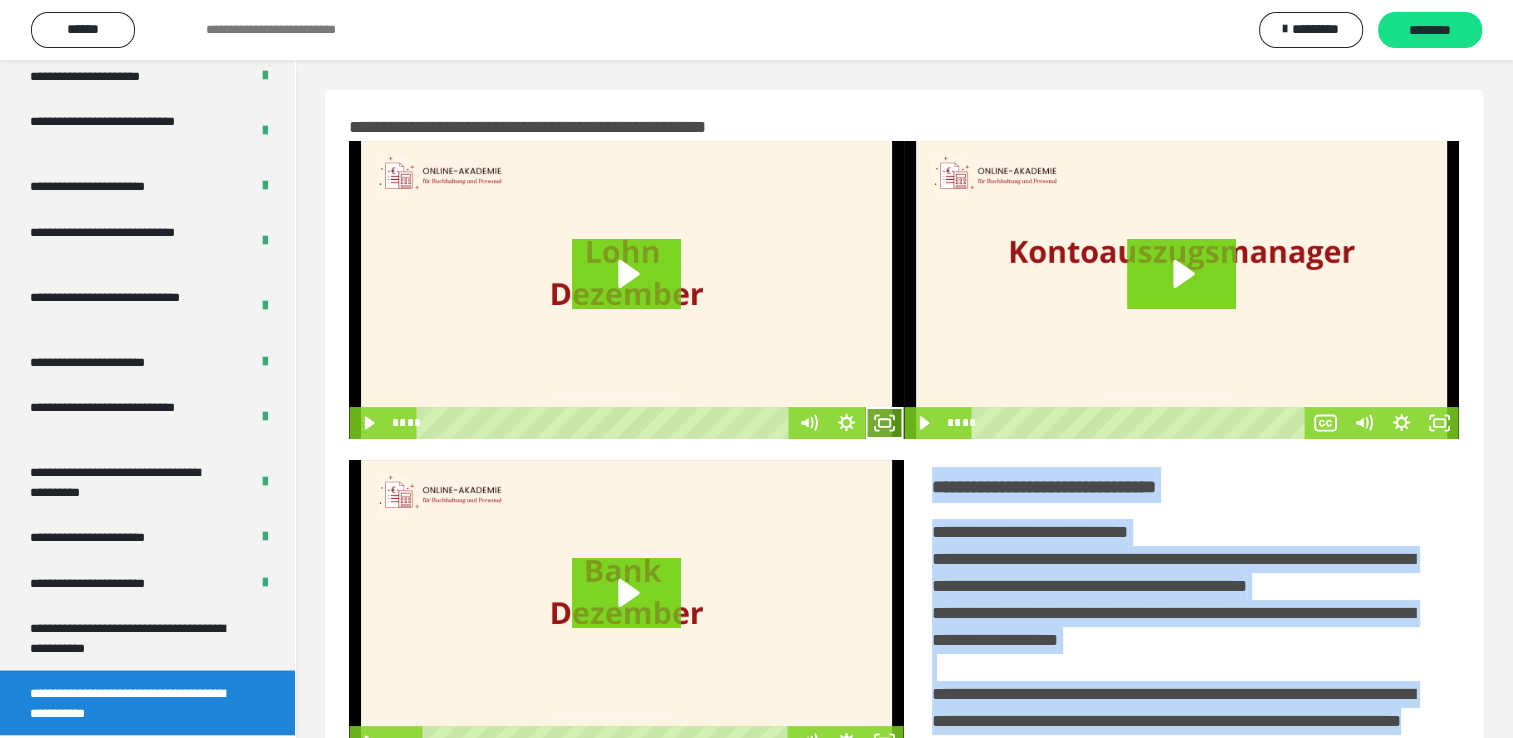 click 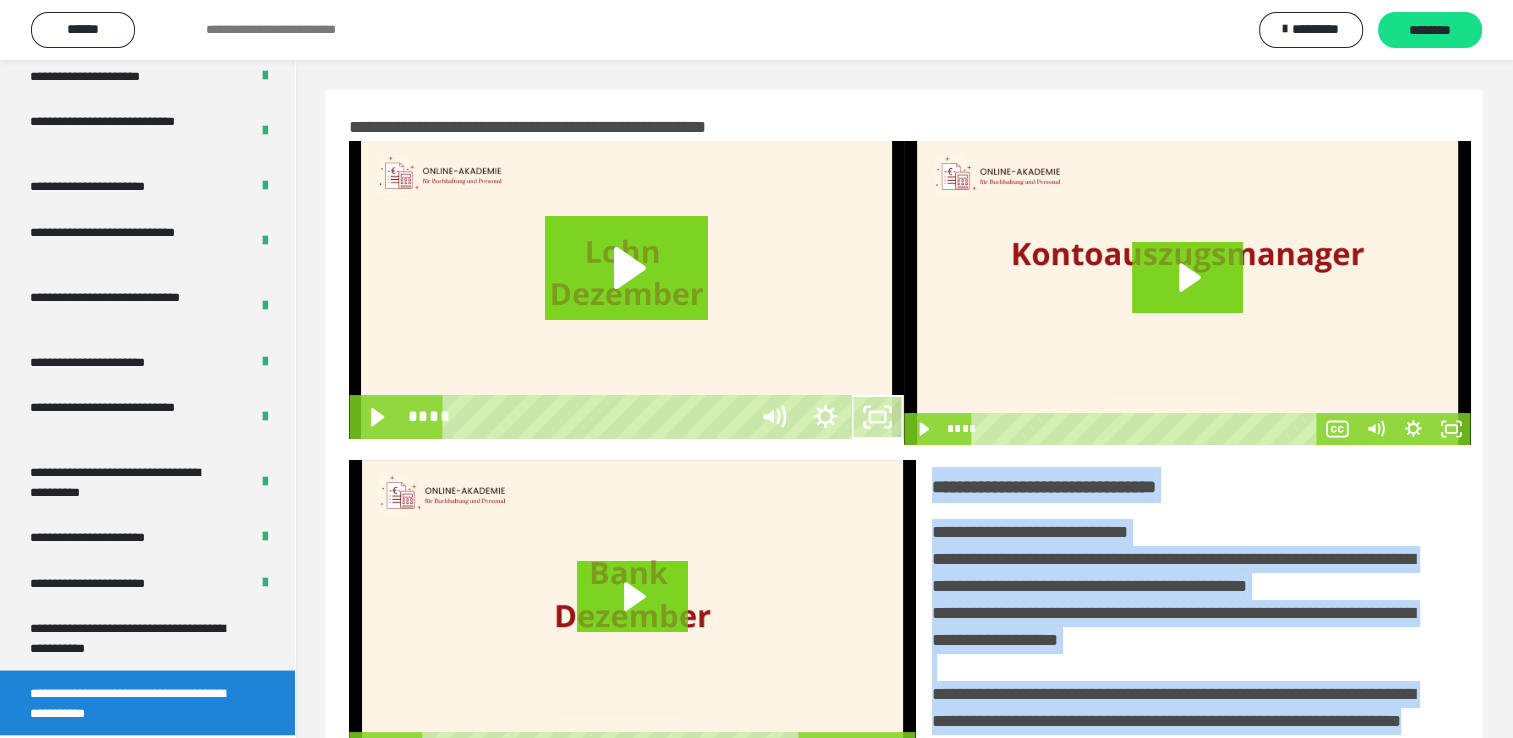 scroll, scrollTop: 3693, scrollLeft: 0, axis: vertical 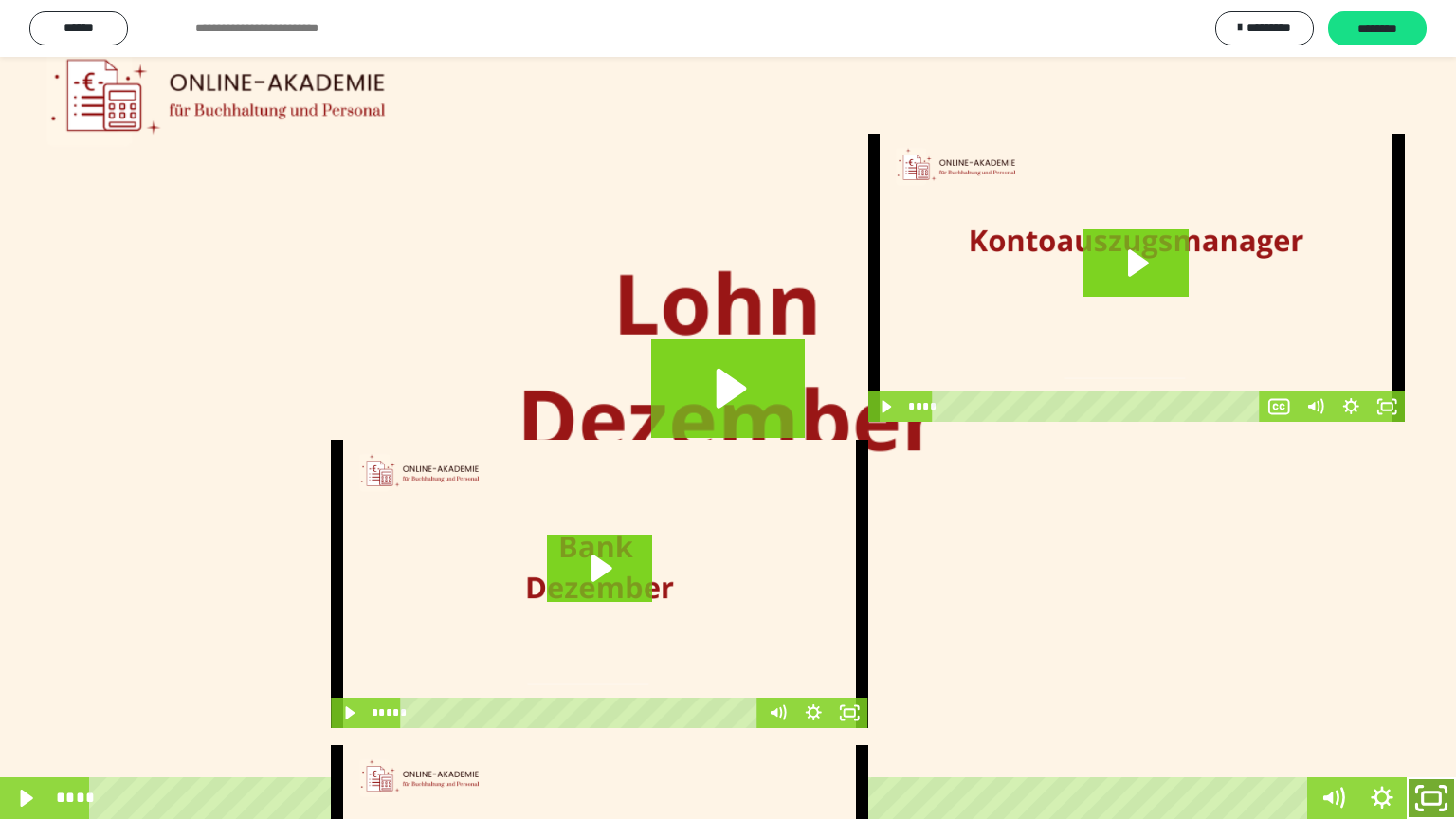 click 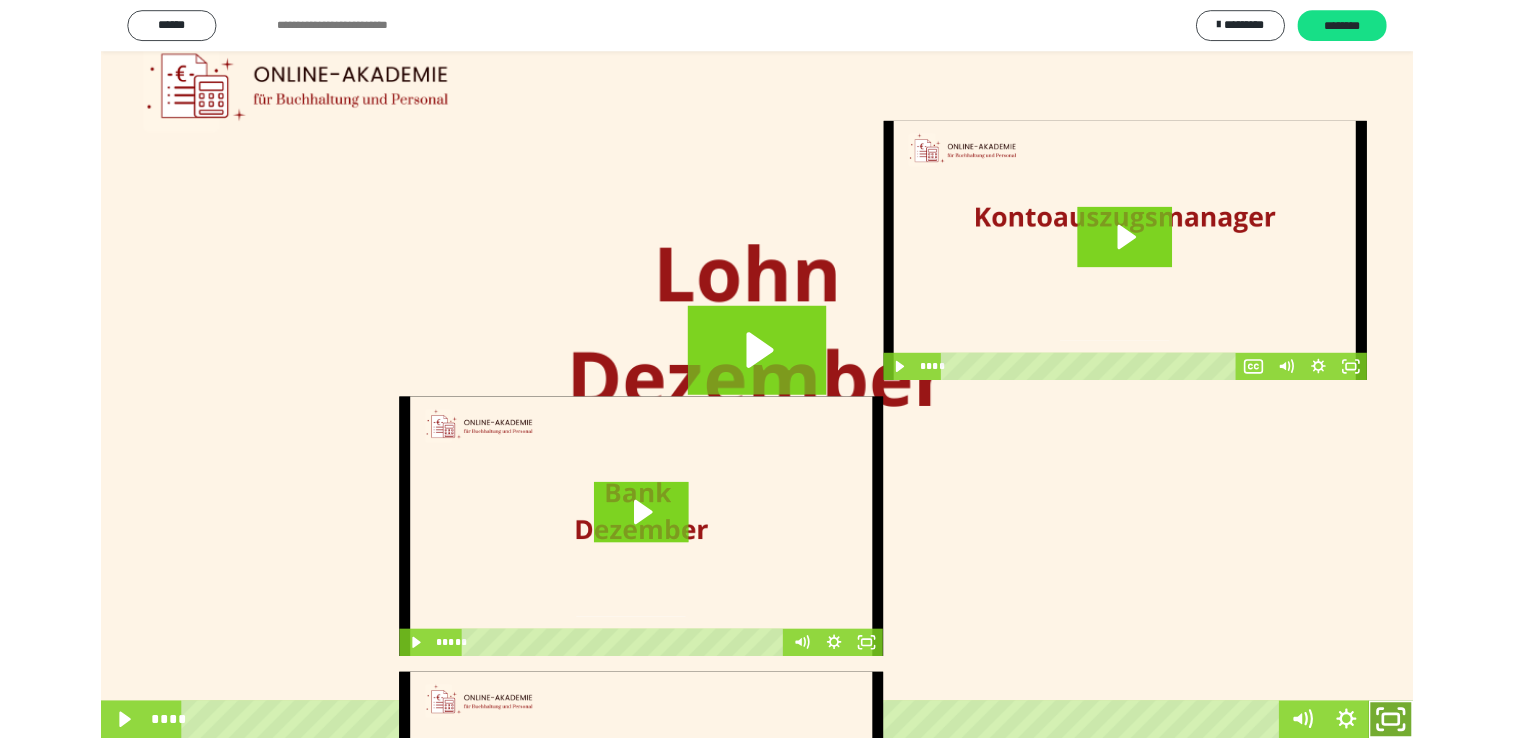 scroll, scrollTop: 3819, scrollLeft: 0, axis: vertical 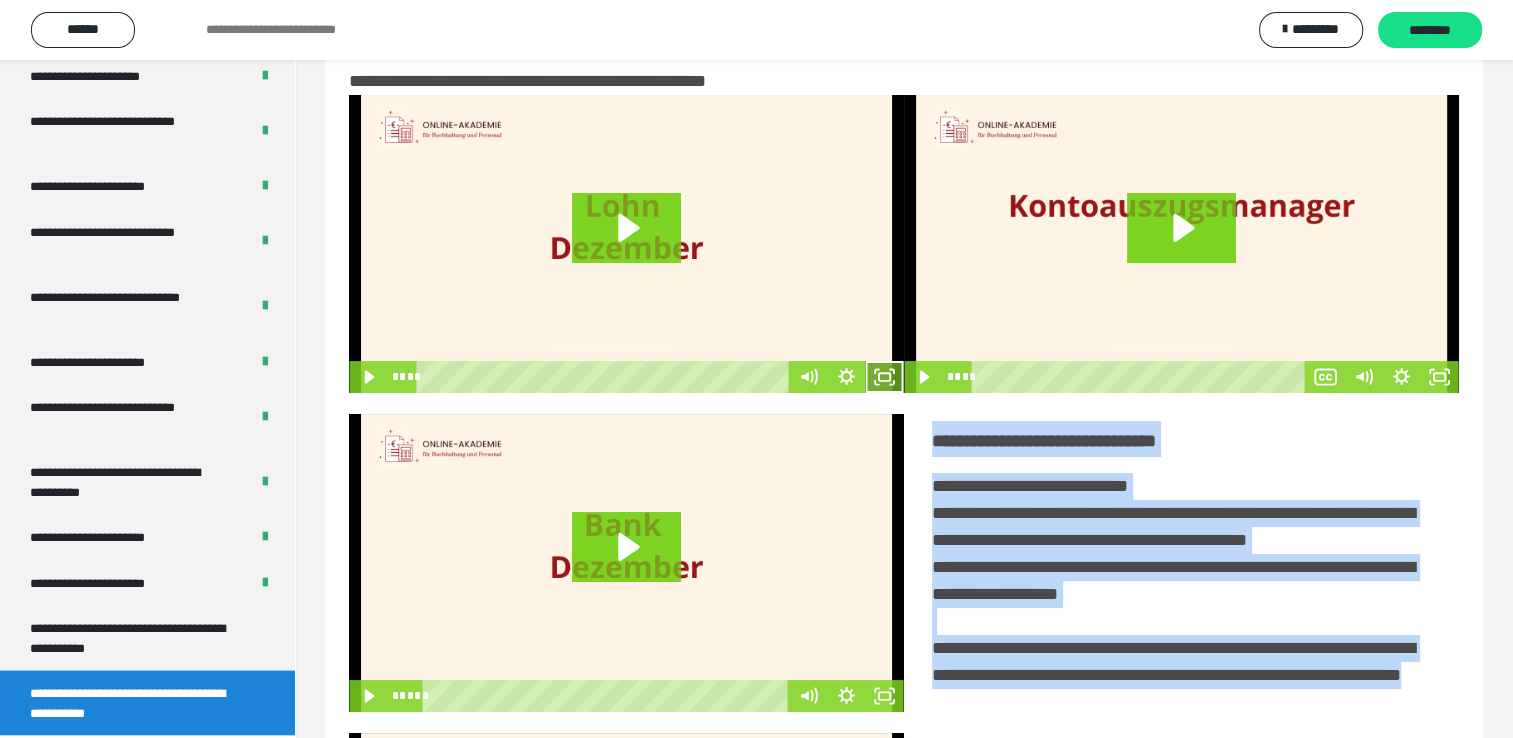 click 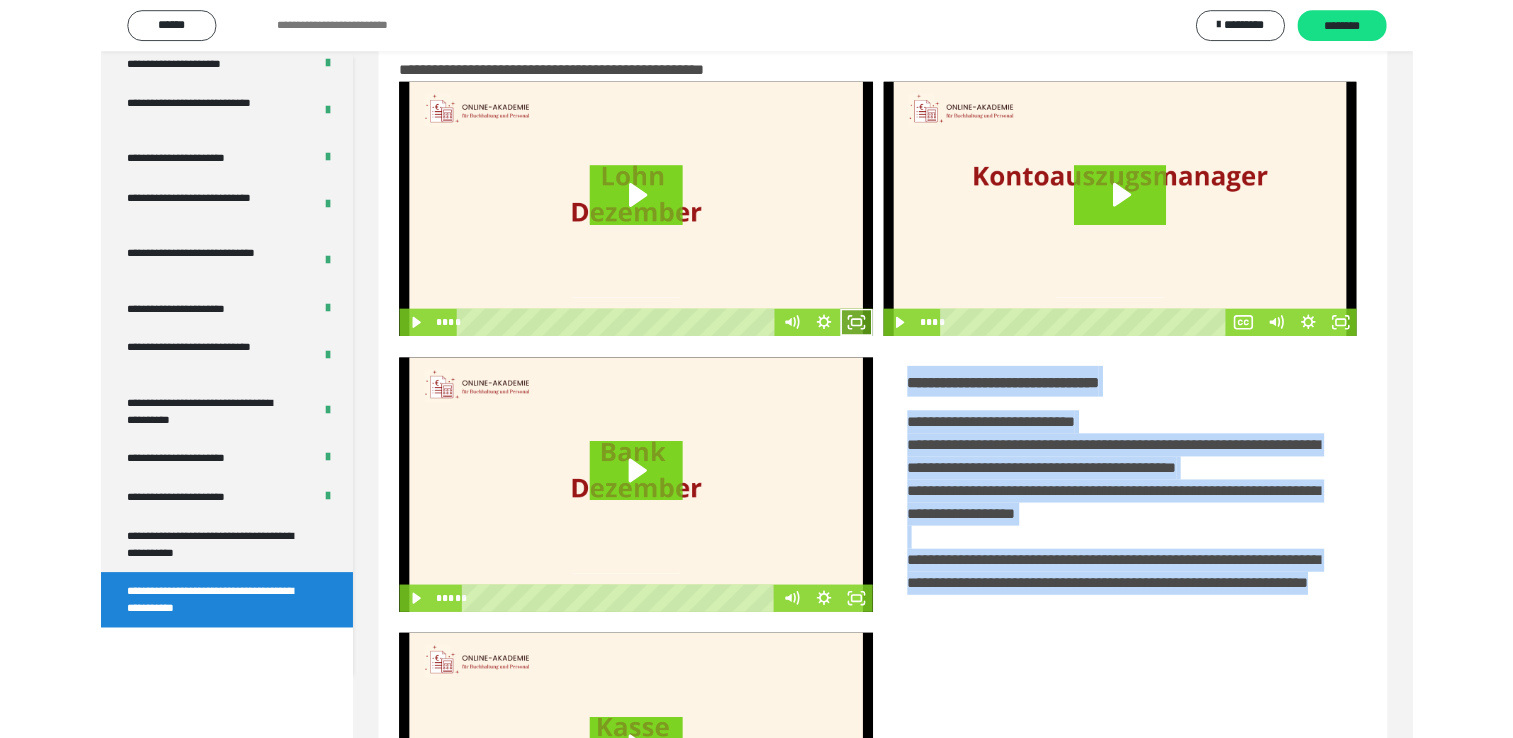 scroll, scrollTop: 3693, scrollLeft: 0, axis: vertical 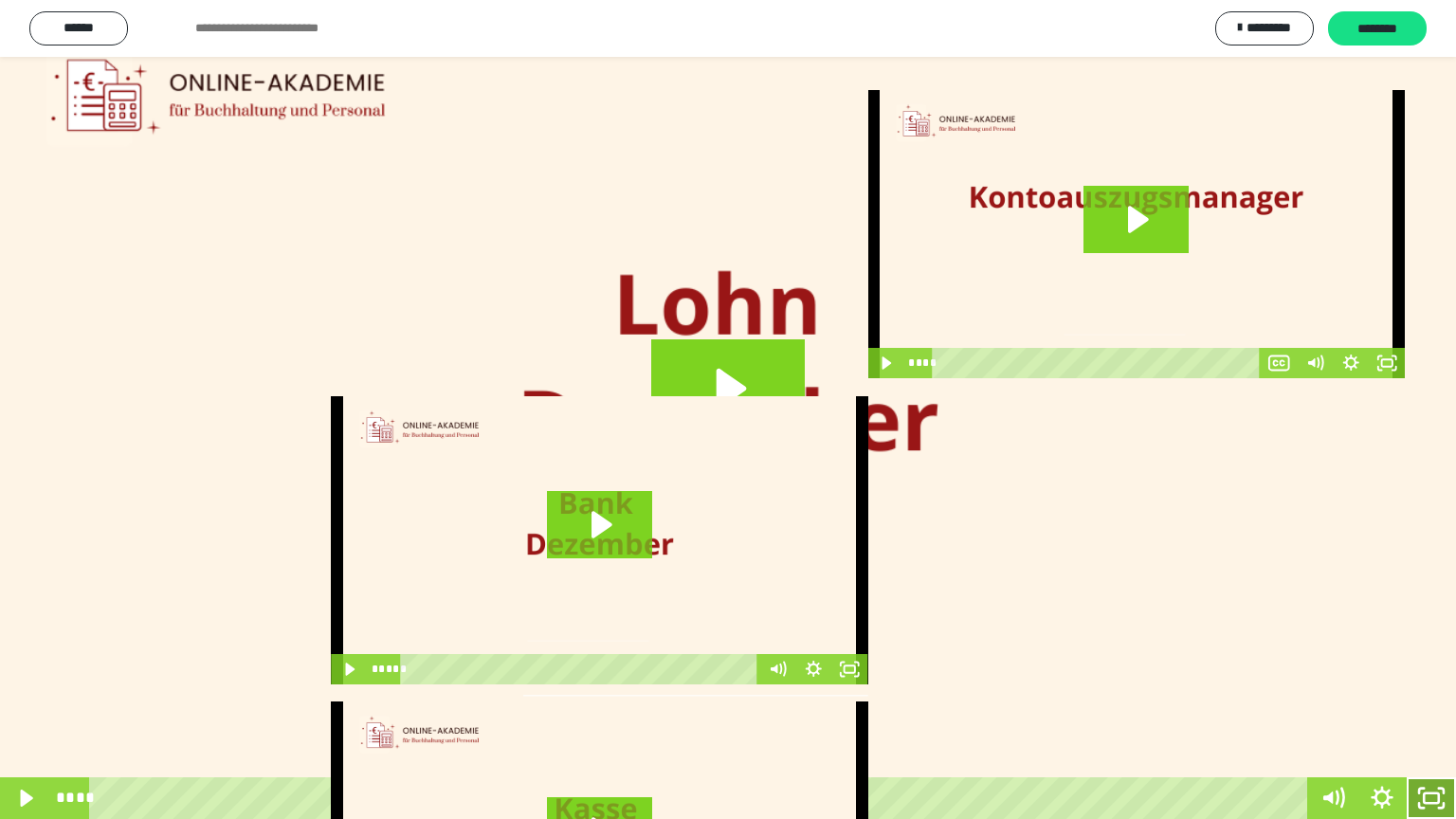 drag, startPoint x: 1425, startPoint y: 798, endPoint x: 814, endPoint y: 604, distance: 641.05928 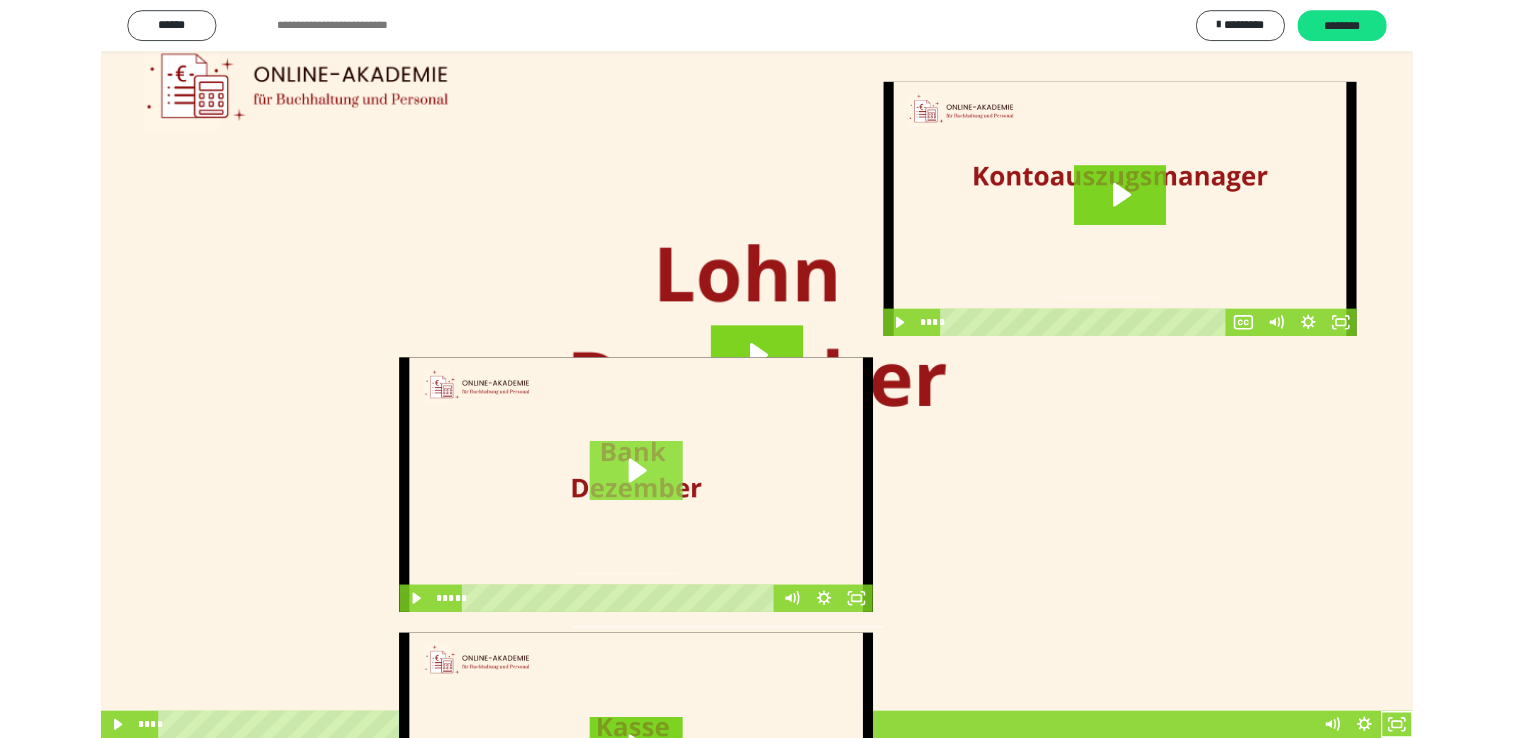 scroll, scrollTop: 3819, scrollLeft: 0, axis: vertical 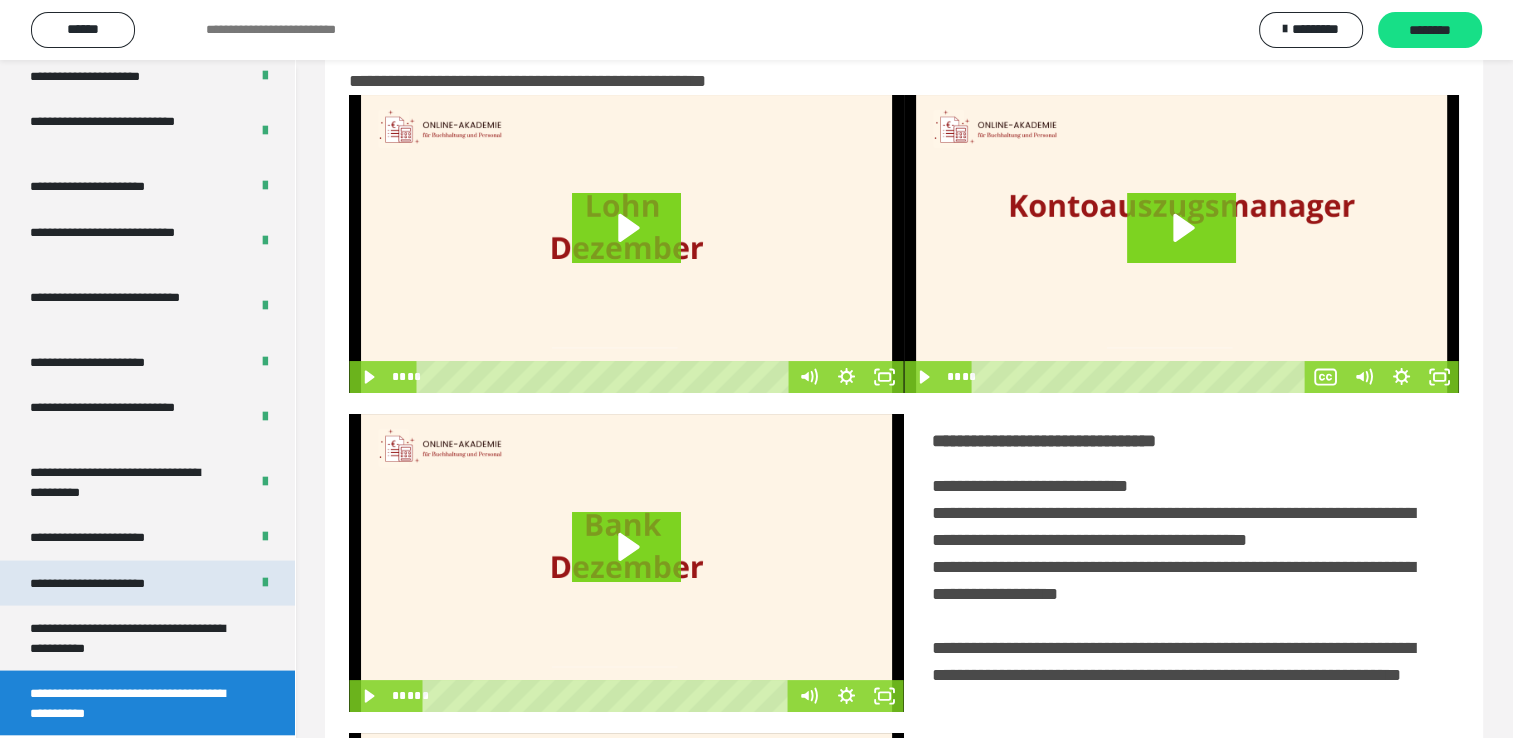 click on "**********" at bounding box center (147, 583) 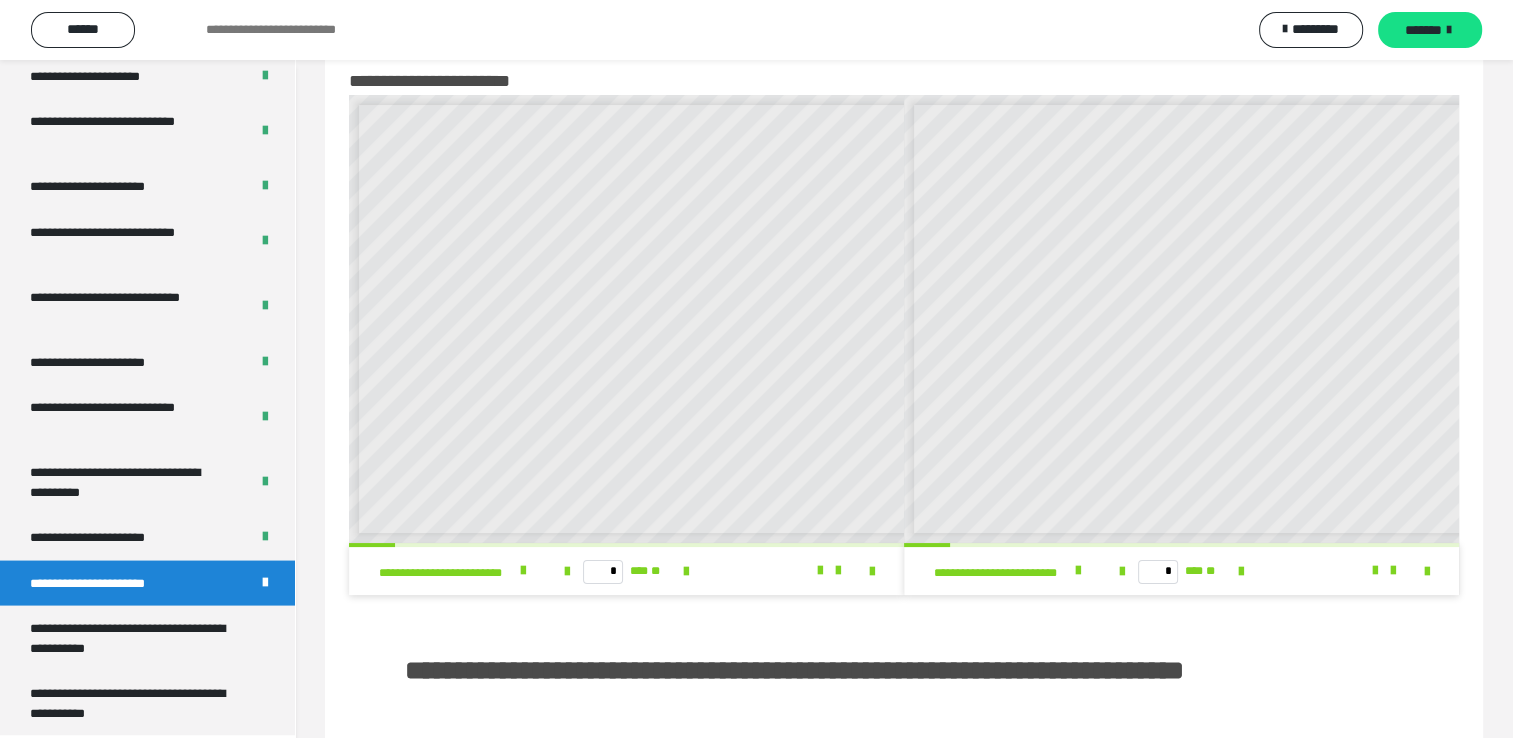 scroll, scrollTop: 0, scrollLeft: 0, axis: both 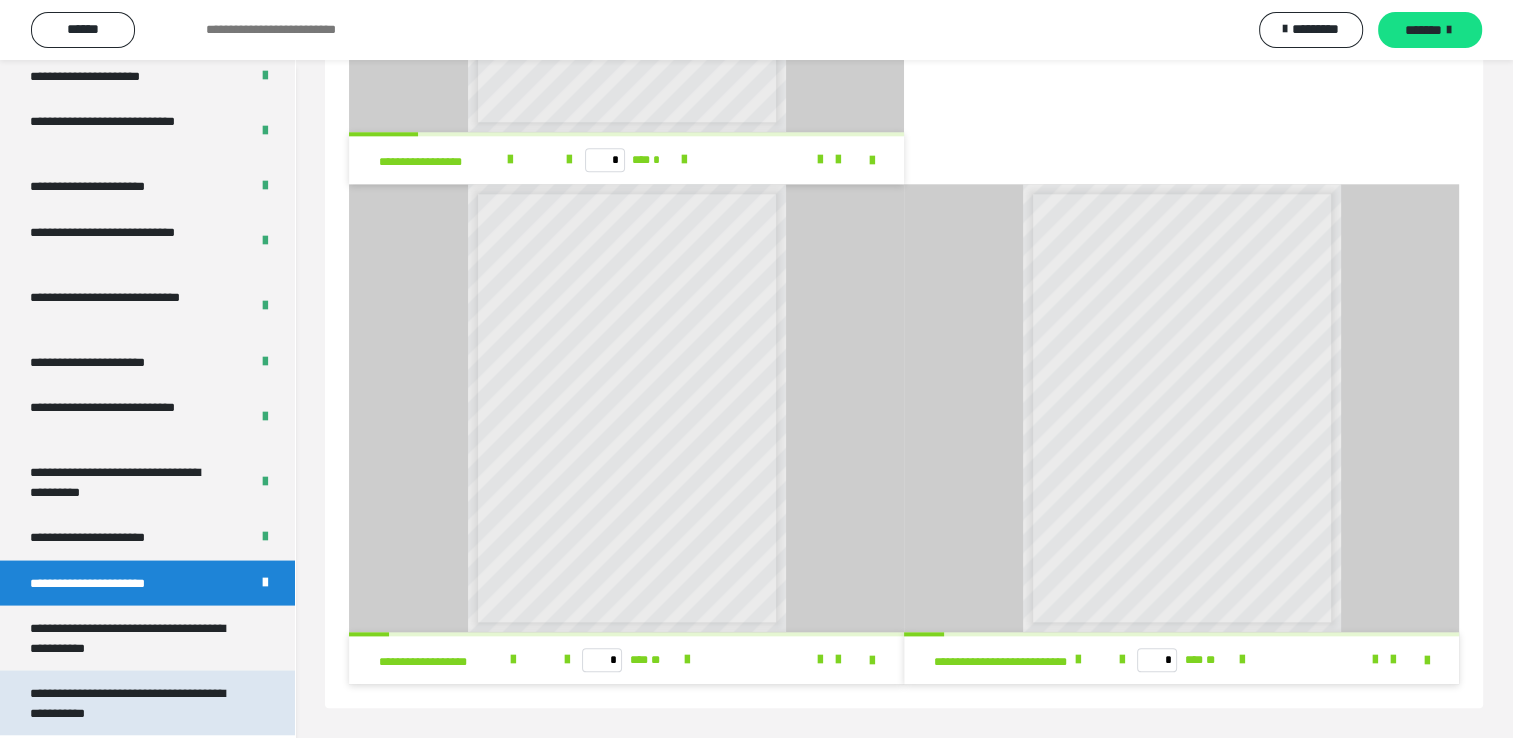 click on "**********" at bounding box center [132, 702] 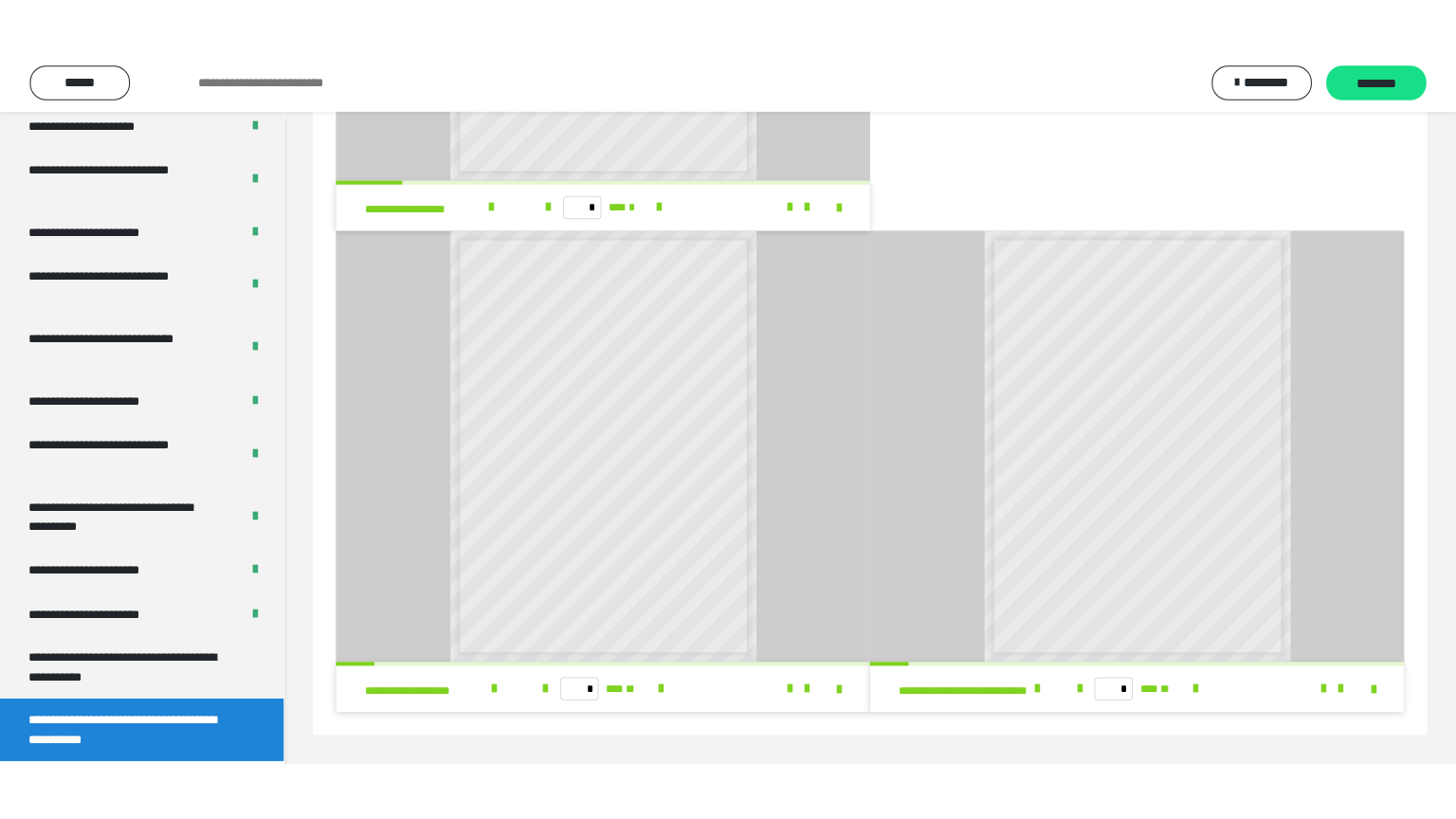 scroll, scrollTop: 57, scrollLeft: 0, axis: vertical 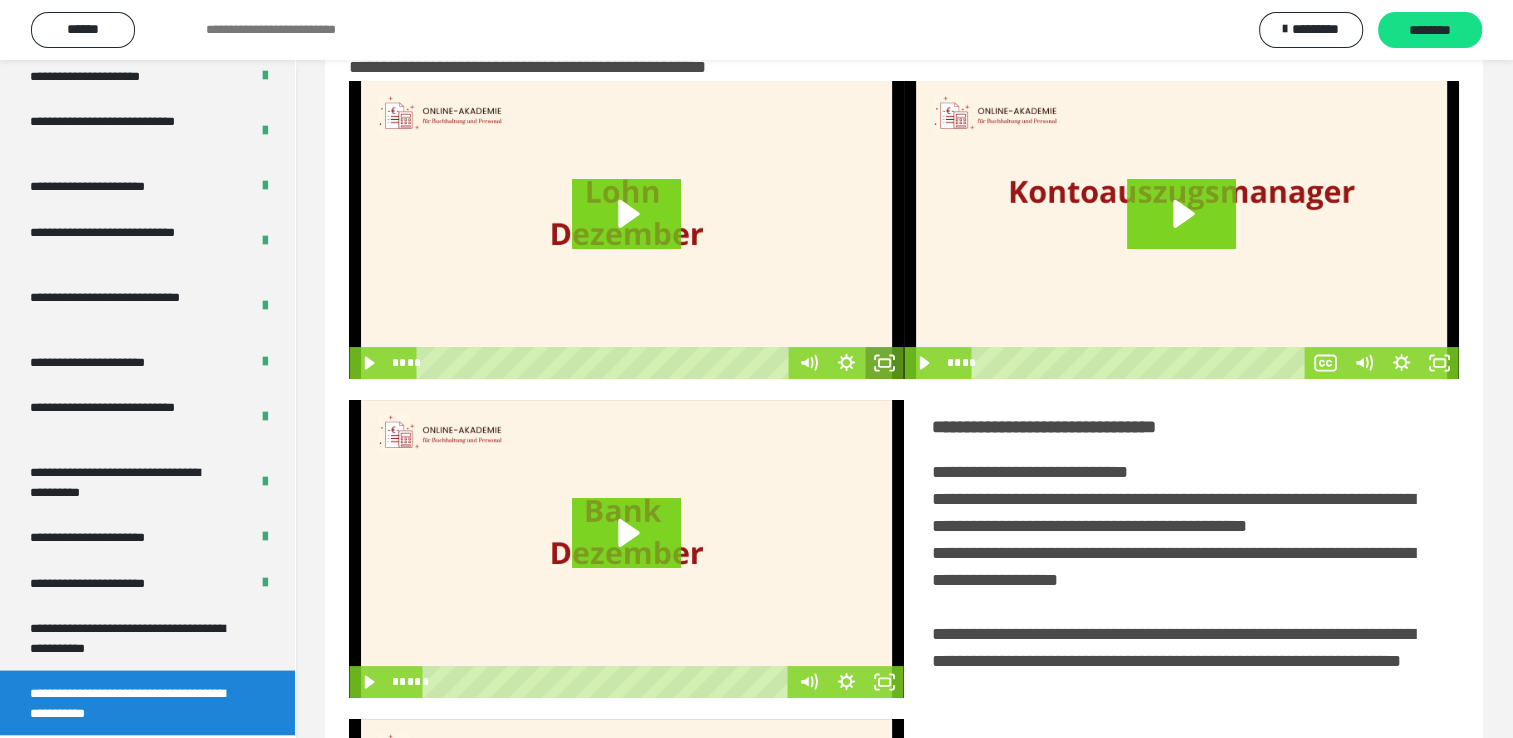 click 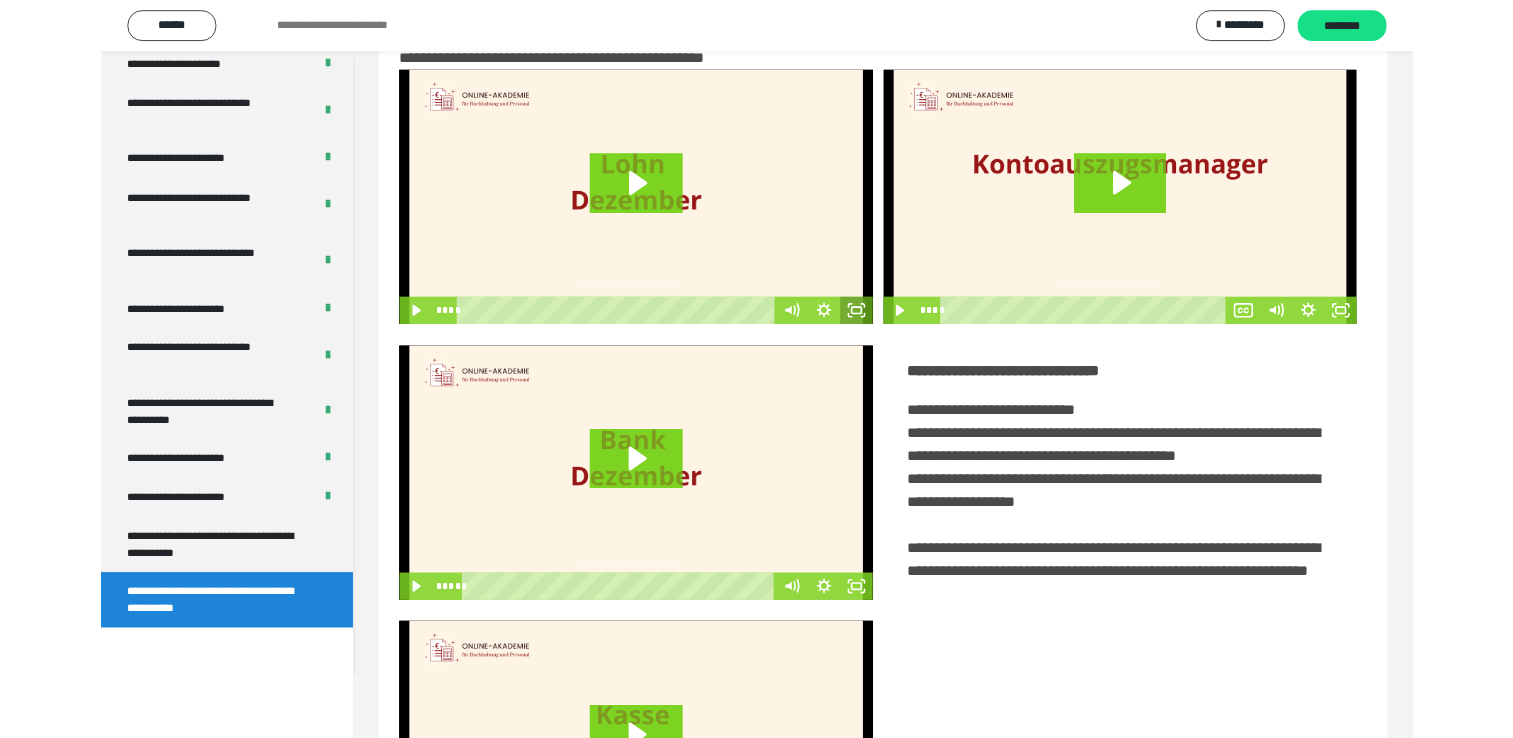 scroll, scrollTop: 3693, scrollLeft: 0, axis: vertical 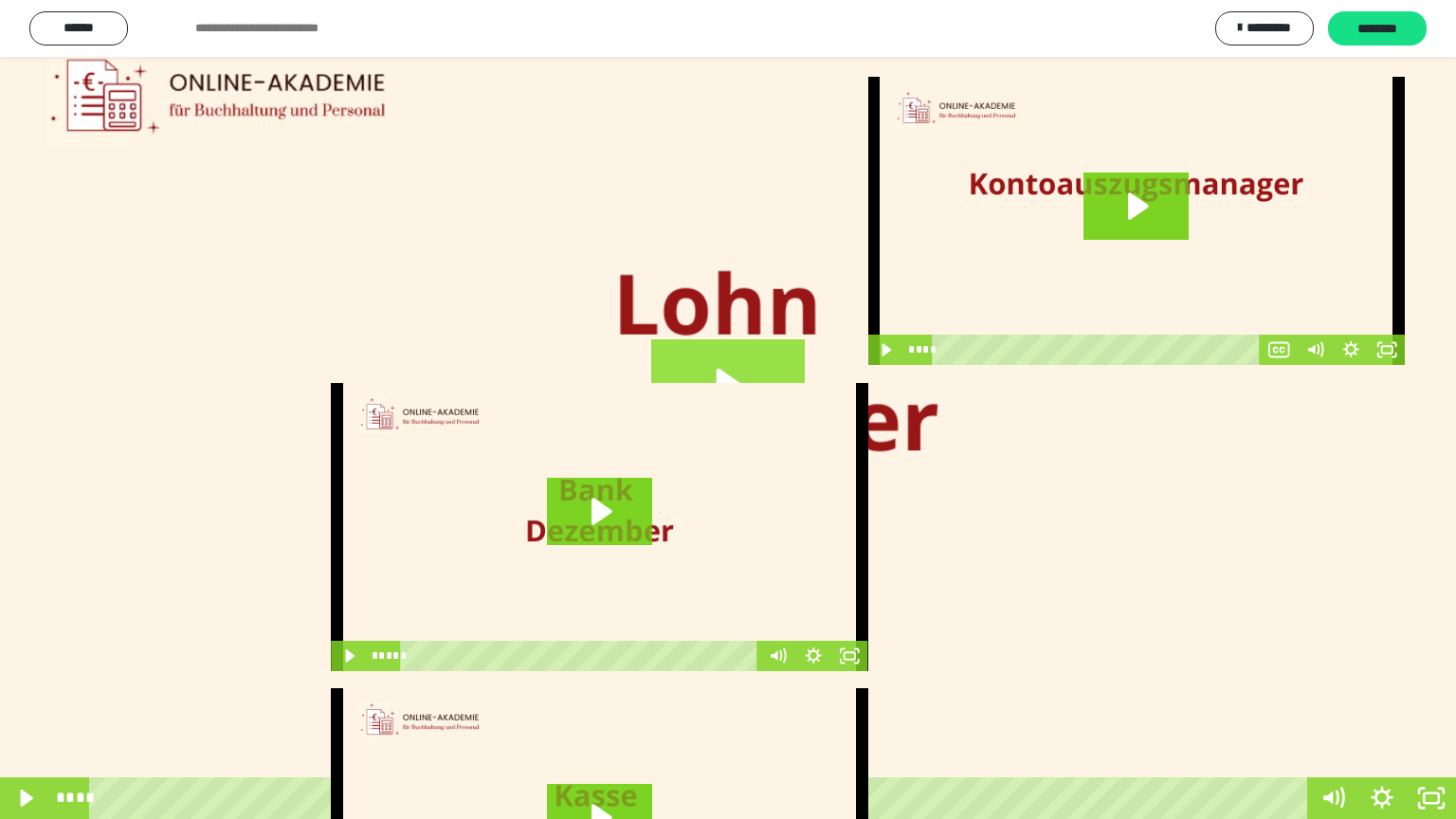 click 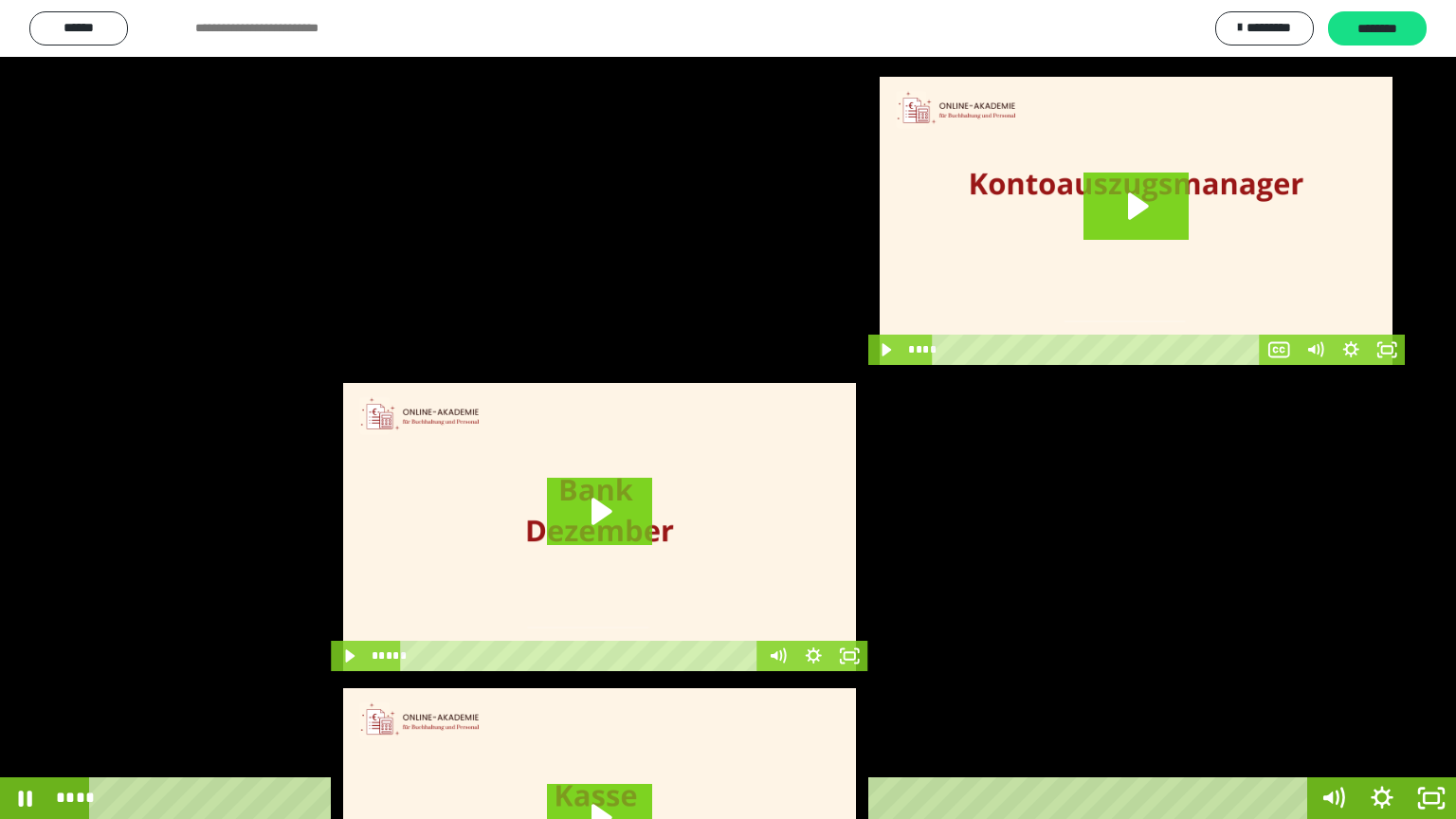 click at bounding box center [728, 410] 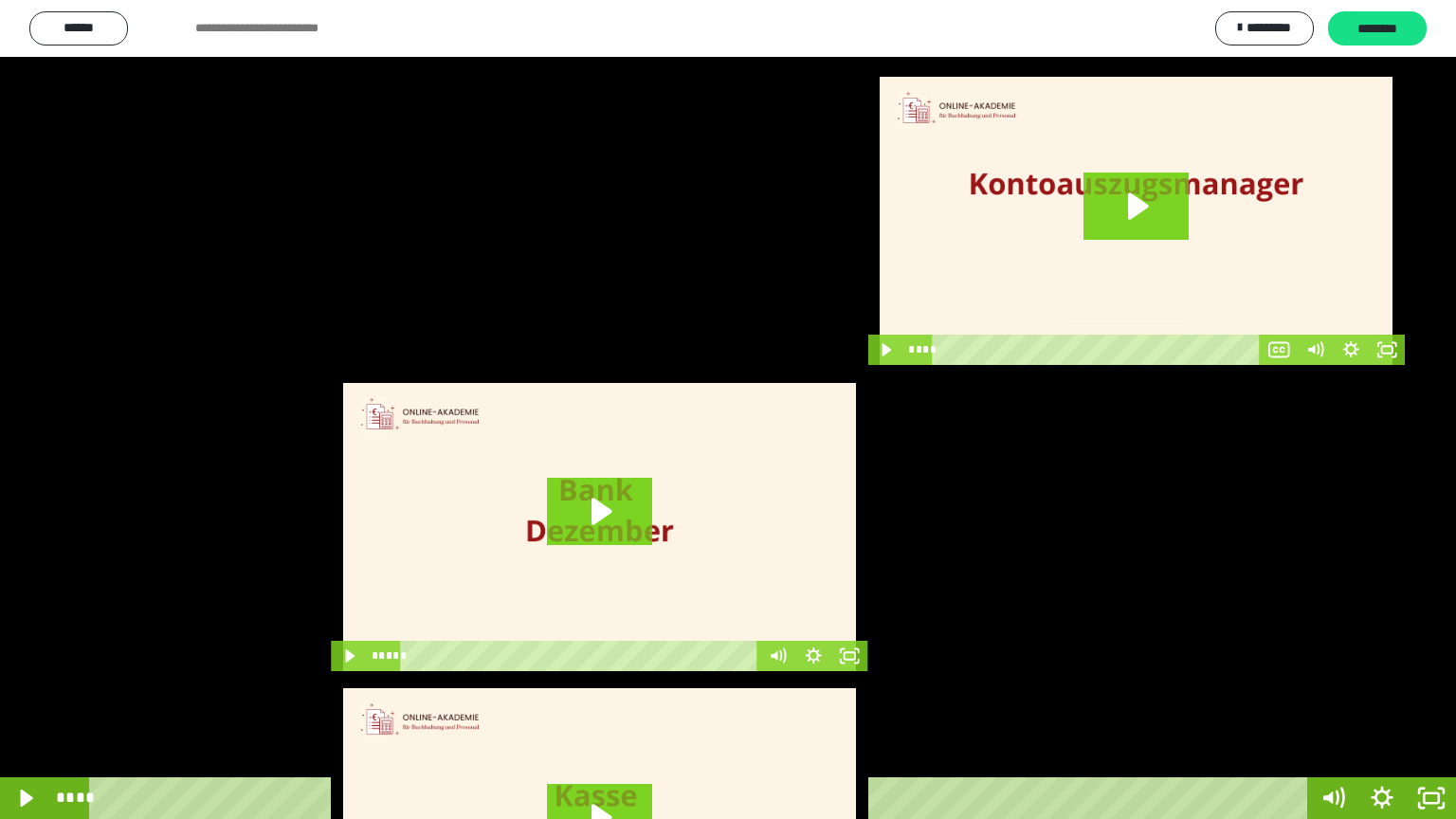 type 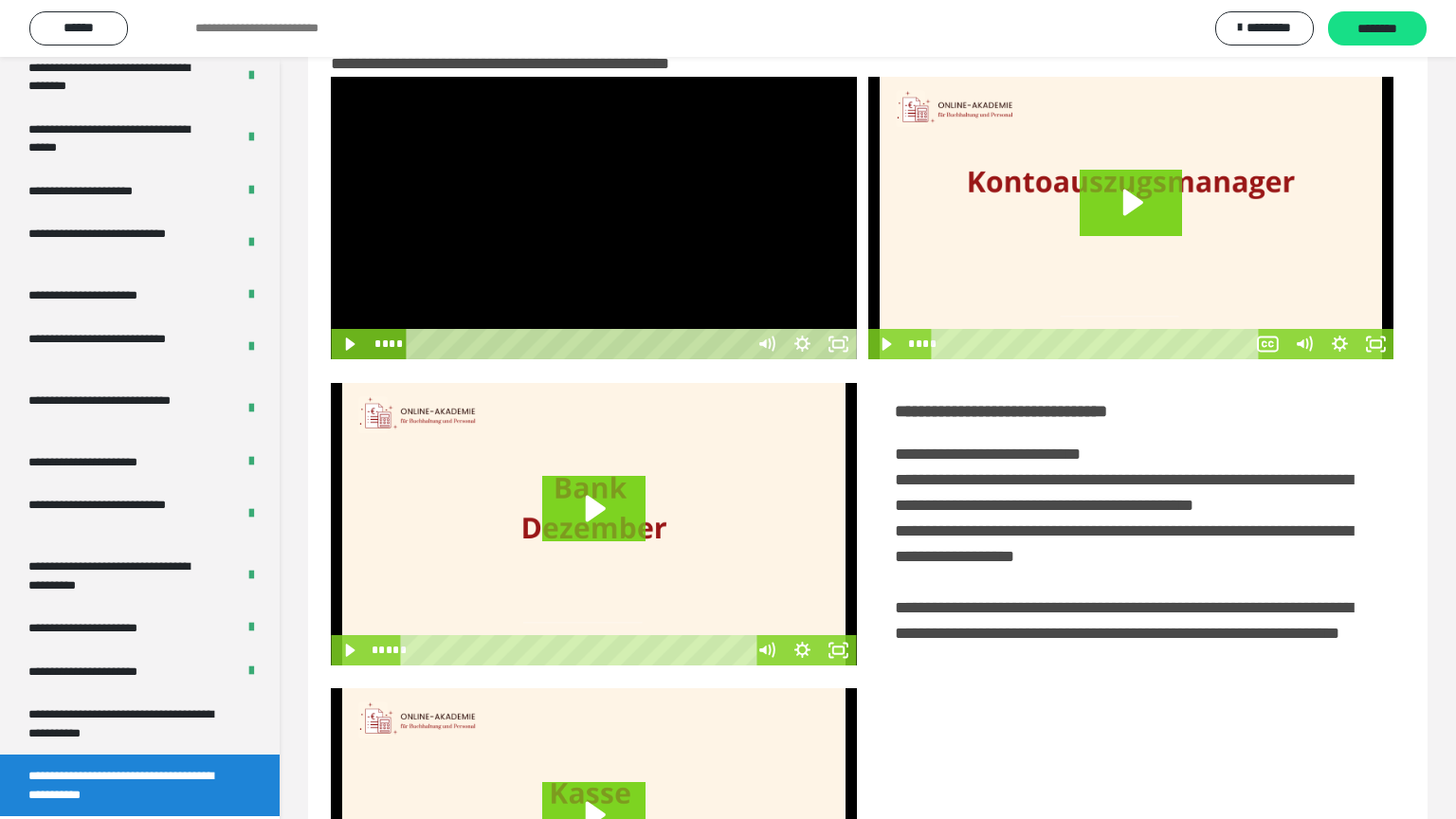 scroll, scrollTop: 3620, scrollLeft: 0, axis: vertical 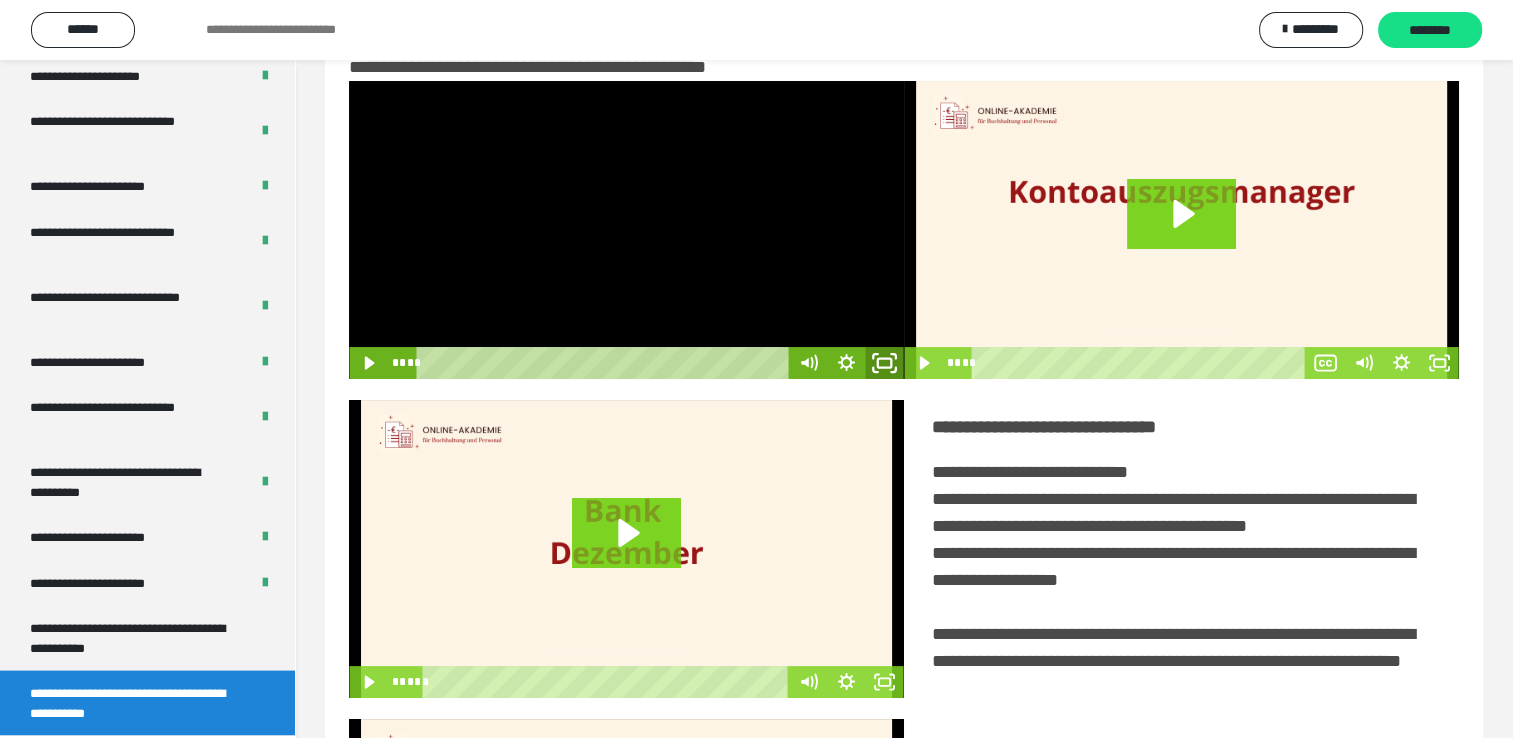 click 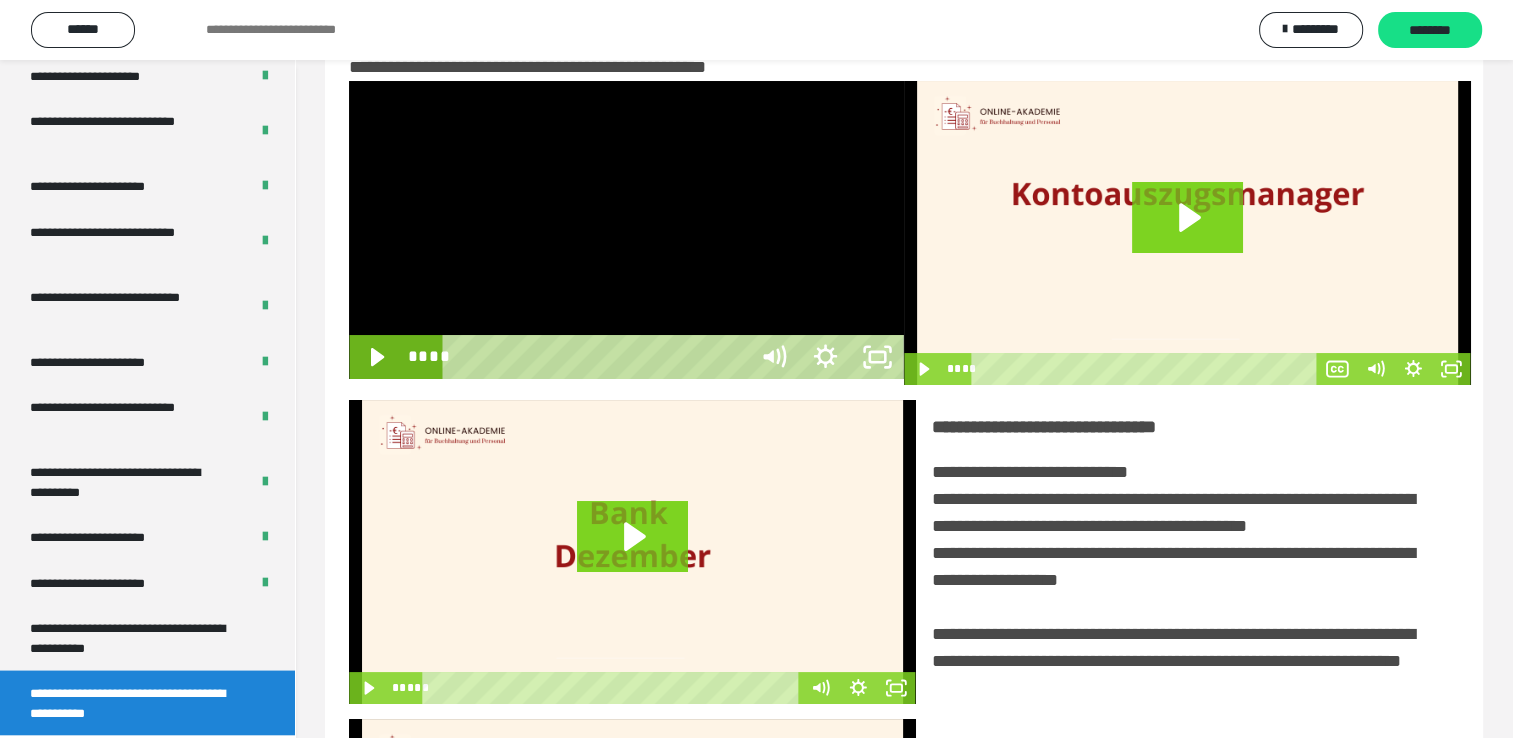 scroll, scrollTop: 3693, scrollLeft: 0, axis: vertical 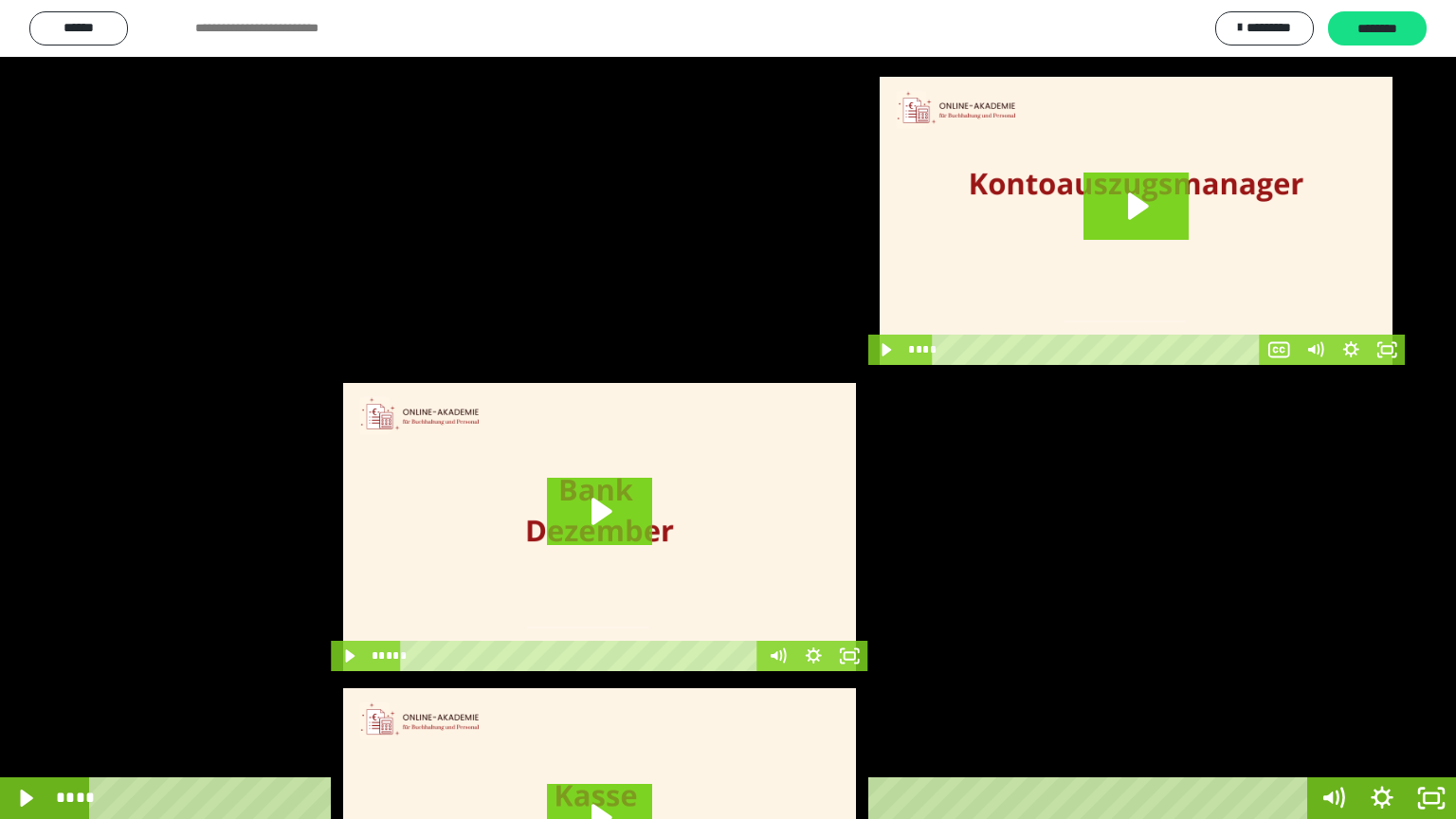 type 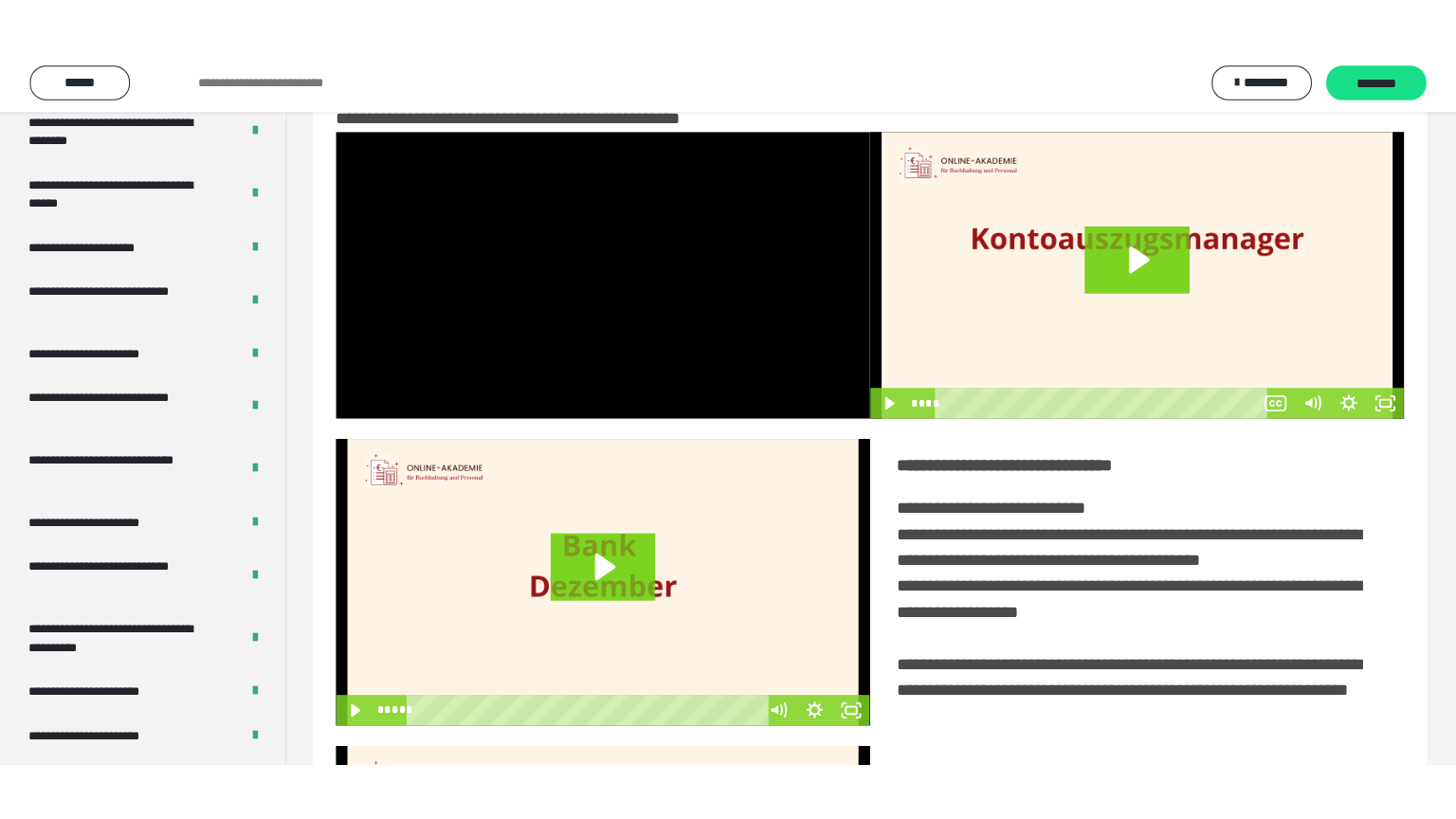 scroll, scrollTop: 3620, scrollLeft: 0, axis: vertical 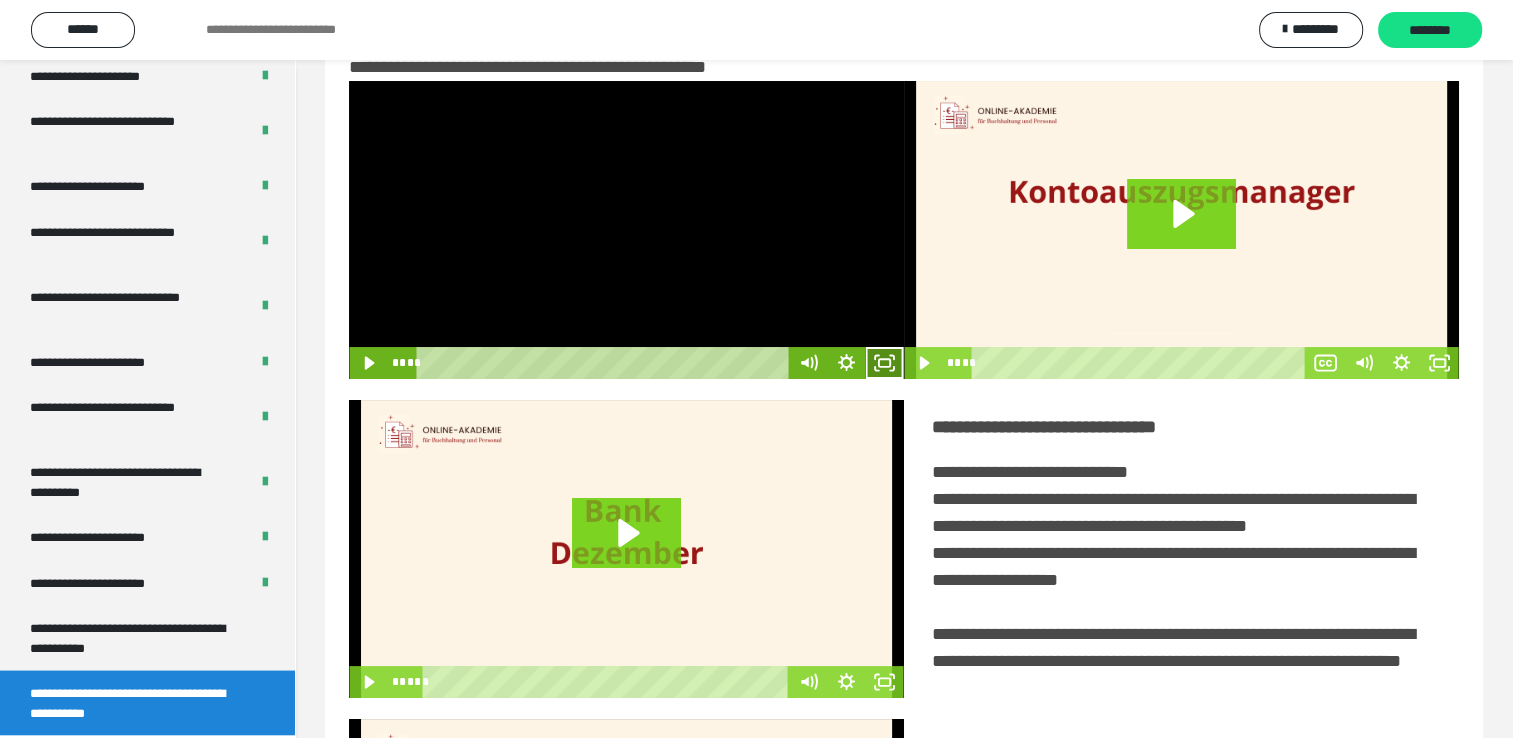 click 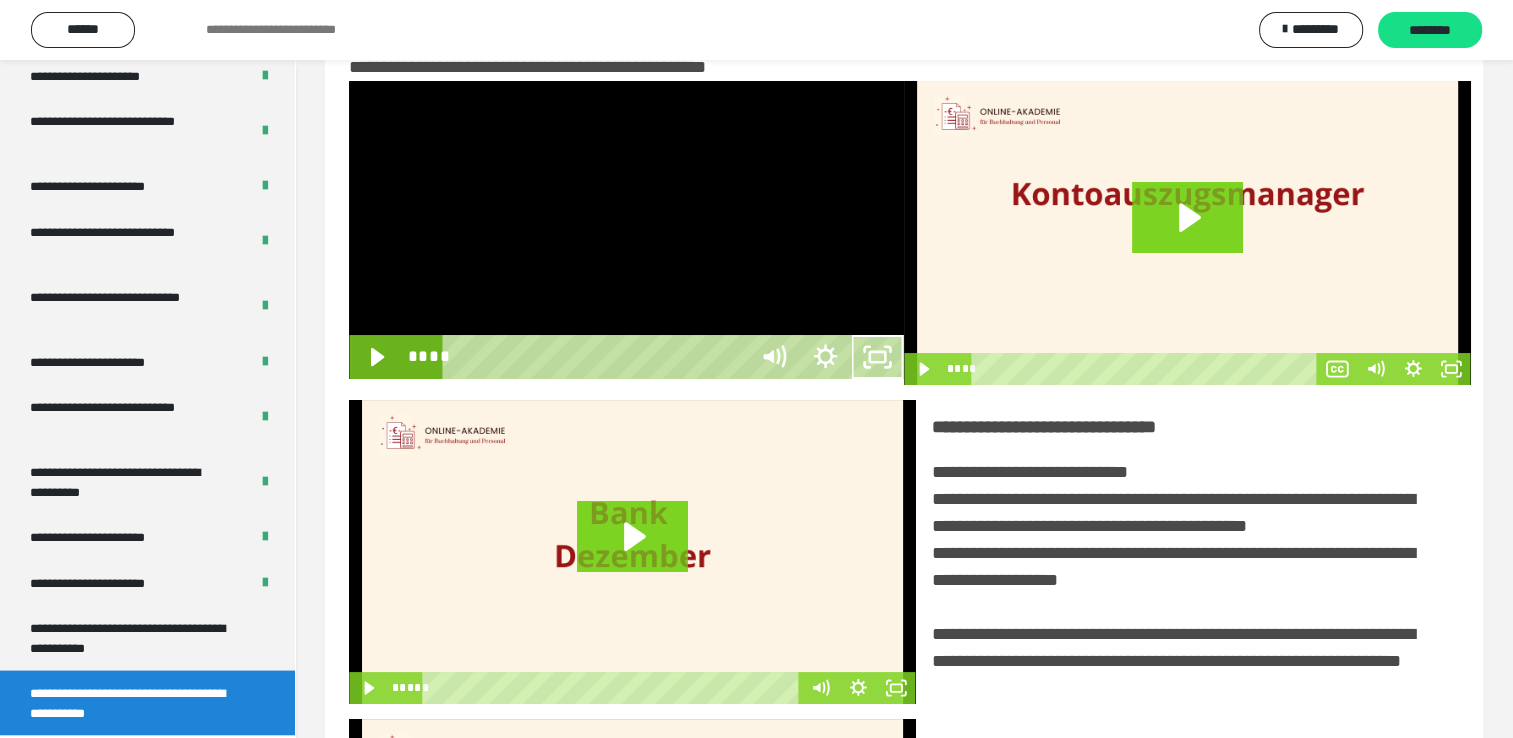 scroll, scrollTop: 3693, scrollLeft: 0, axis: vertical 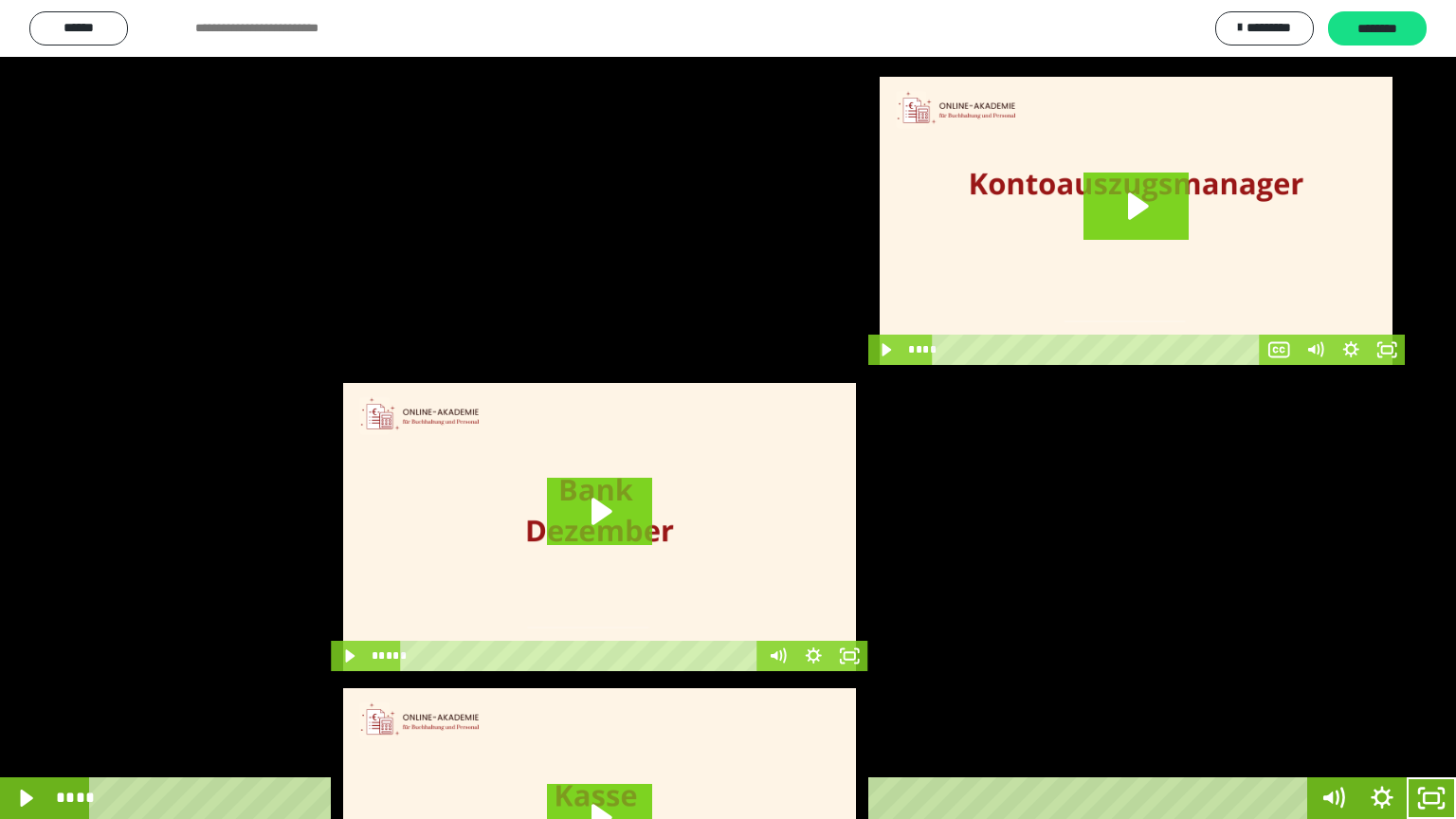 drag, startPoint x: 701, startPoint y: 372, endPoint x: 714, endPoint y: 373, distance: 13.038405 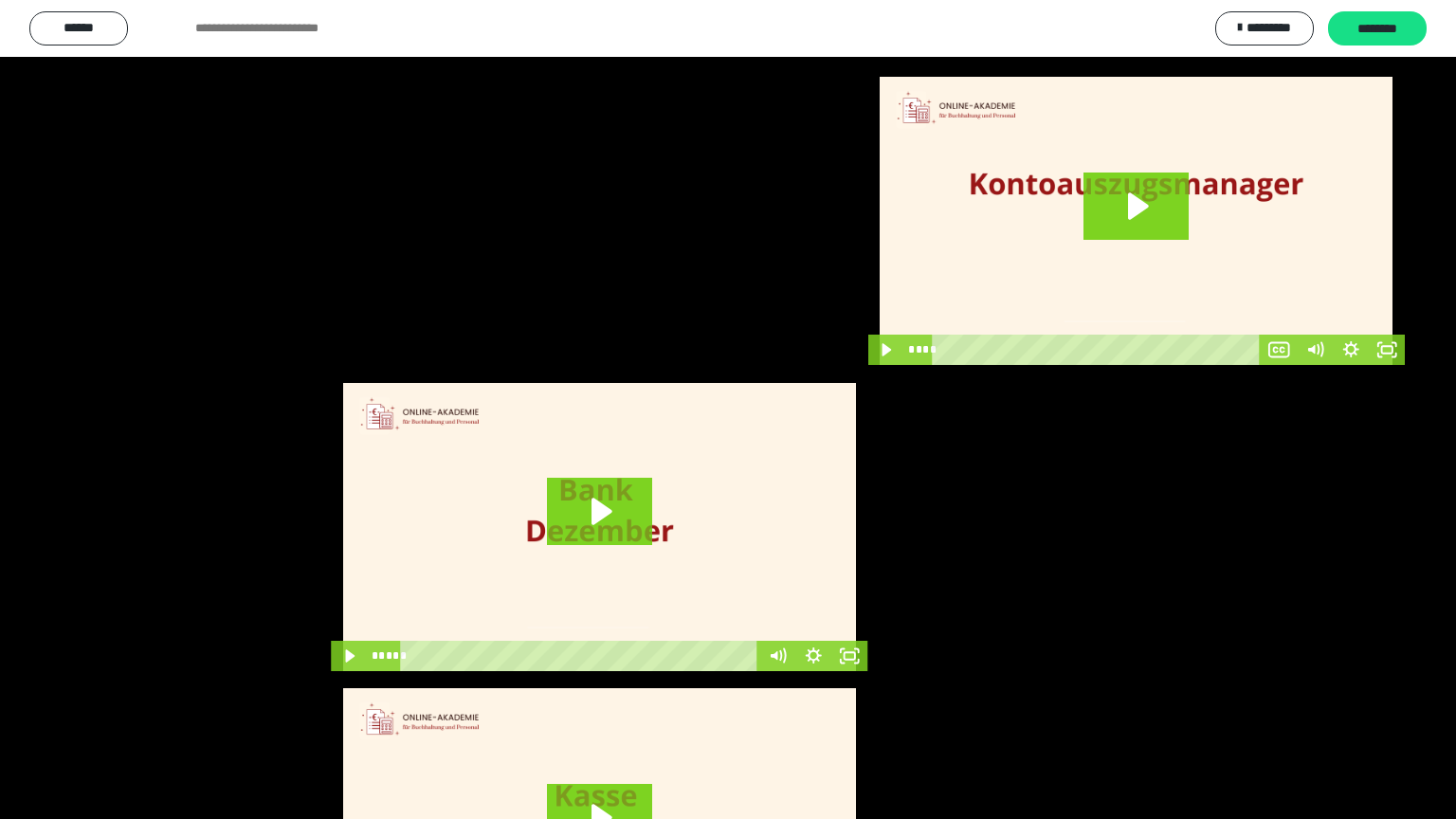 click at bounding box center [728, 410] 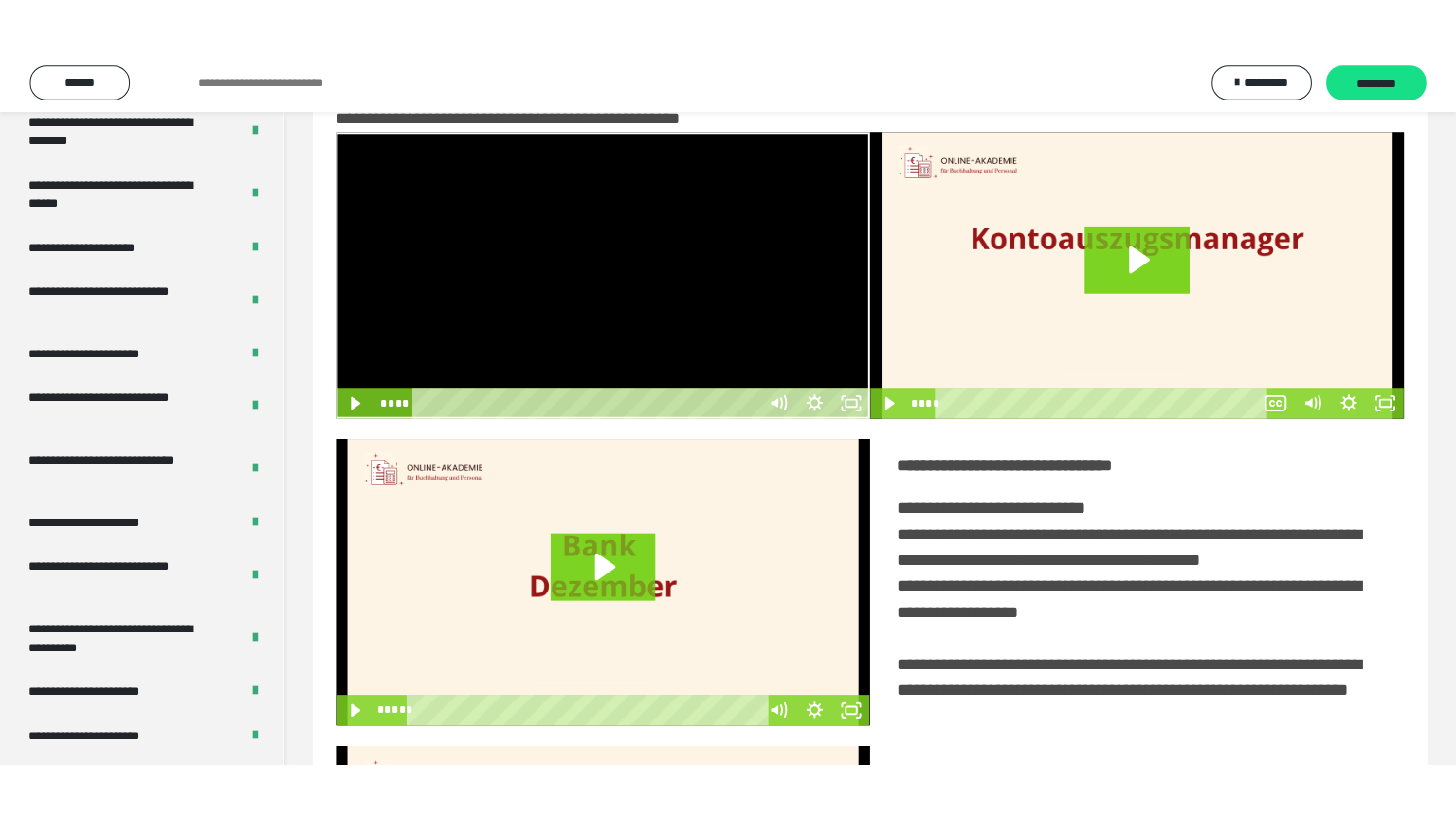 scroll, scrollTop: 3620, scrollLeft: 0, axis: vertical 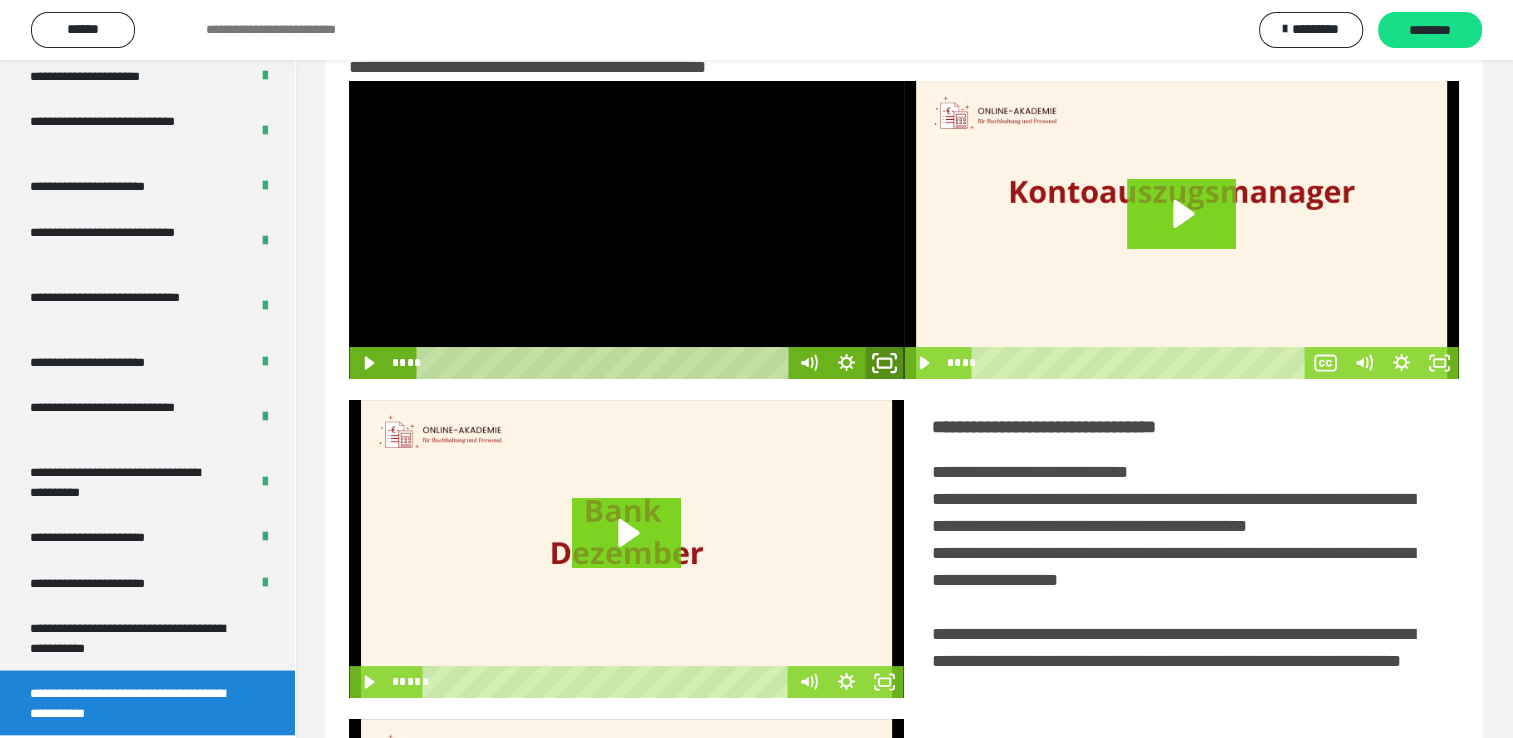 click 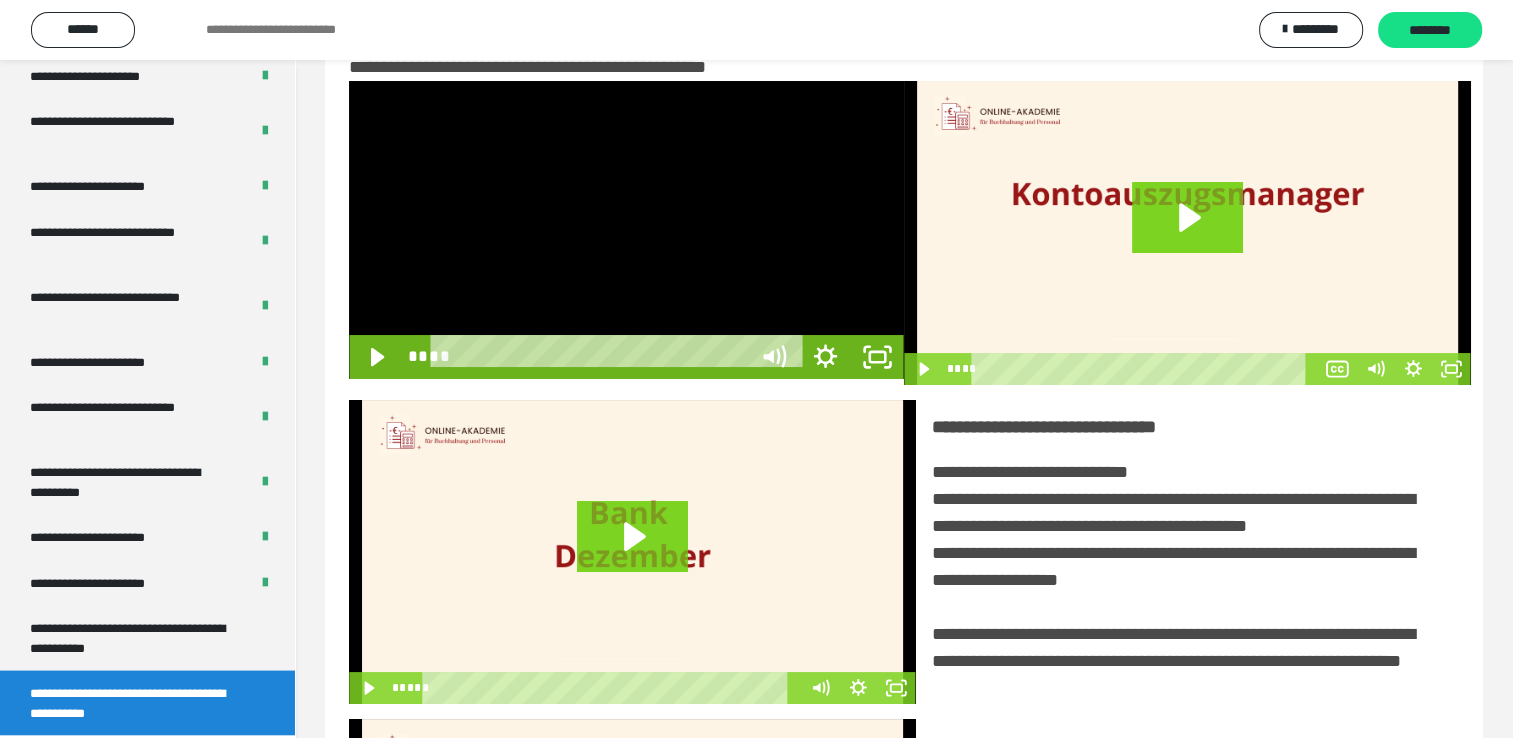 scroll, scrollTop: 3693, scrollLeft: 0, axis: vertical 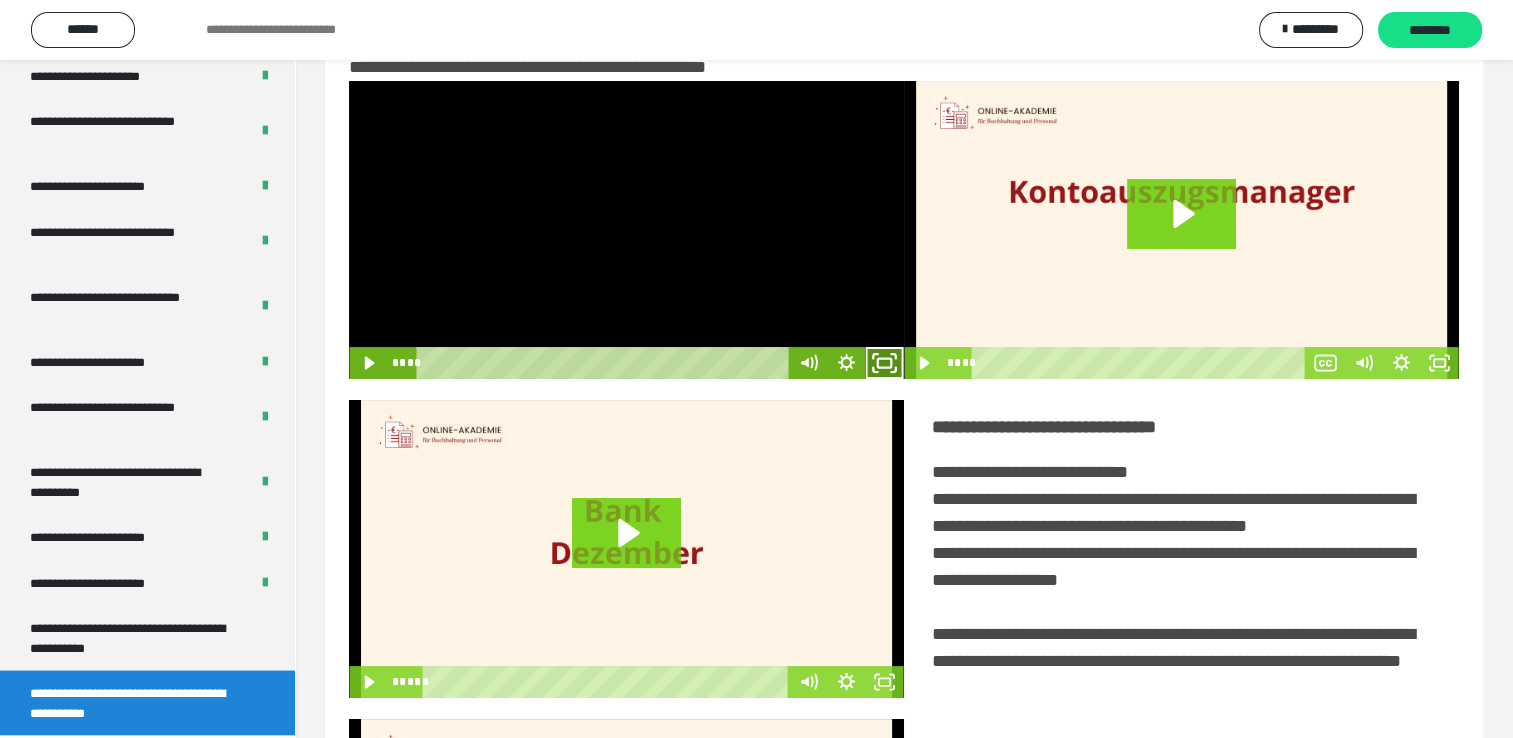 click 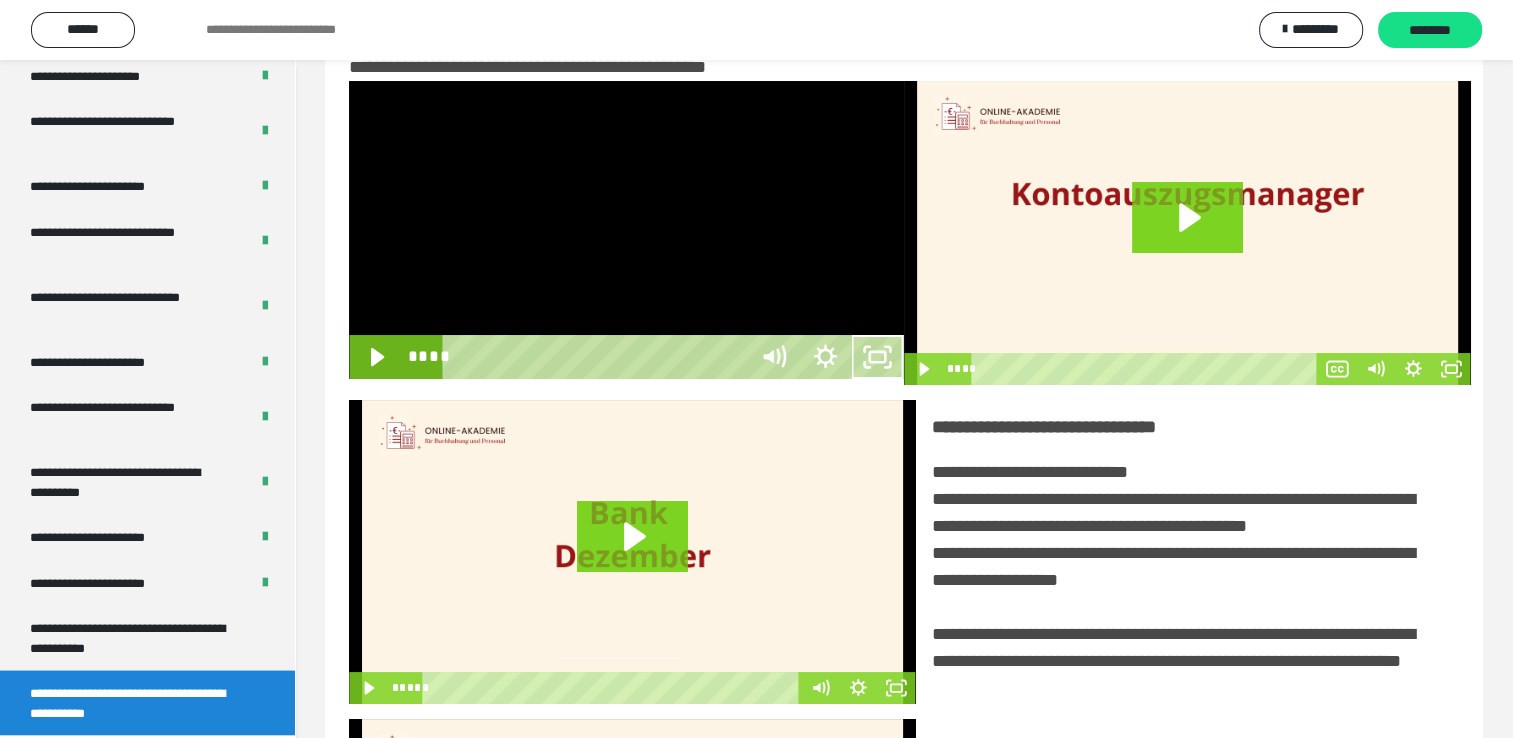 scroll, scrollTop: 3693, scrollLeft: 0, axis: vertical 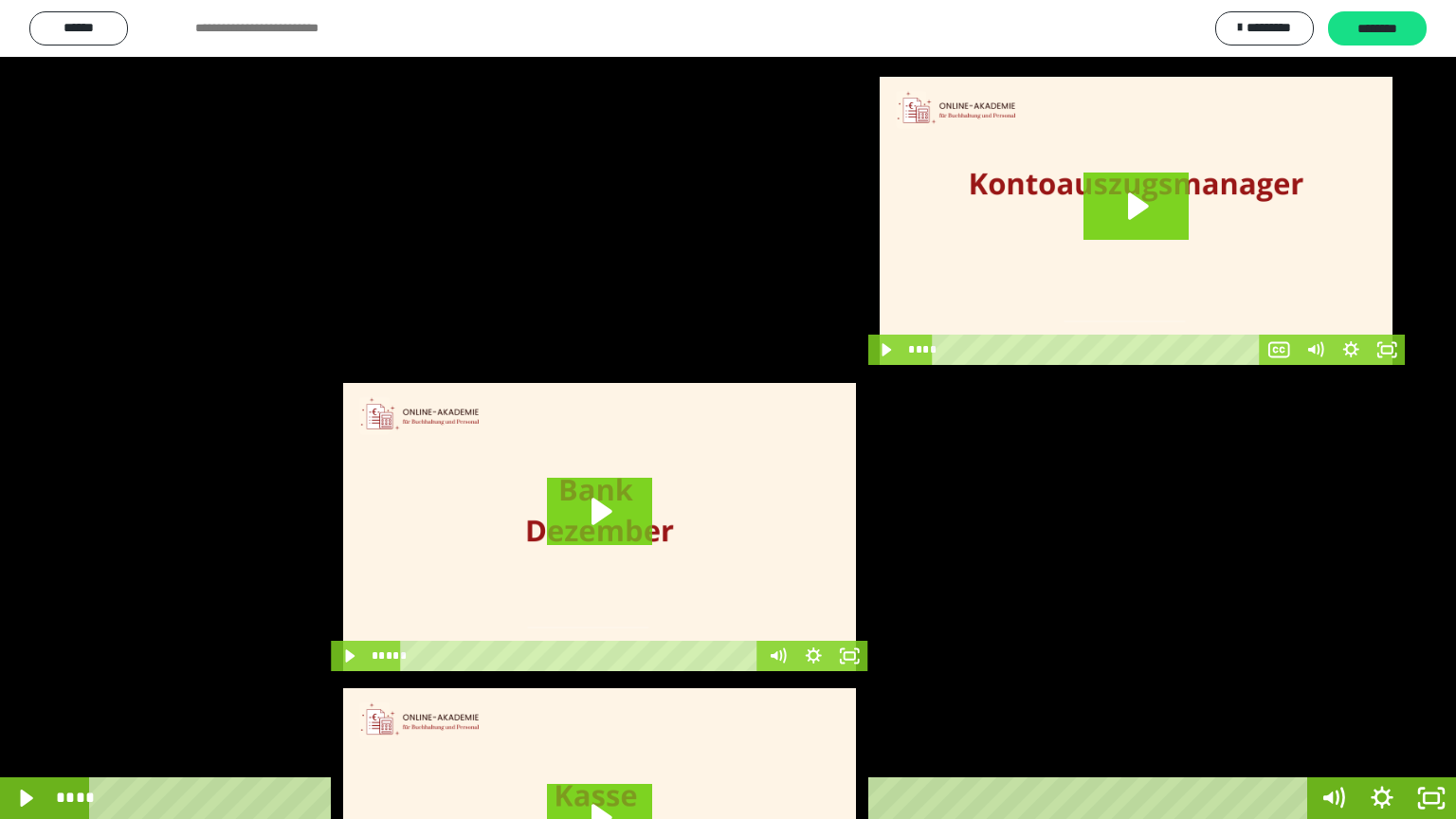 click at bounding box center [728, 410] 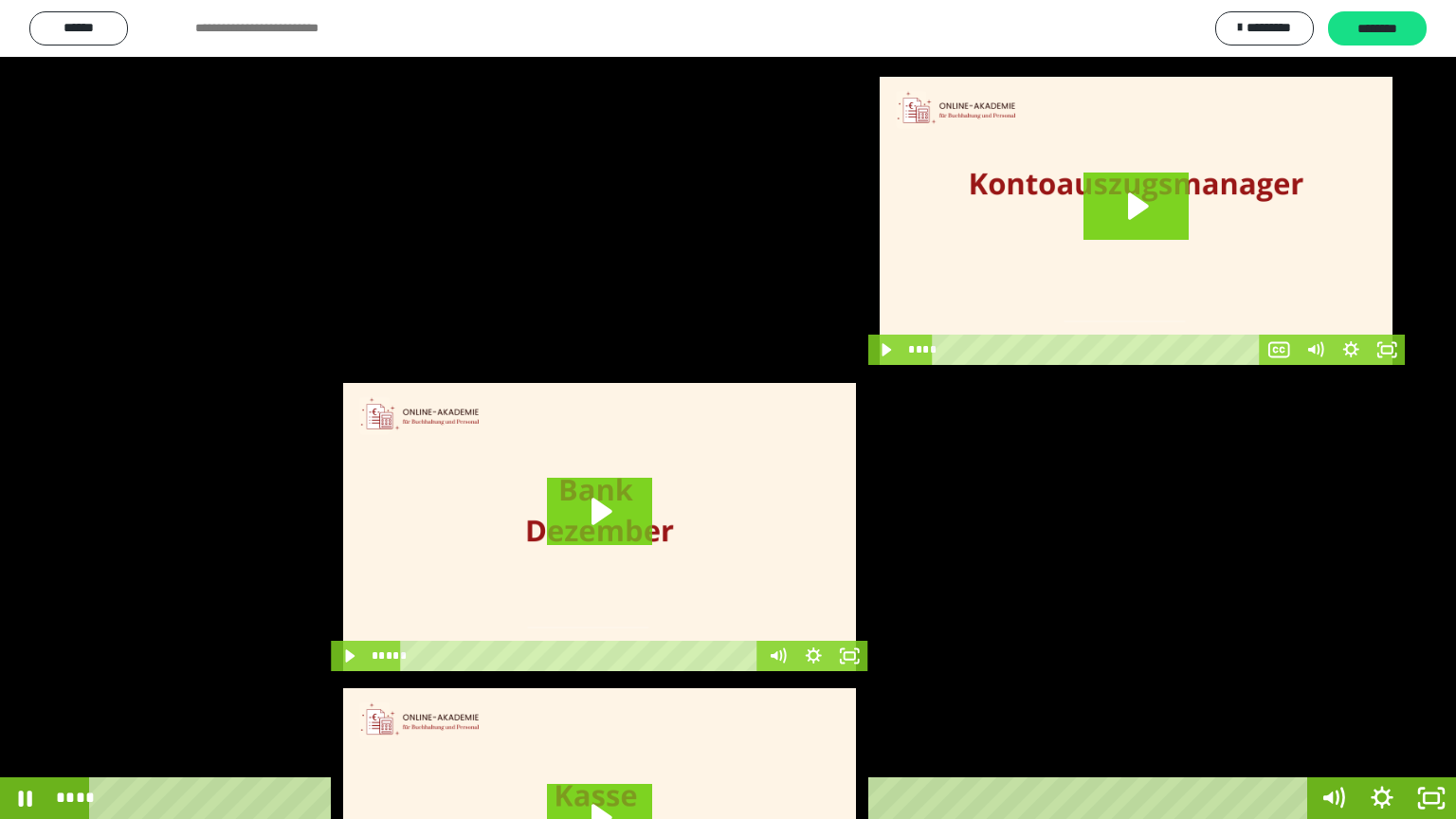 click at bounding box center (728, 410) 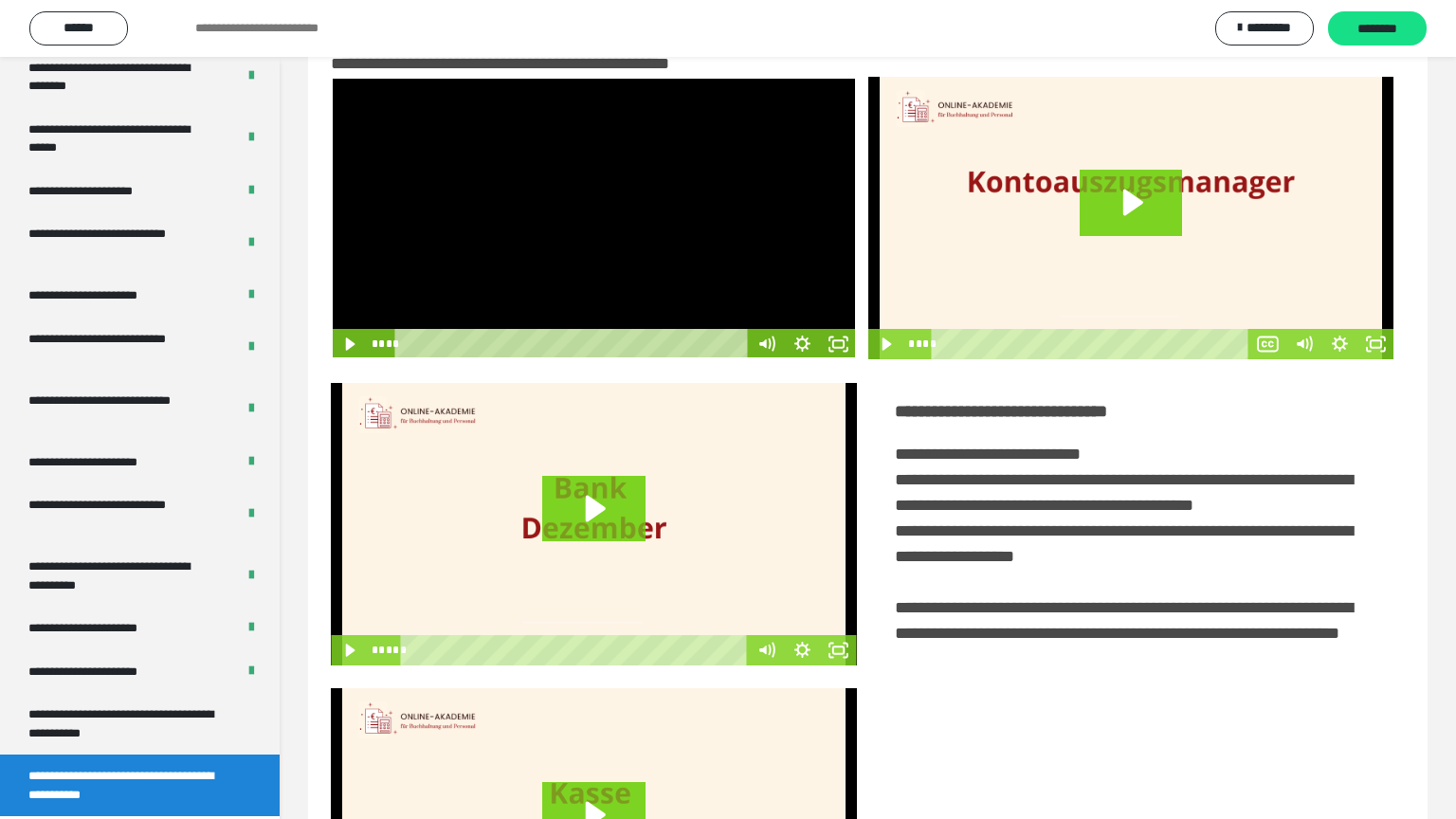 scroll, scrollTop: 3620, scrollLeft: 0, axis: vertical 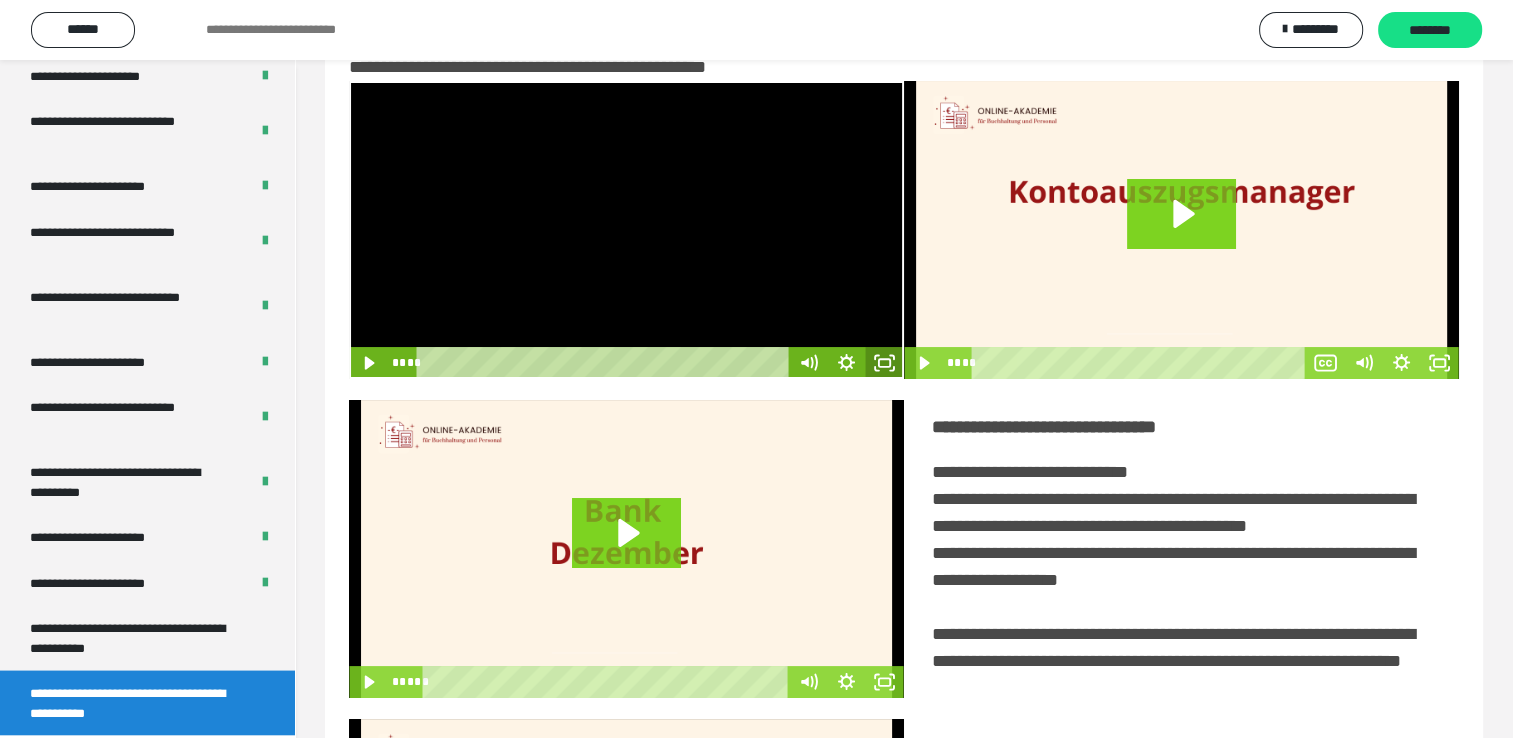 click 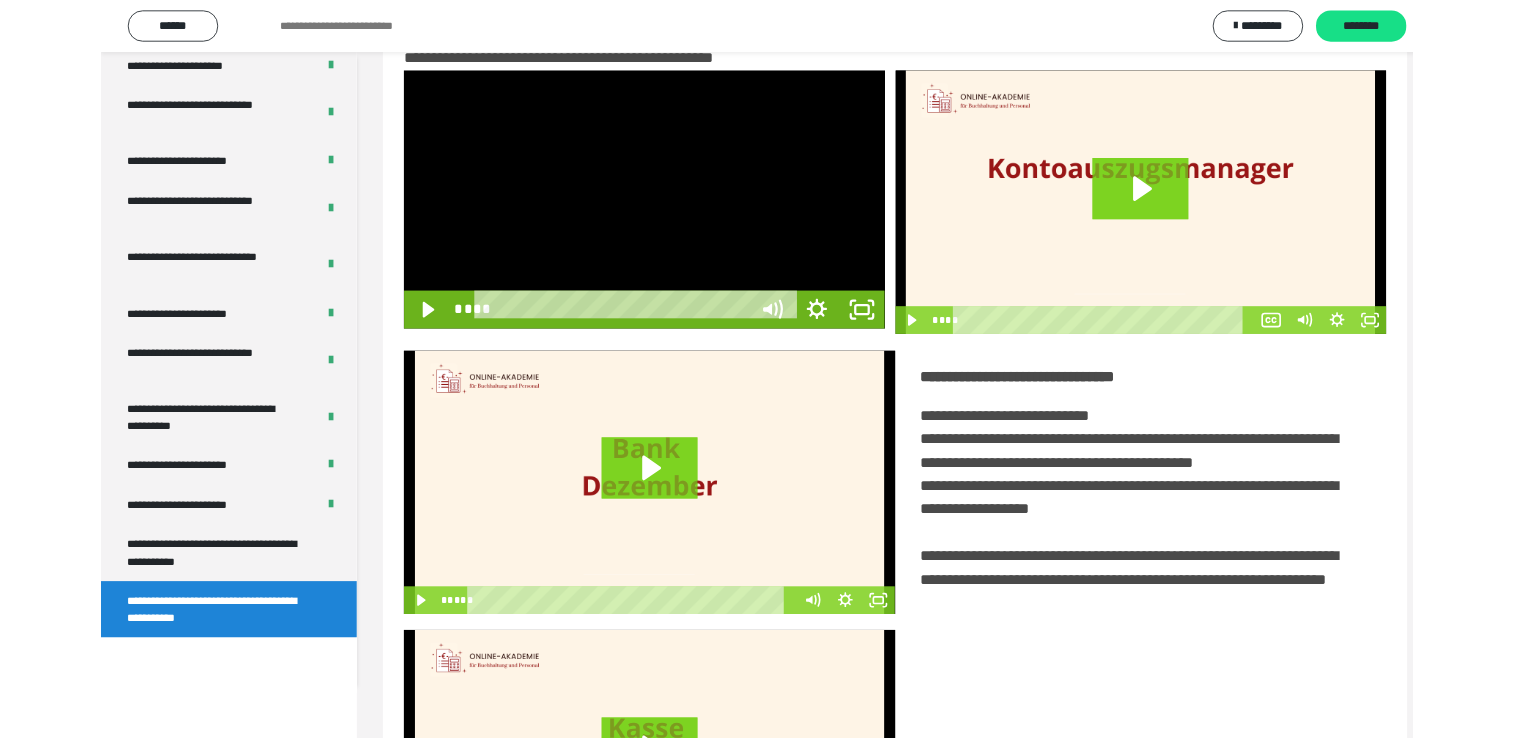 scroll, scrollTop: 3693, scrollLeft: 0, axis: vertical 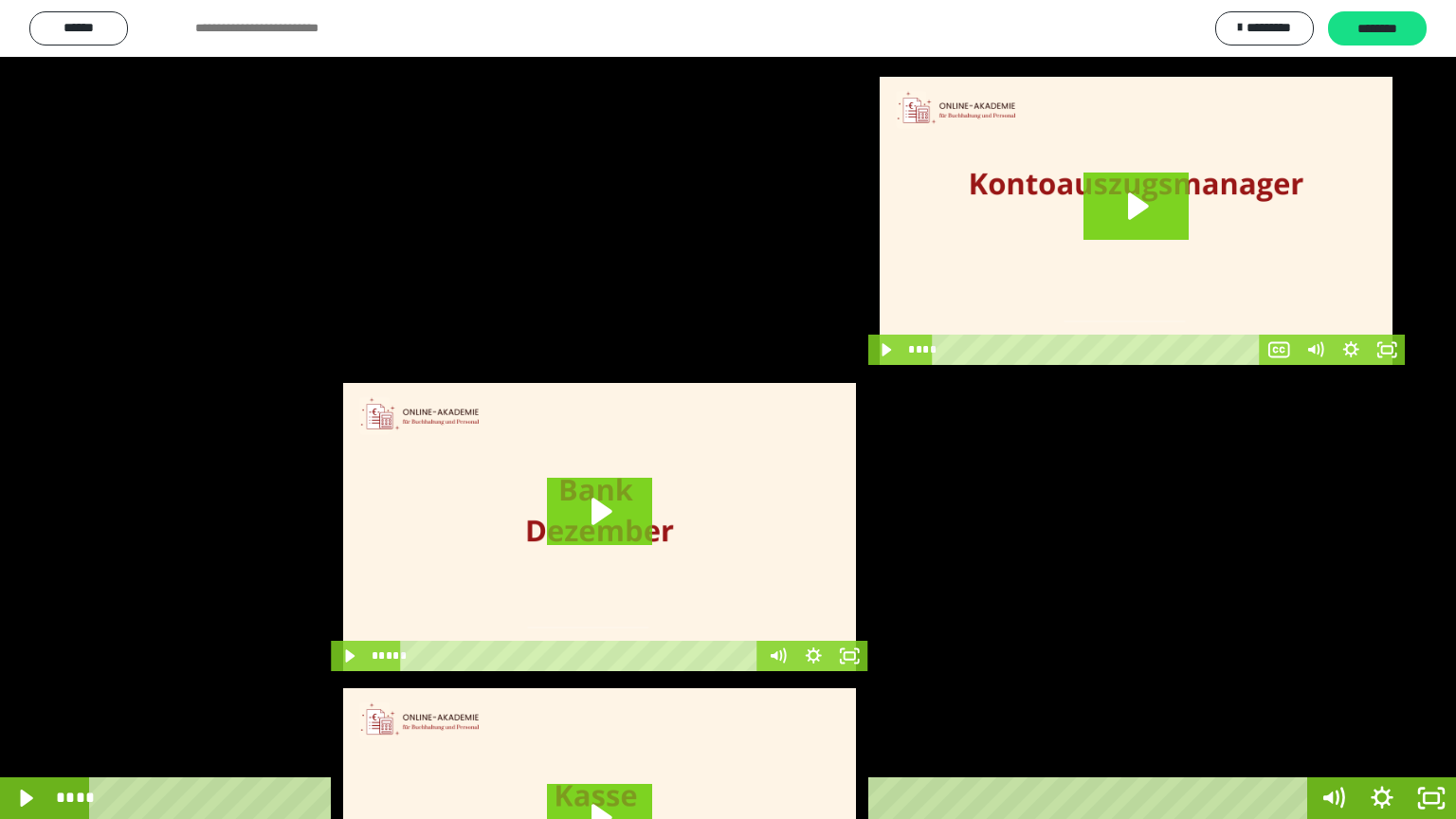 click at bounding box center [728, 410] 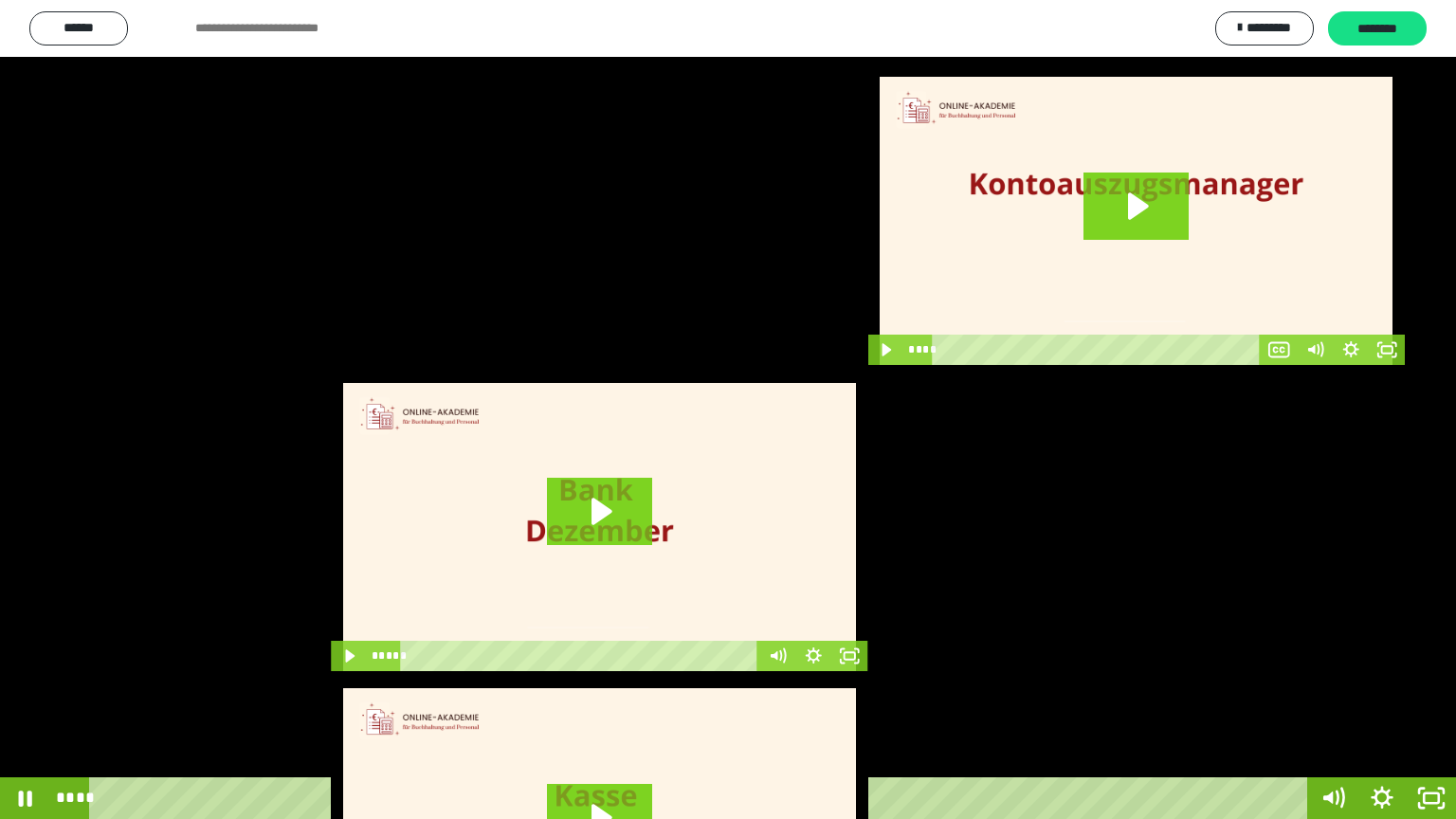 click at bounding box center (728, 410) 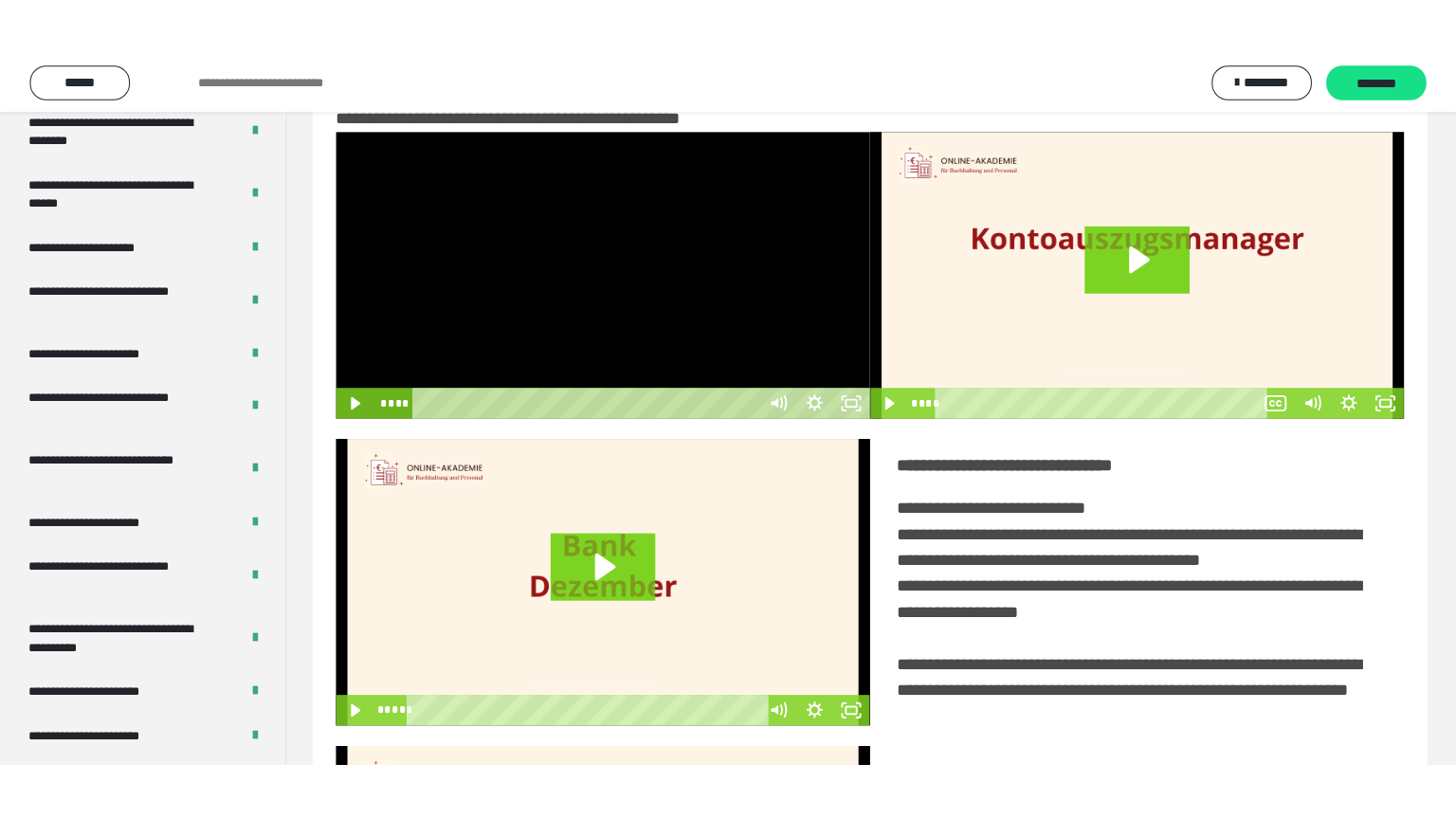 scroll, scrollTop: 3620, scrollLeft: 0, axis: vertical 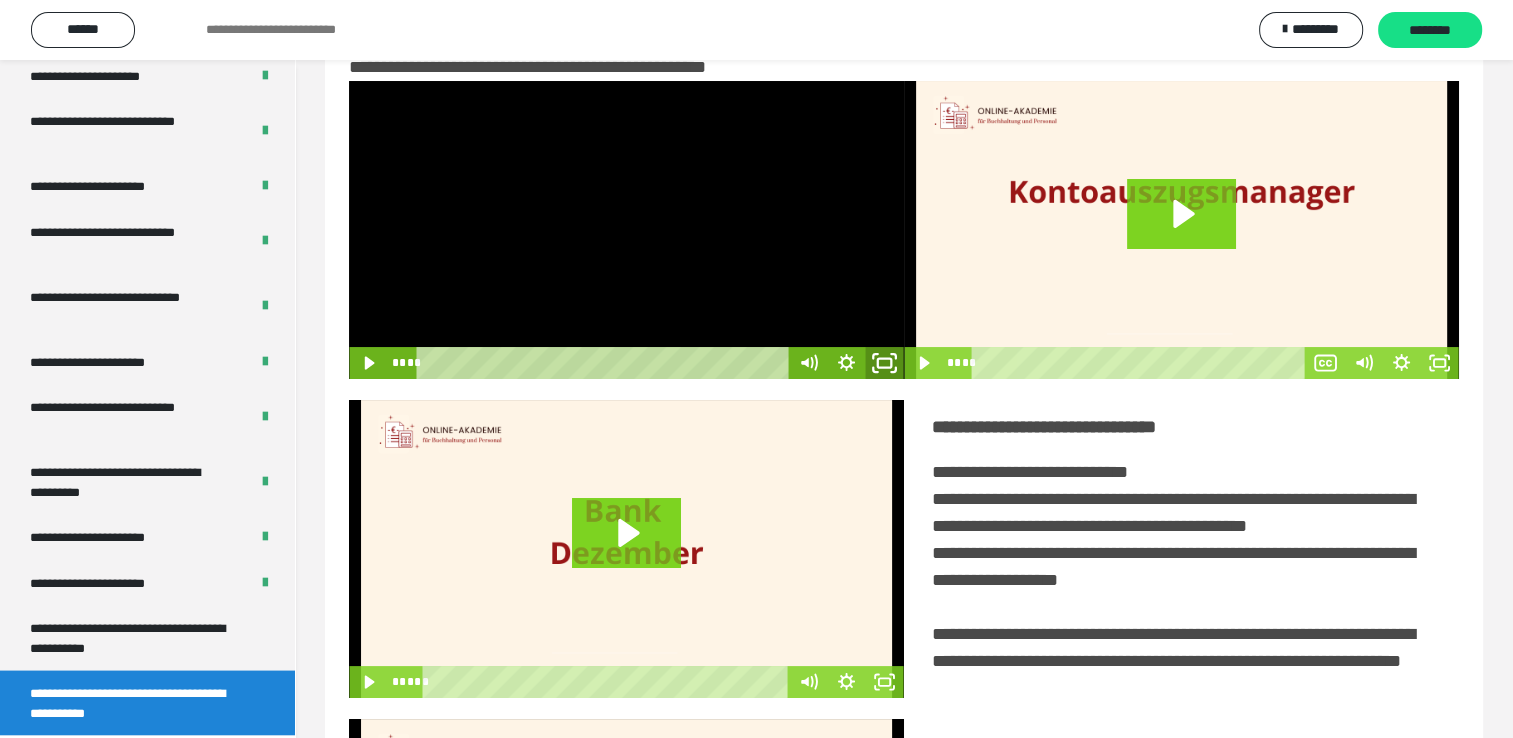 click 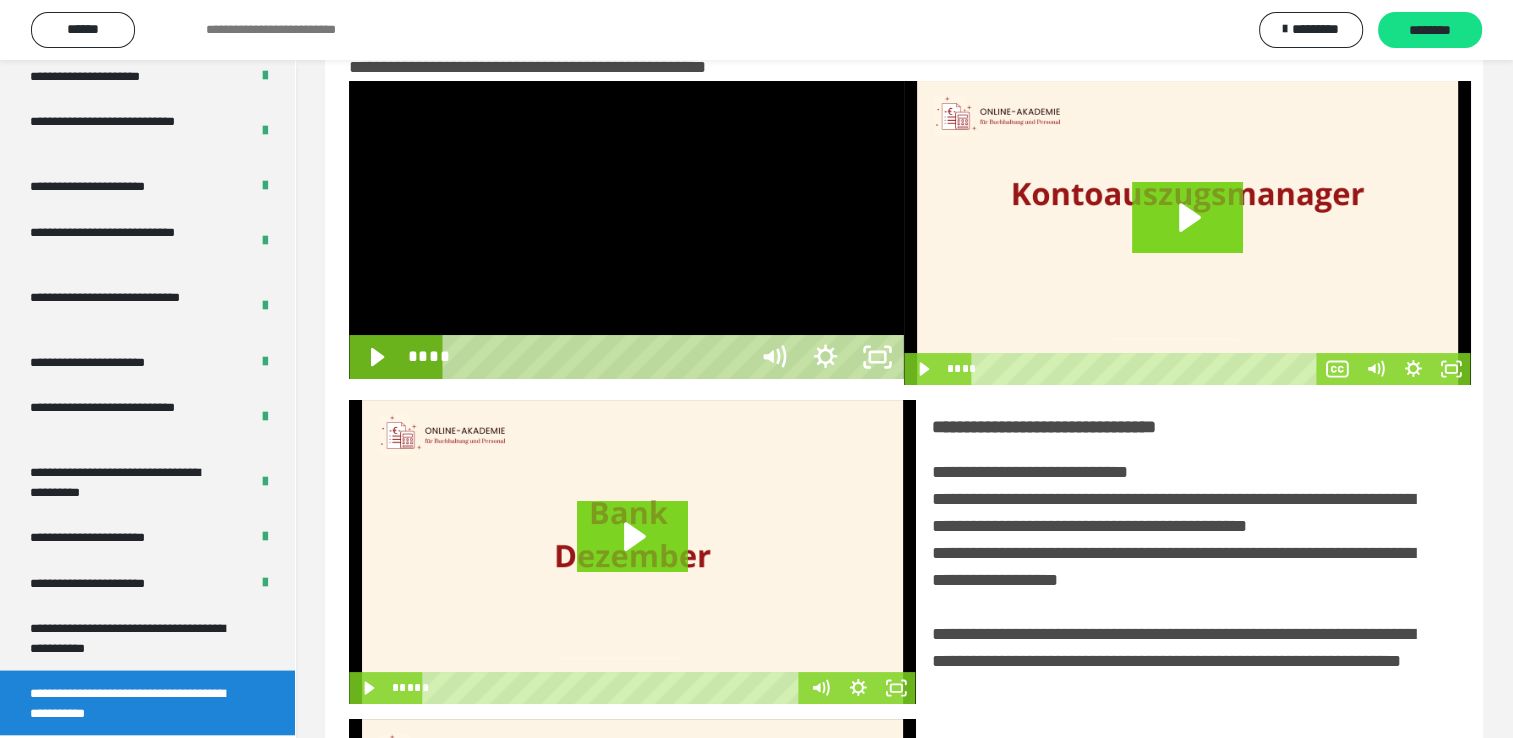 scroll, scrollTop: 3693, scrollLeft: 0, axis: vertical 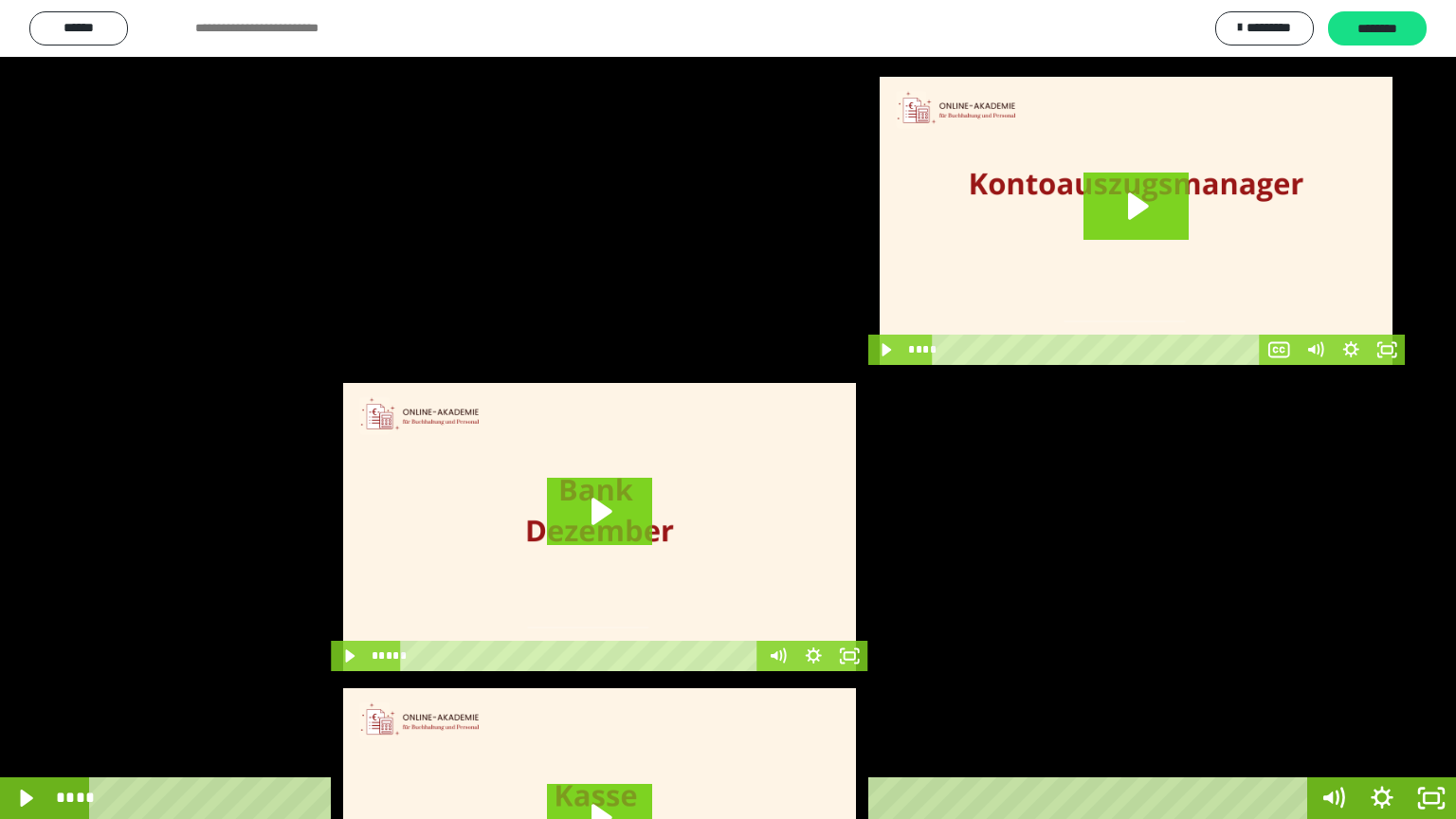 click at bounding box center (728, 410) 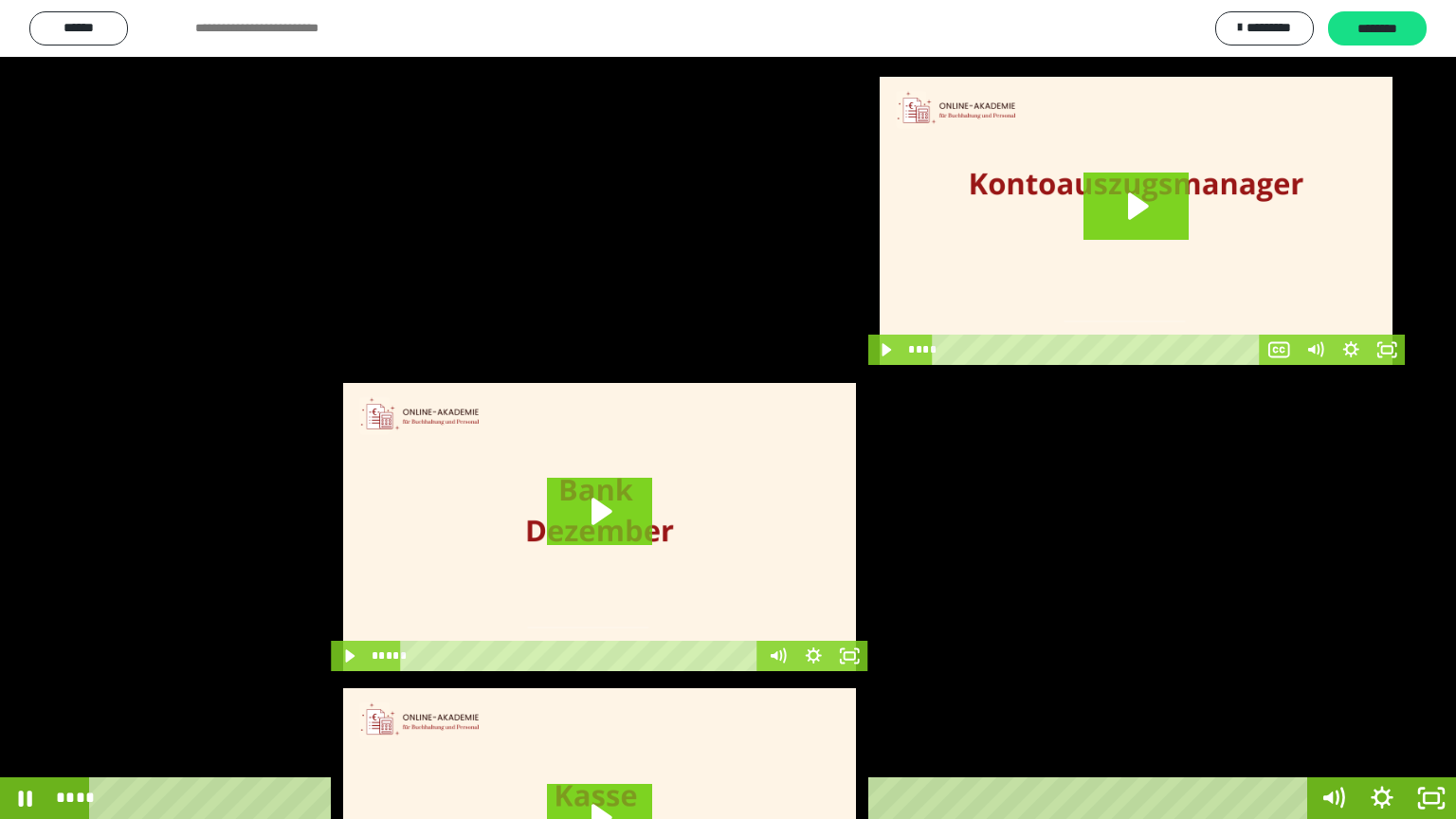 click at bounding box center (728, 410) 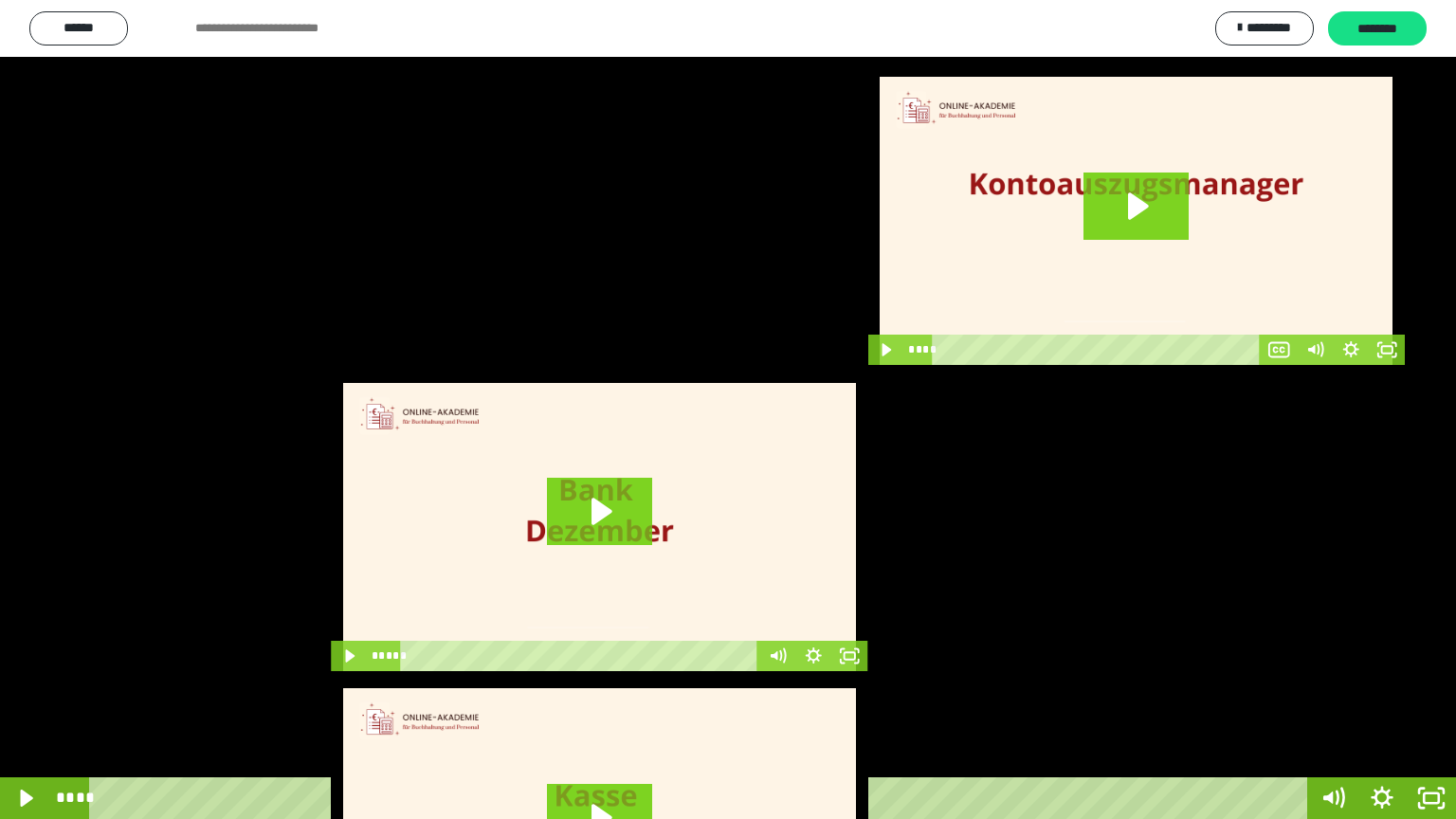 click at bounding box center (728, 410) 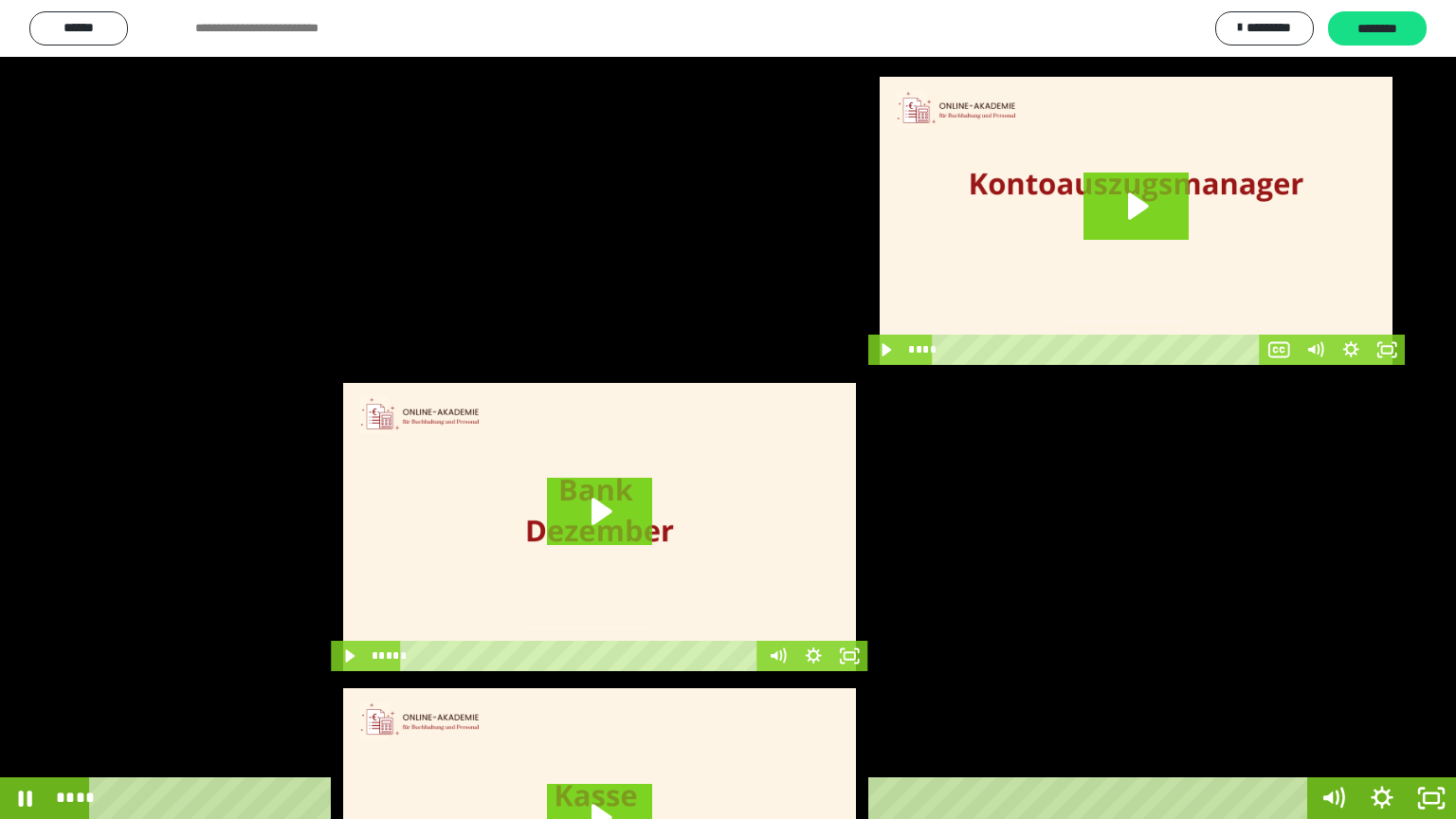 click at bounding box center (728, 410) 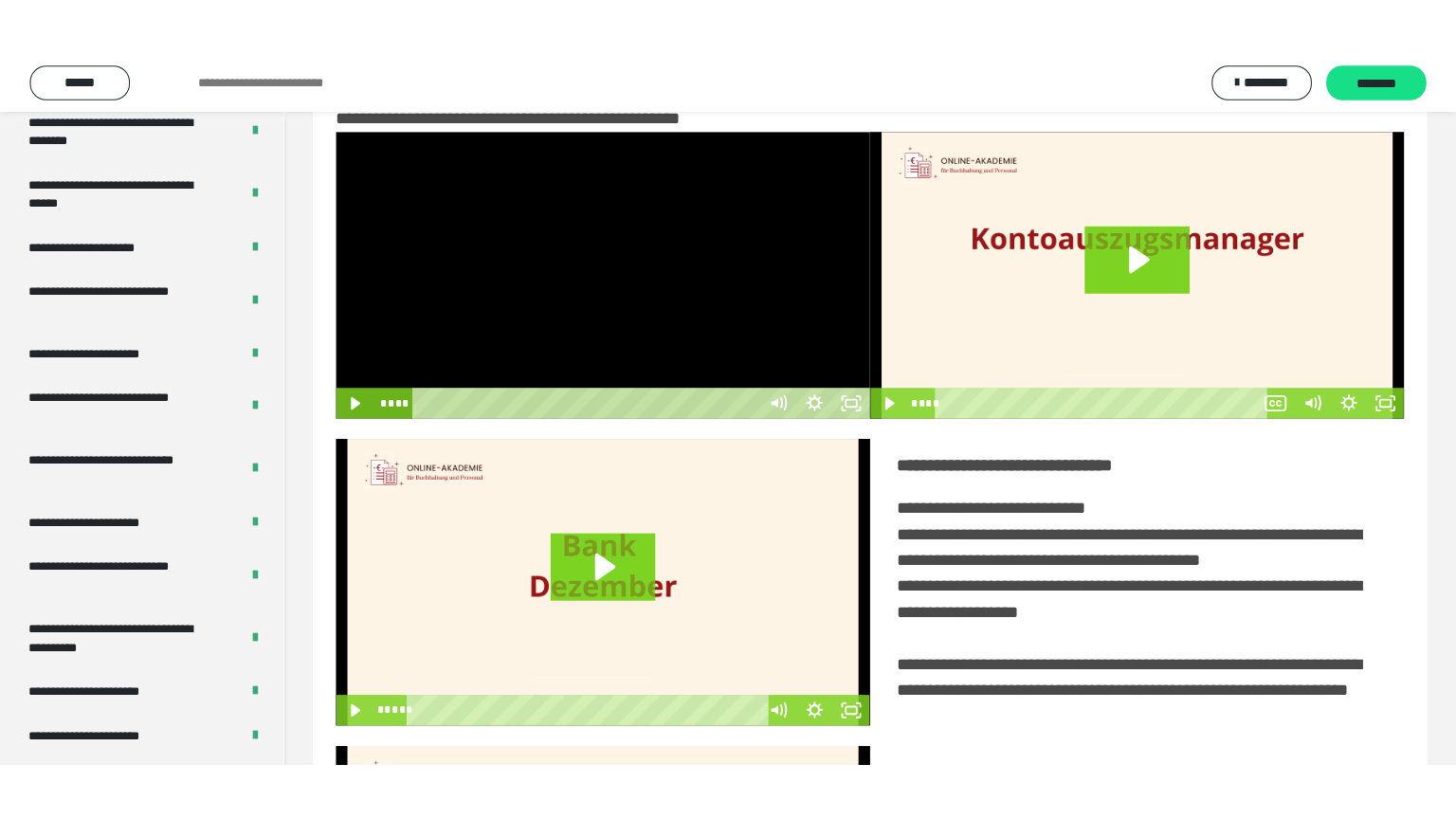 scroll, scrollTop: 3620, scrollLeft: 0, axis: vertical 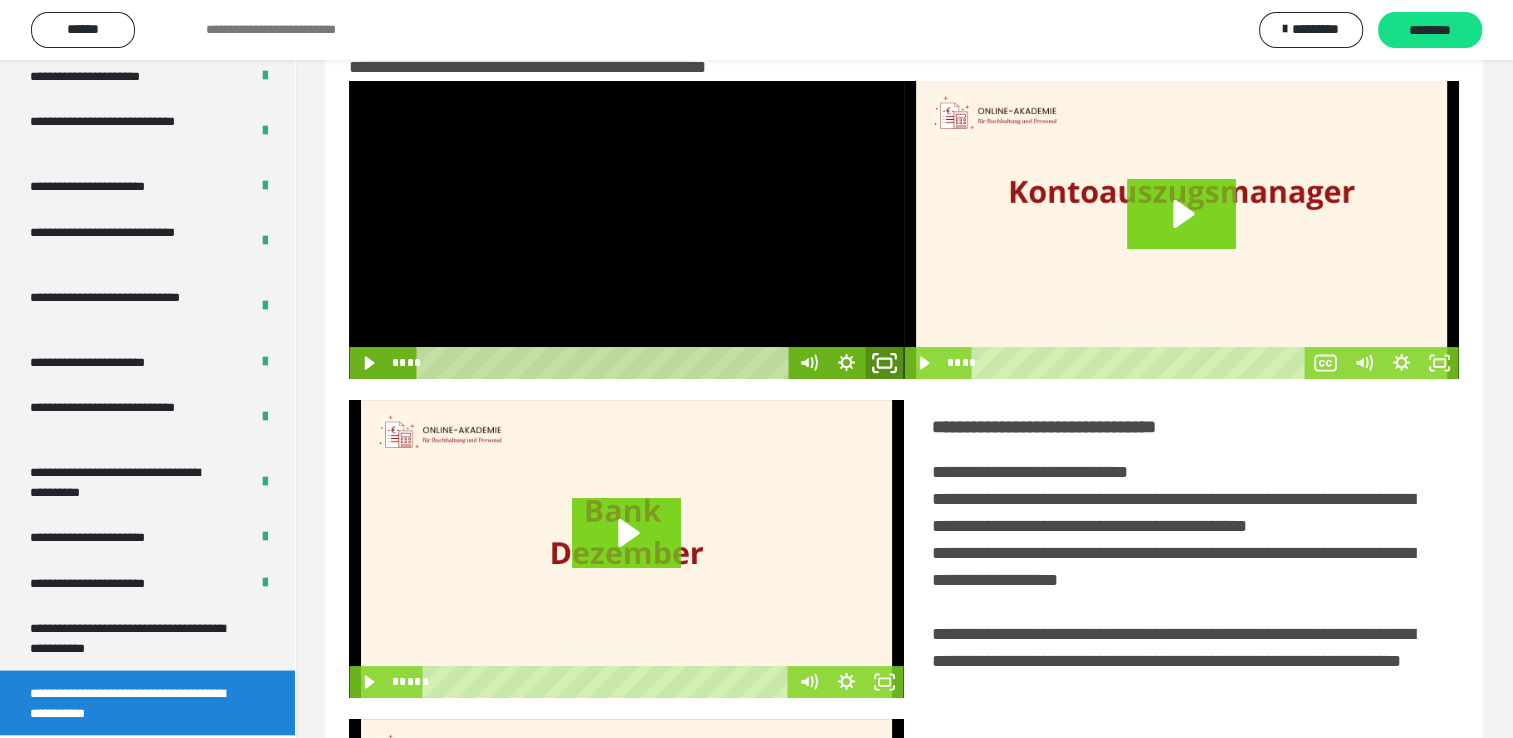 click 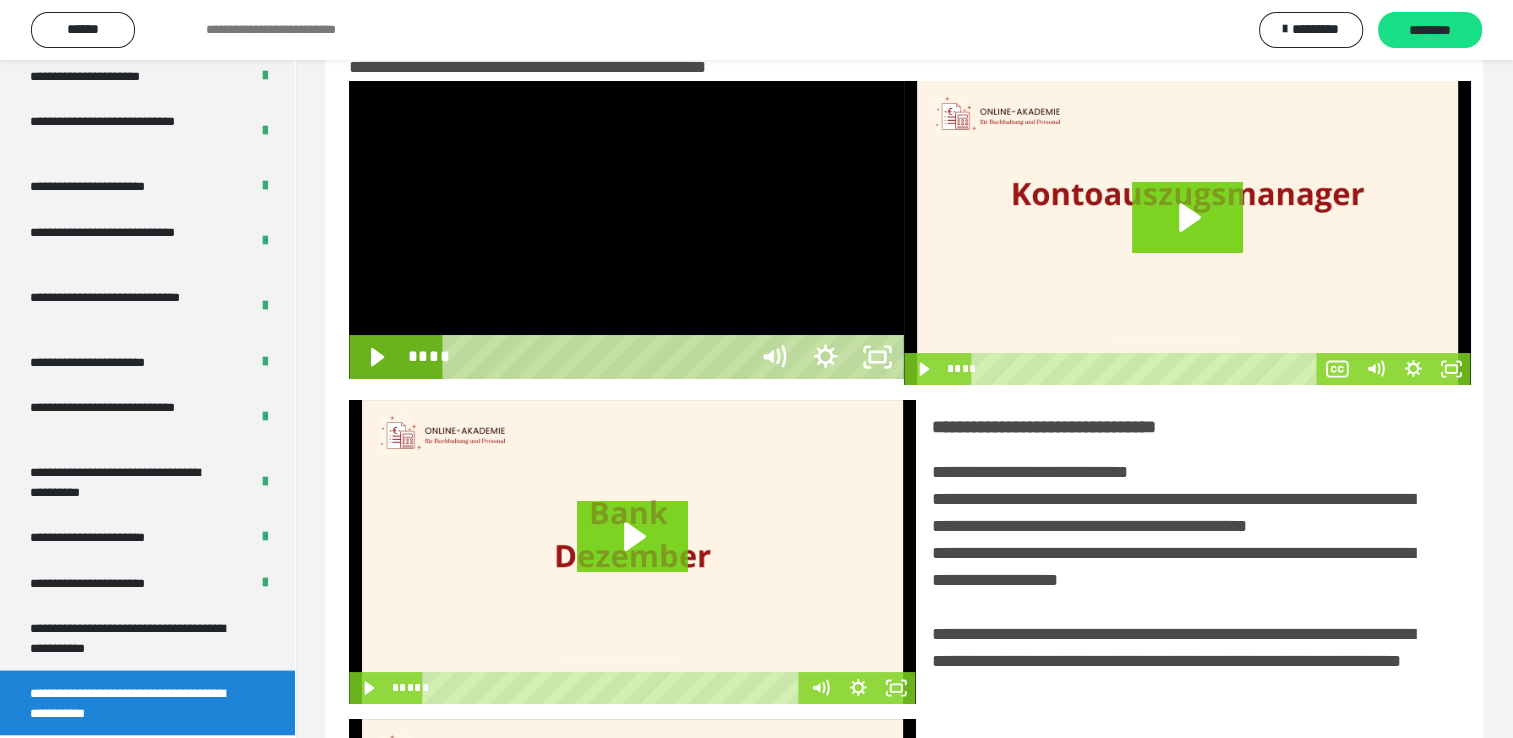 scroll, scrollTop: 3693, scrollLeft: 0, axis: vertical 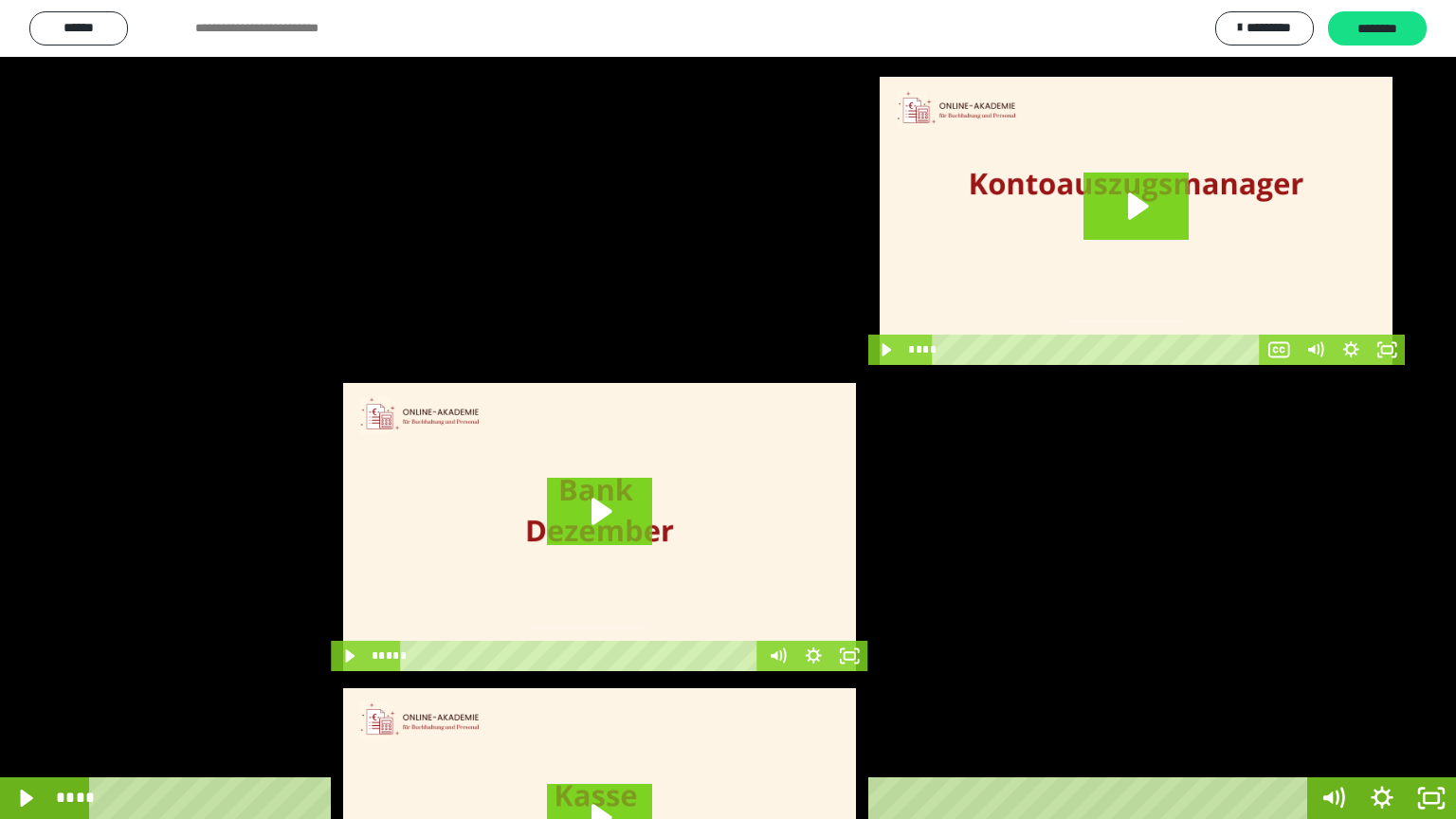 click at bounding box center [728, 410] 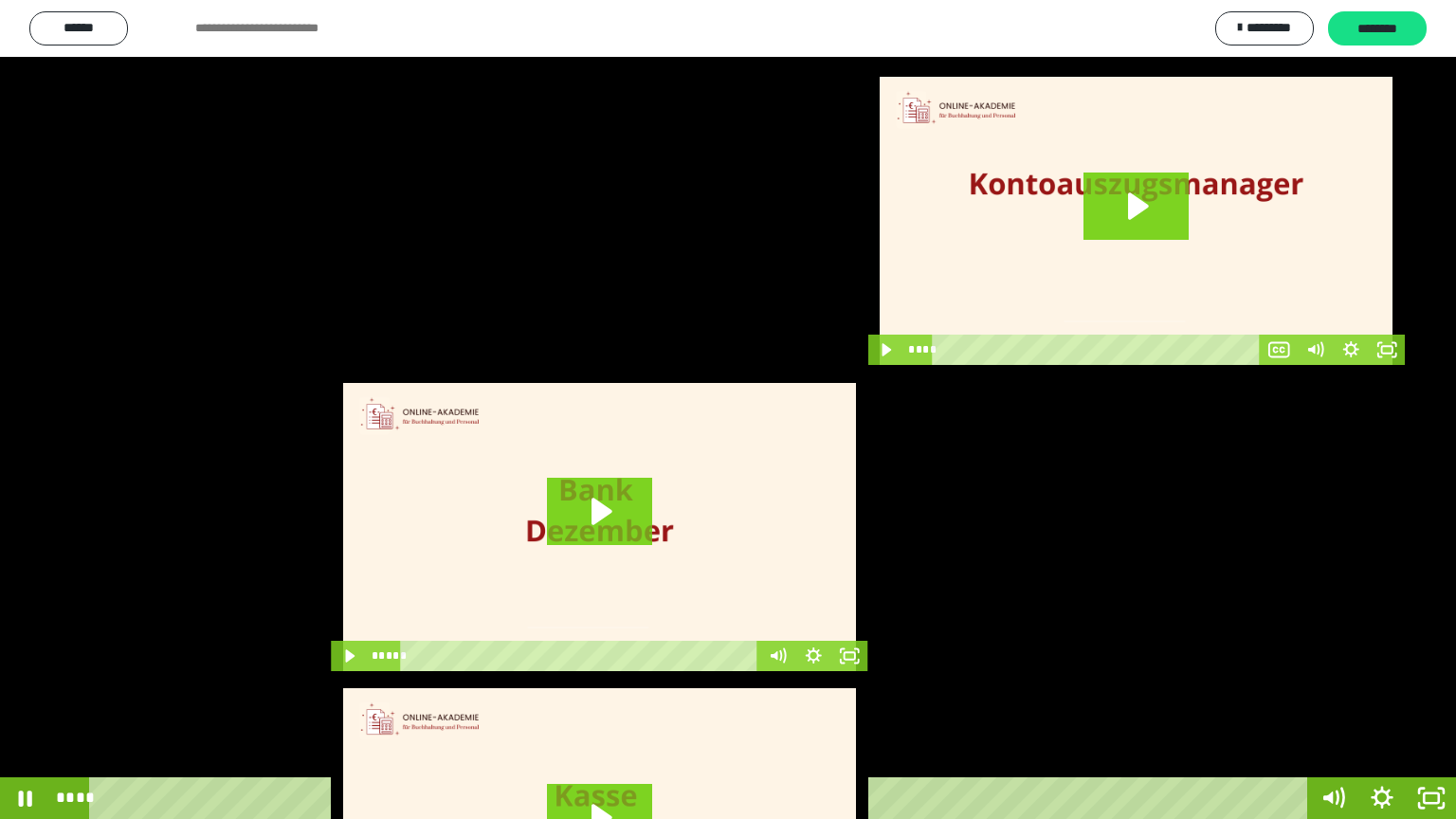 click at bounding box center (728, 410) 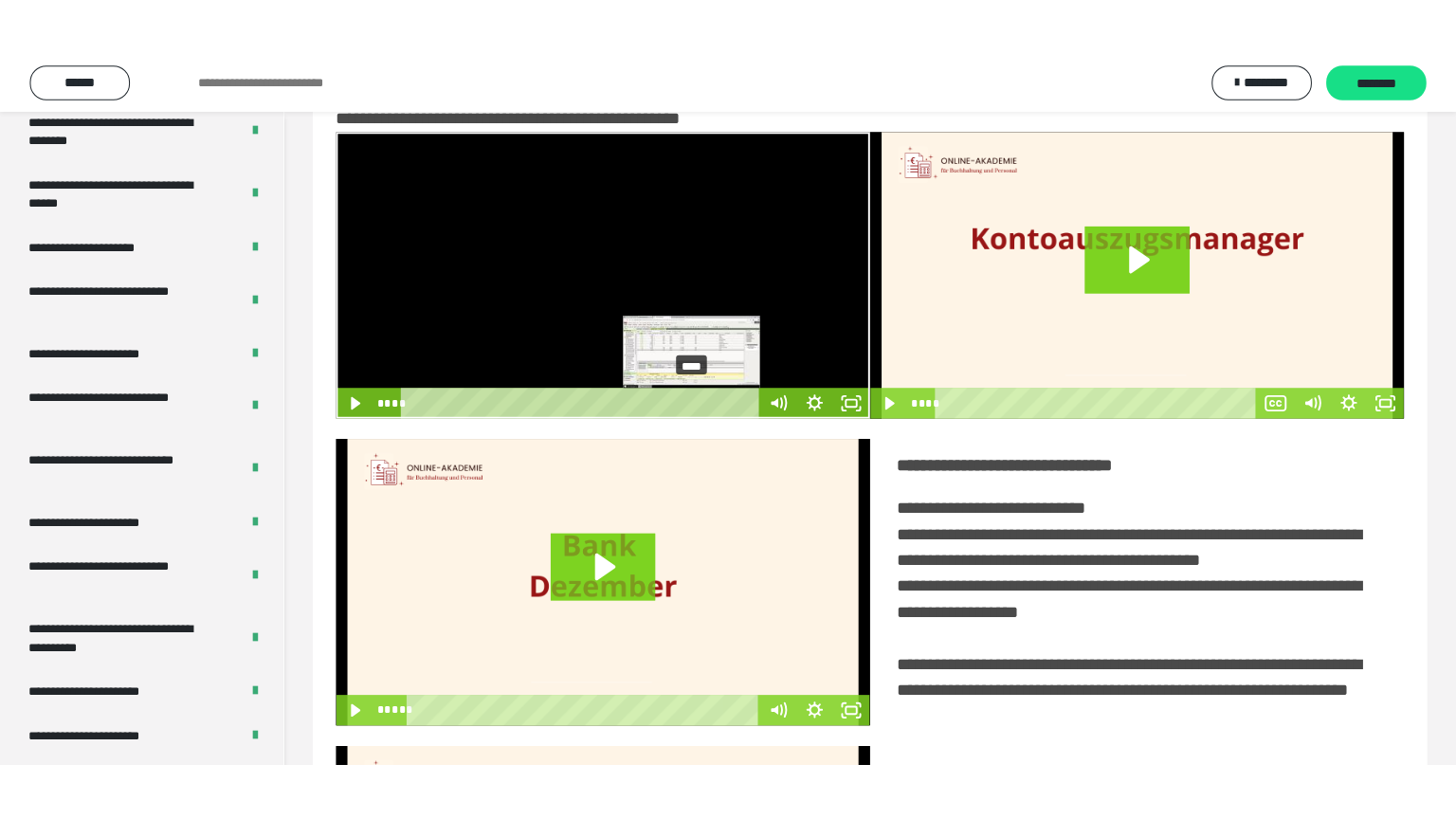 scroll, scrollTop: 3620, scrollLeft: 0, axis: vertical 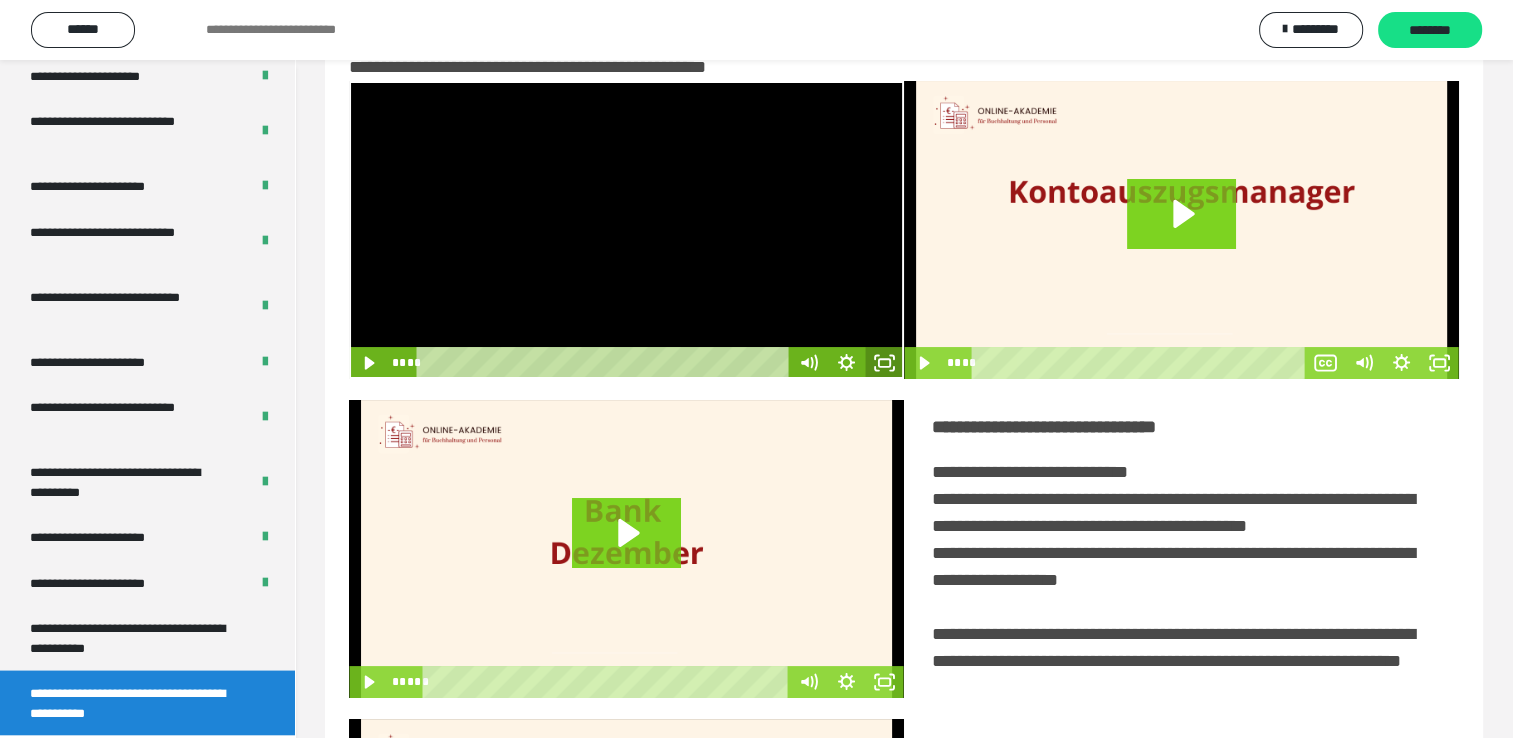 click 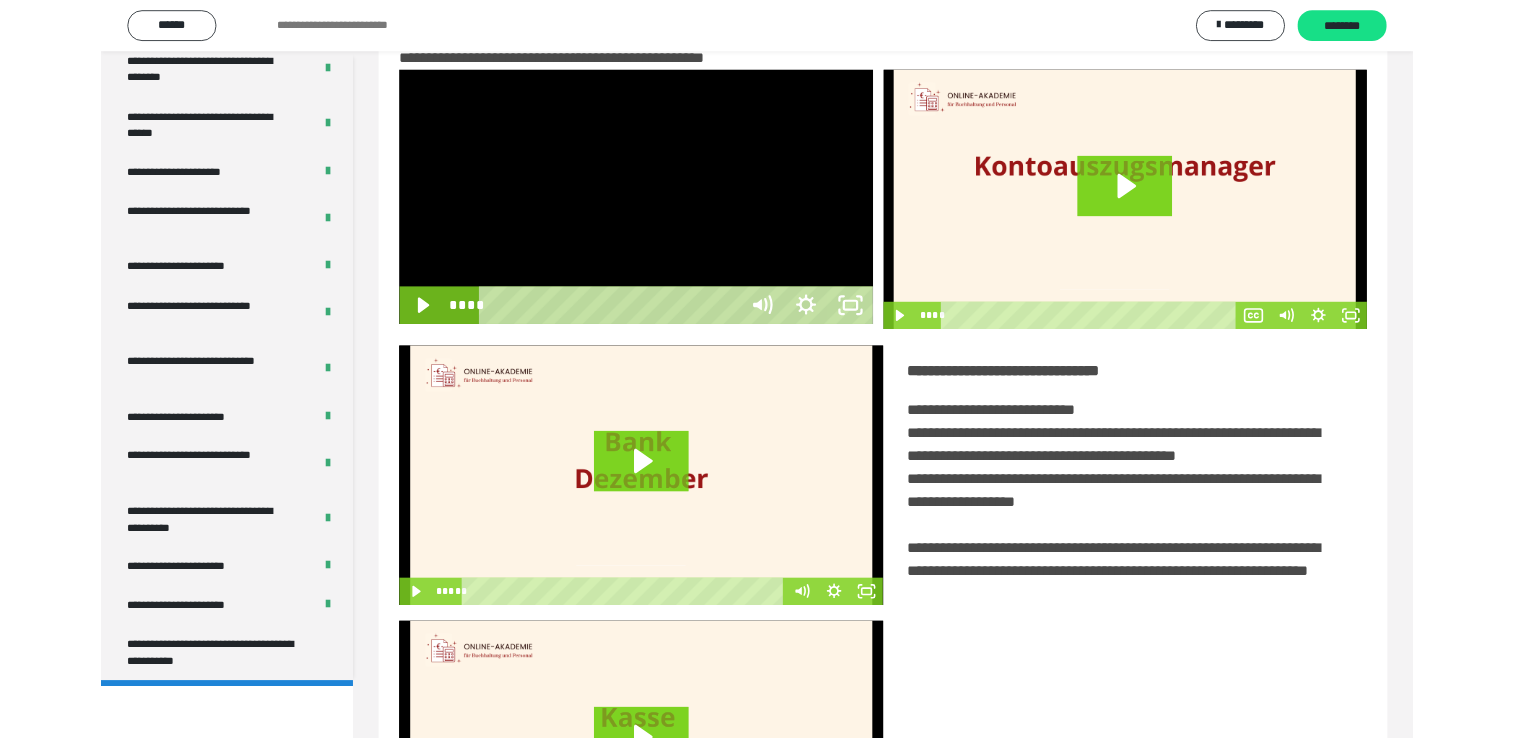 scroll, scrollTop: 3693, scrollLeft: 0, axis: vertical 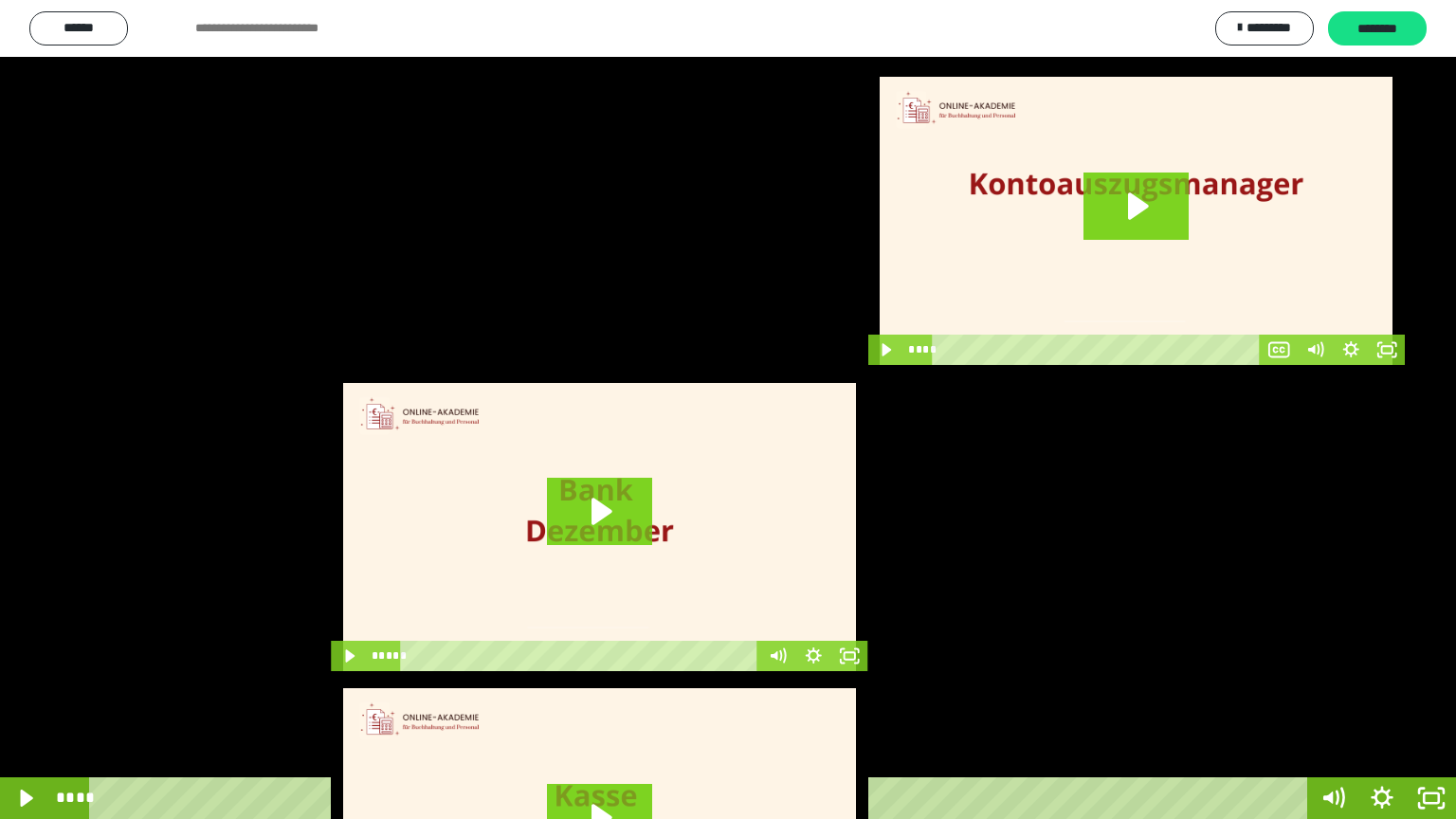 click at bounding box center [728, 410] 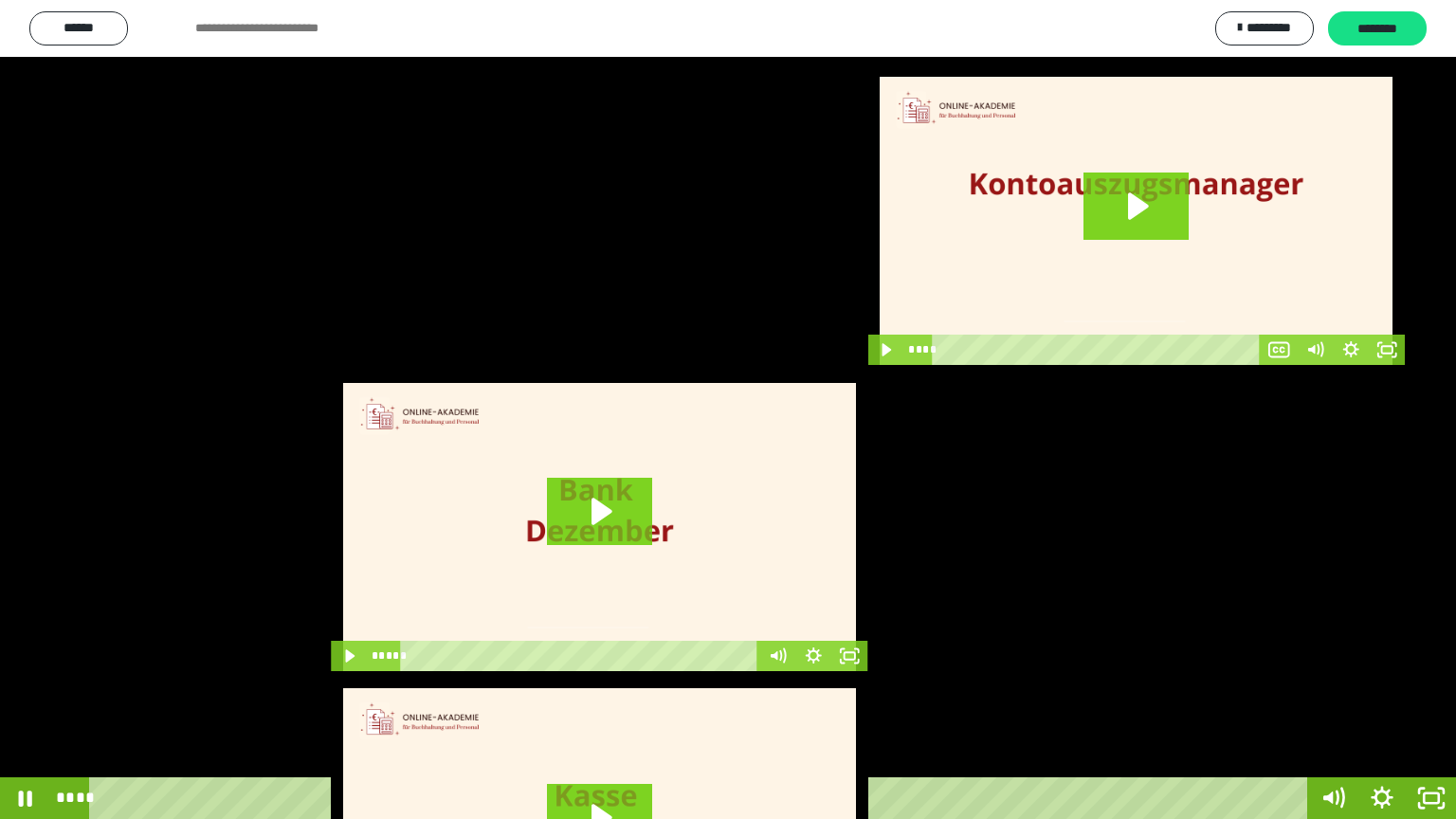 click at bounding box center [728, 410] 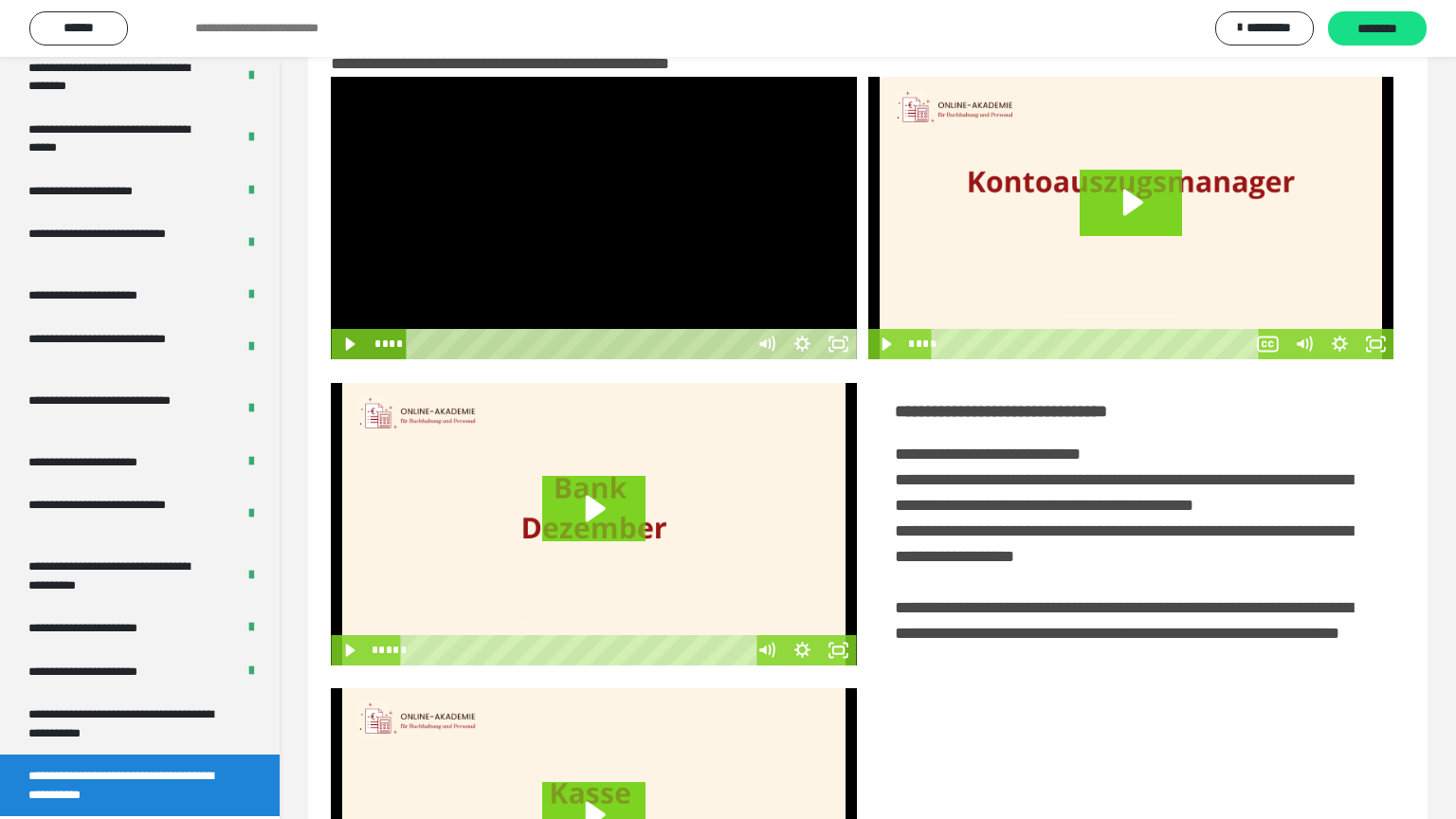 scroll, scrollTop: 3620, scrollLeft: 0, axis: vertical 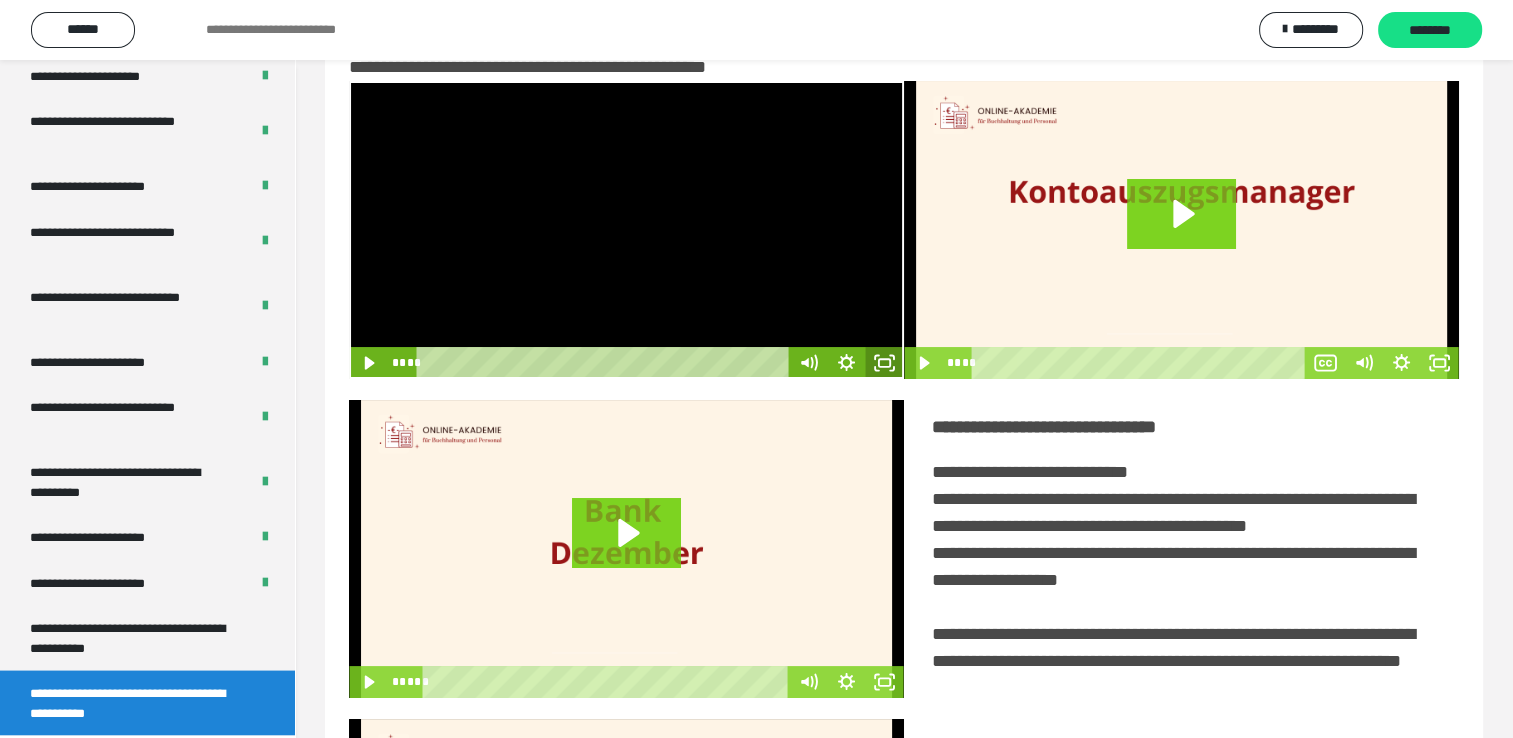 click 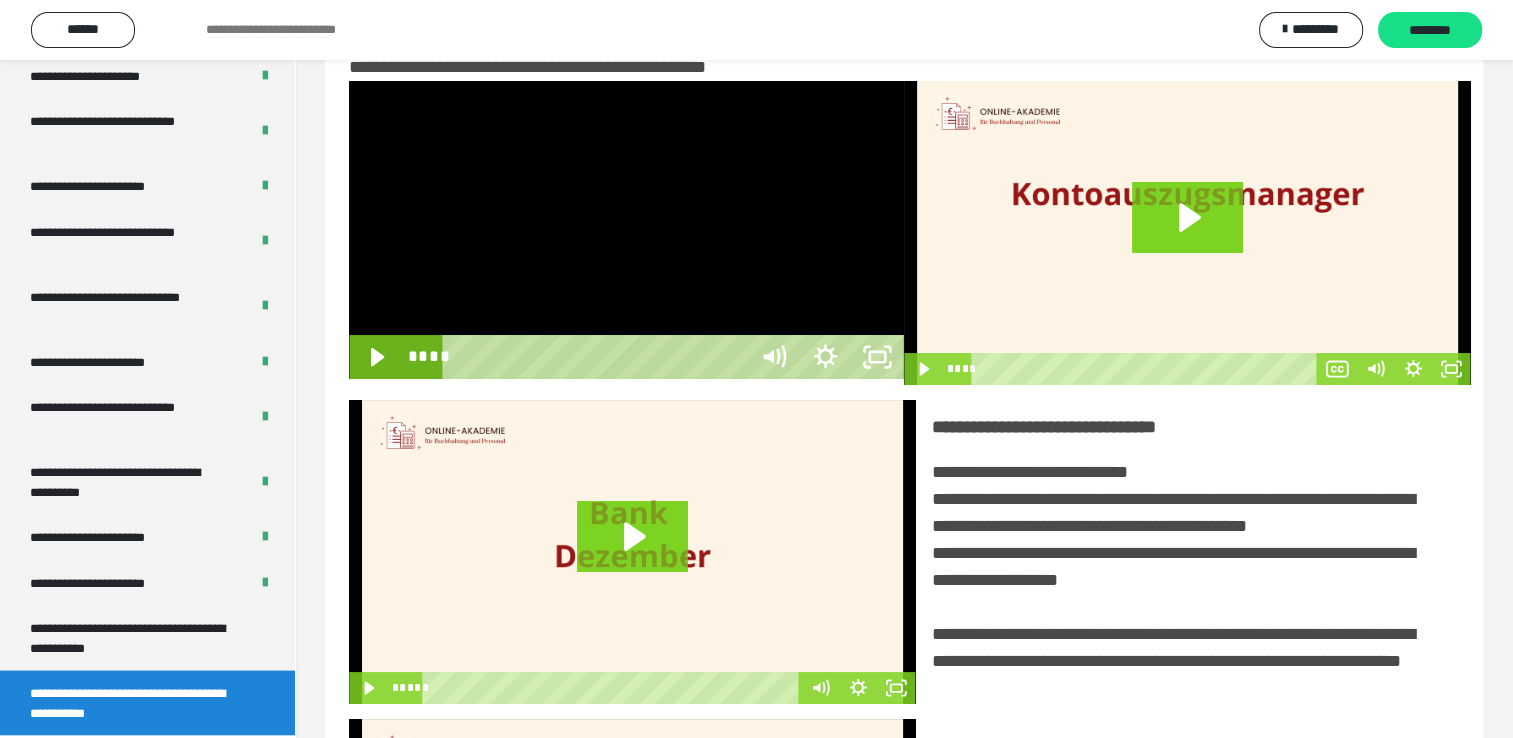 scroll, scrollTop: 3693, scrollLeft: 0, axis: vertical 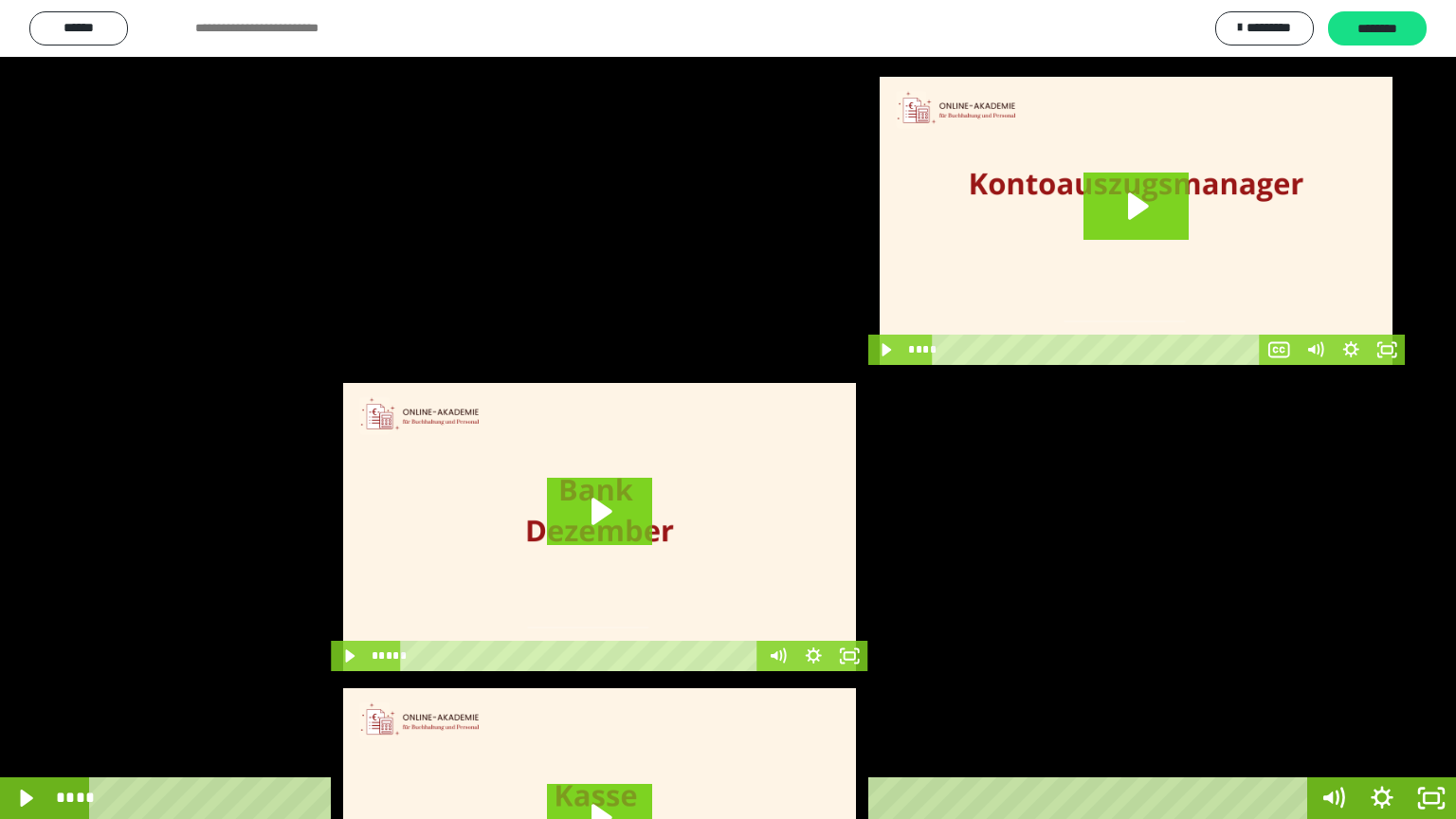 click at bounding box center (728, 410) 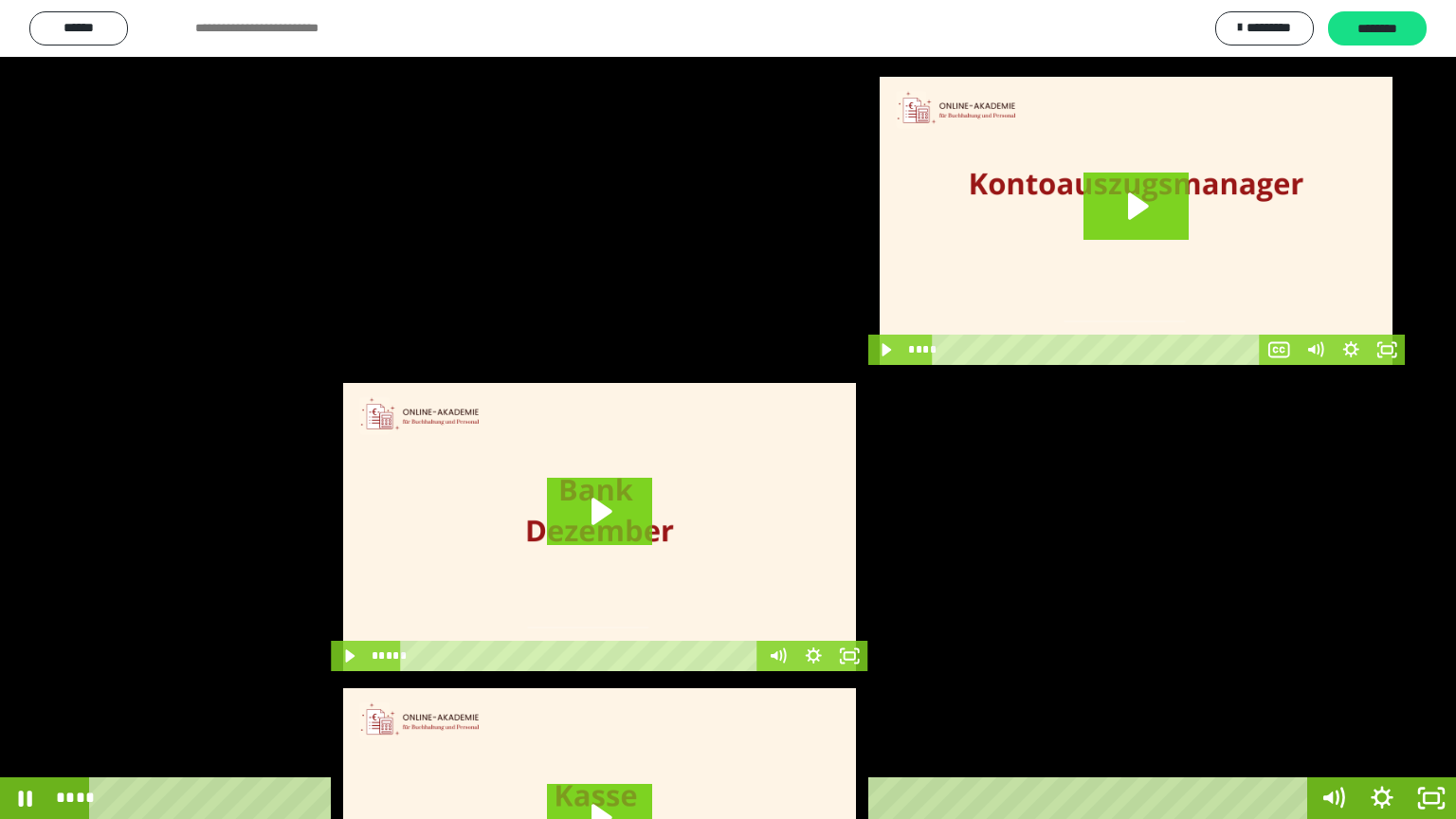 click at bounding box center (728, 410) 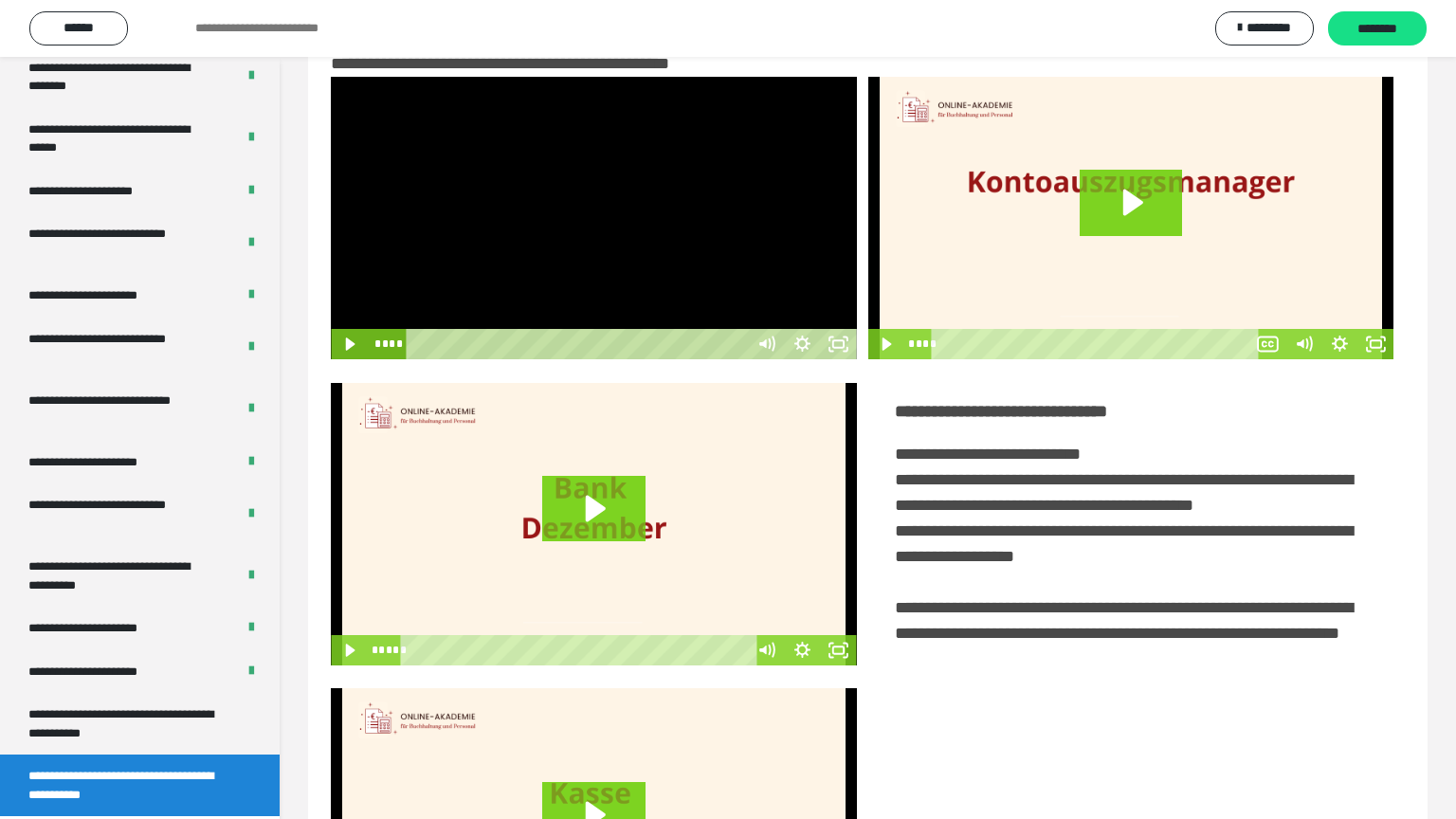 scroll, scrollTop: 3620, scrollLeft: 0, axis: vertical 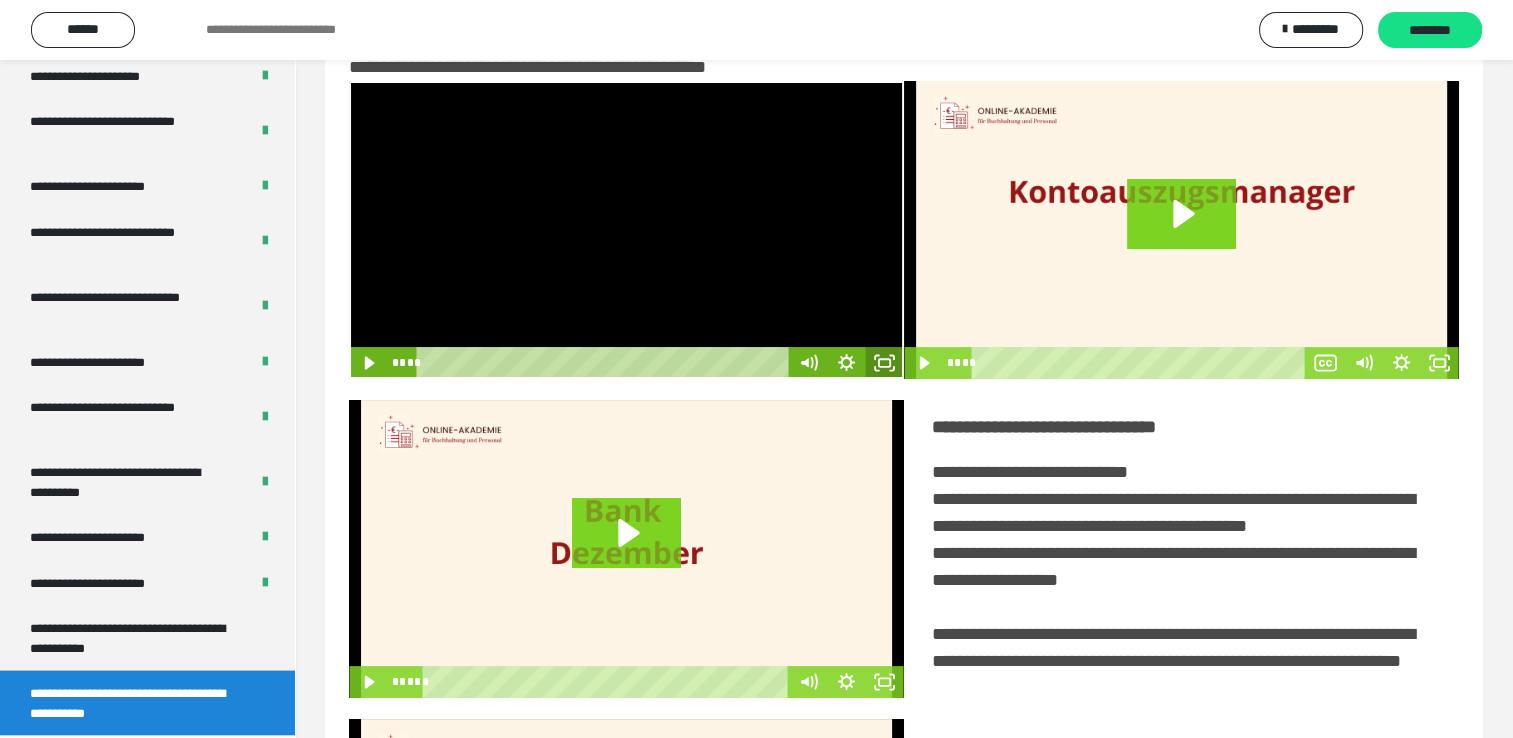 click 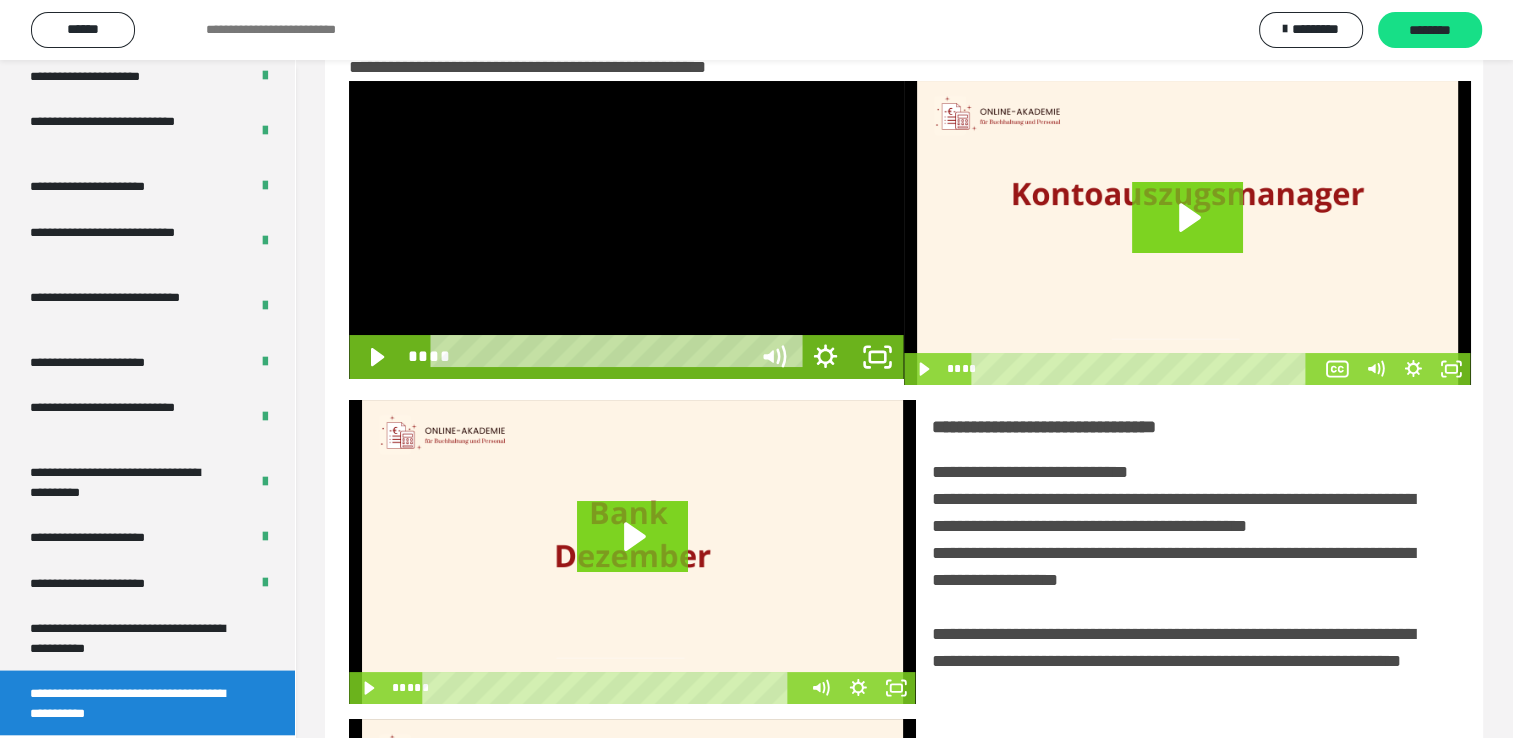 scroll, scrollTop: 3693, scrollLeft: 0, axis: vertical 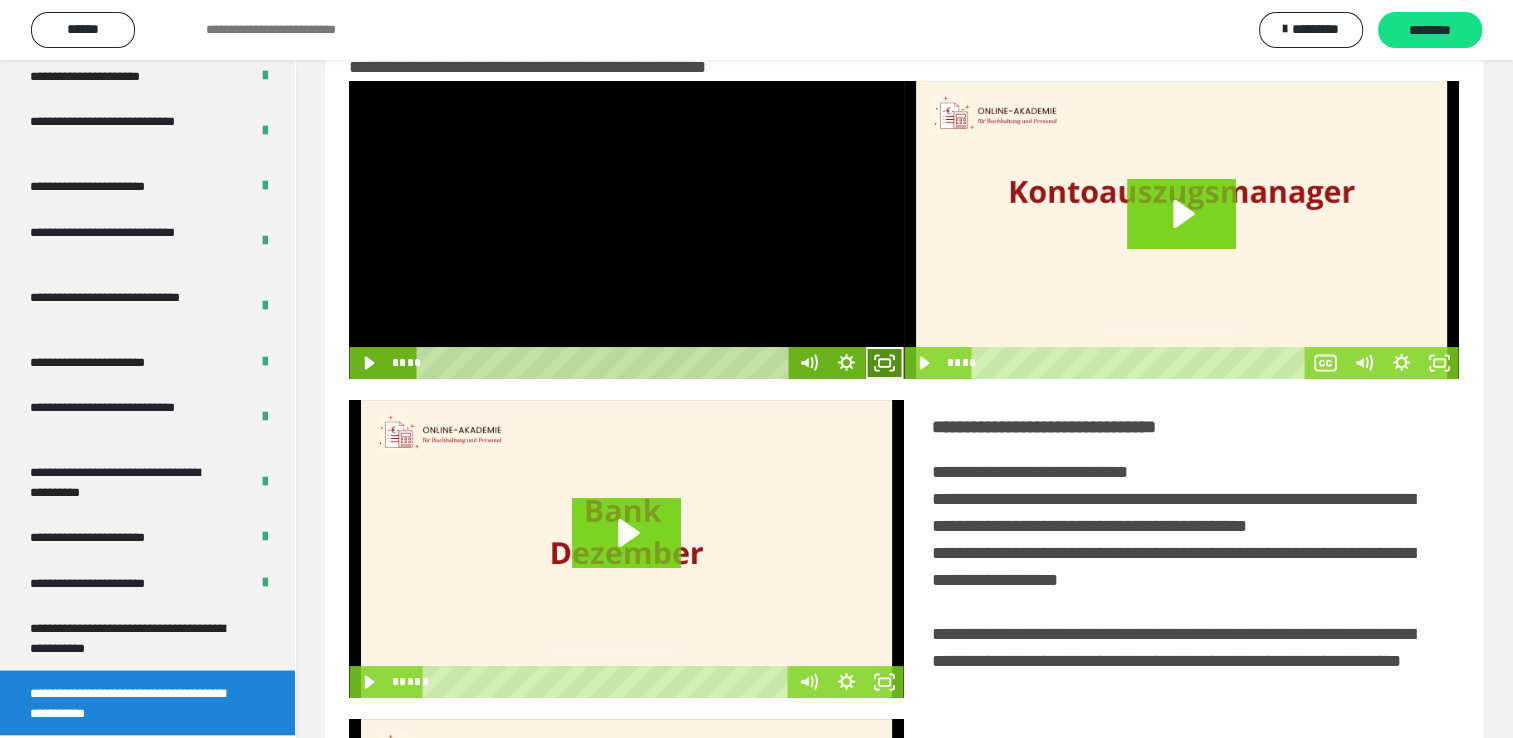 click 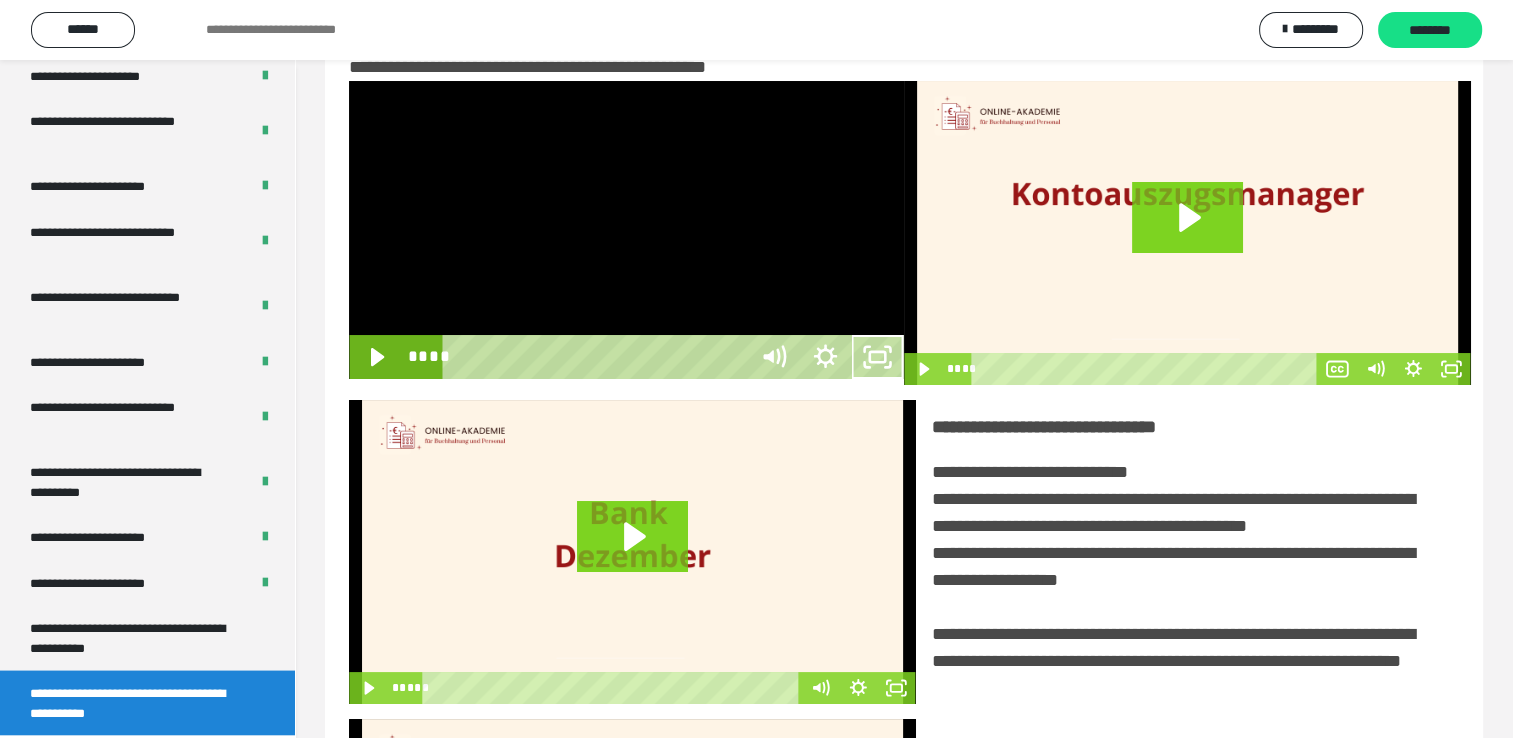scroll, scrollTop: 3693, scrollLeft: 0, axis: vertical 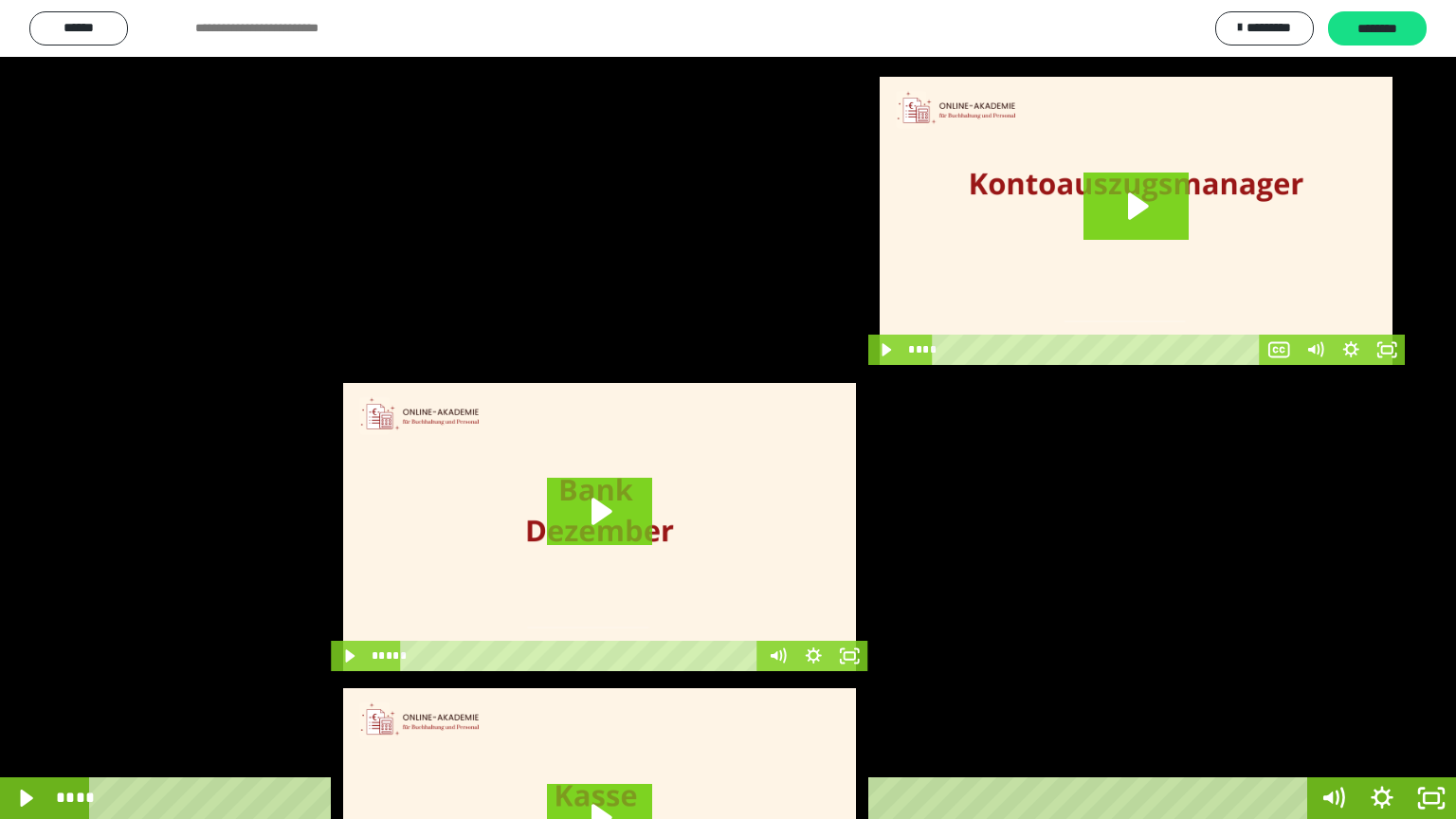 click at bounding box center [728, 410] 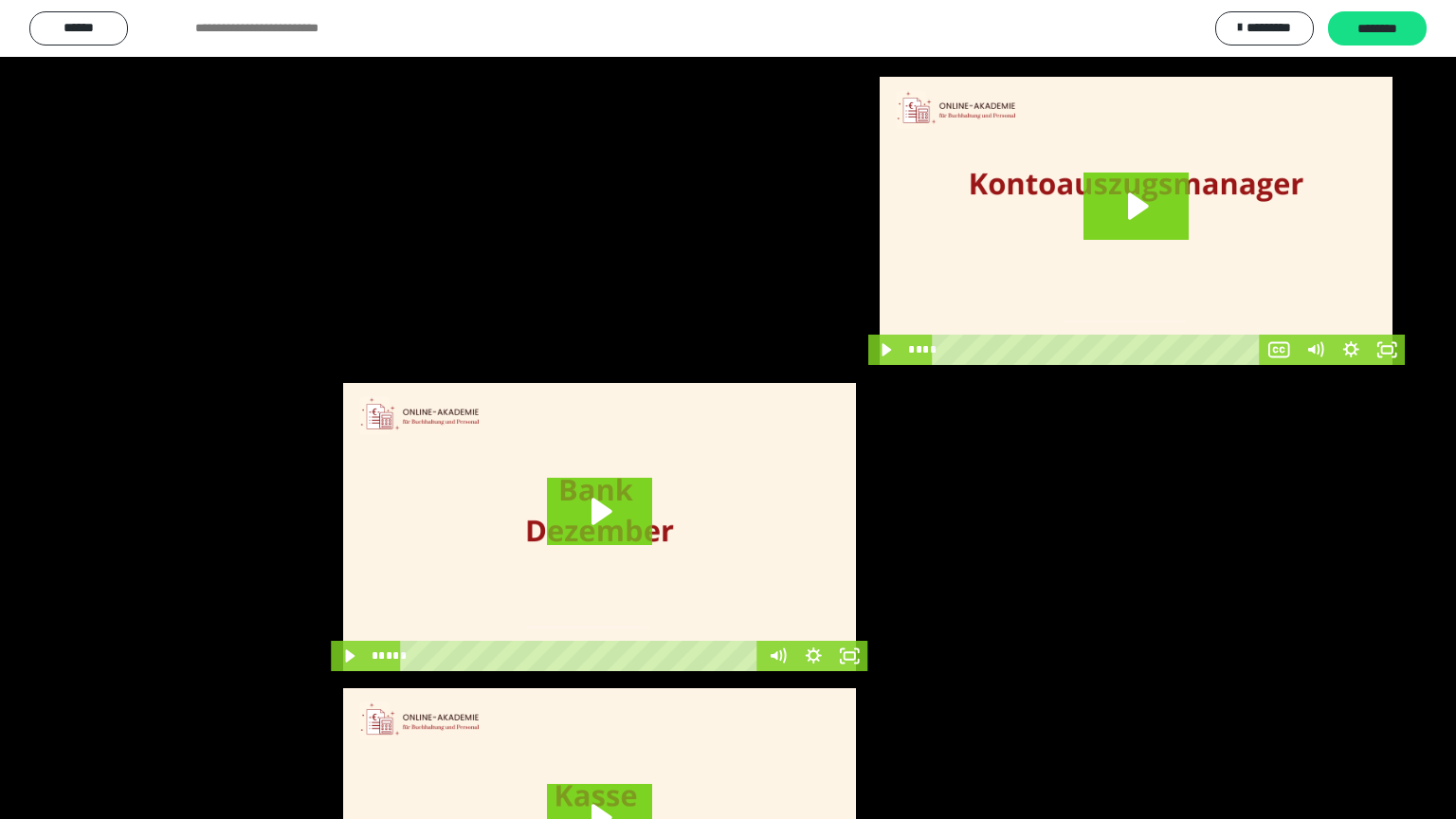 click at bounding box center [728, 410] 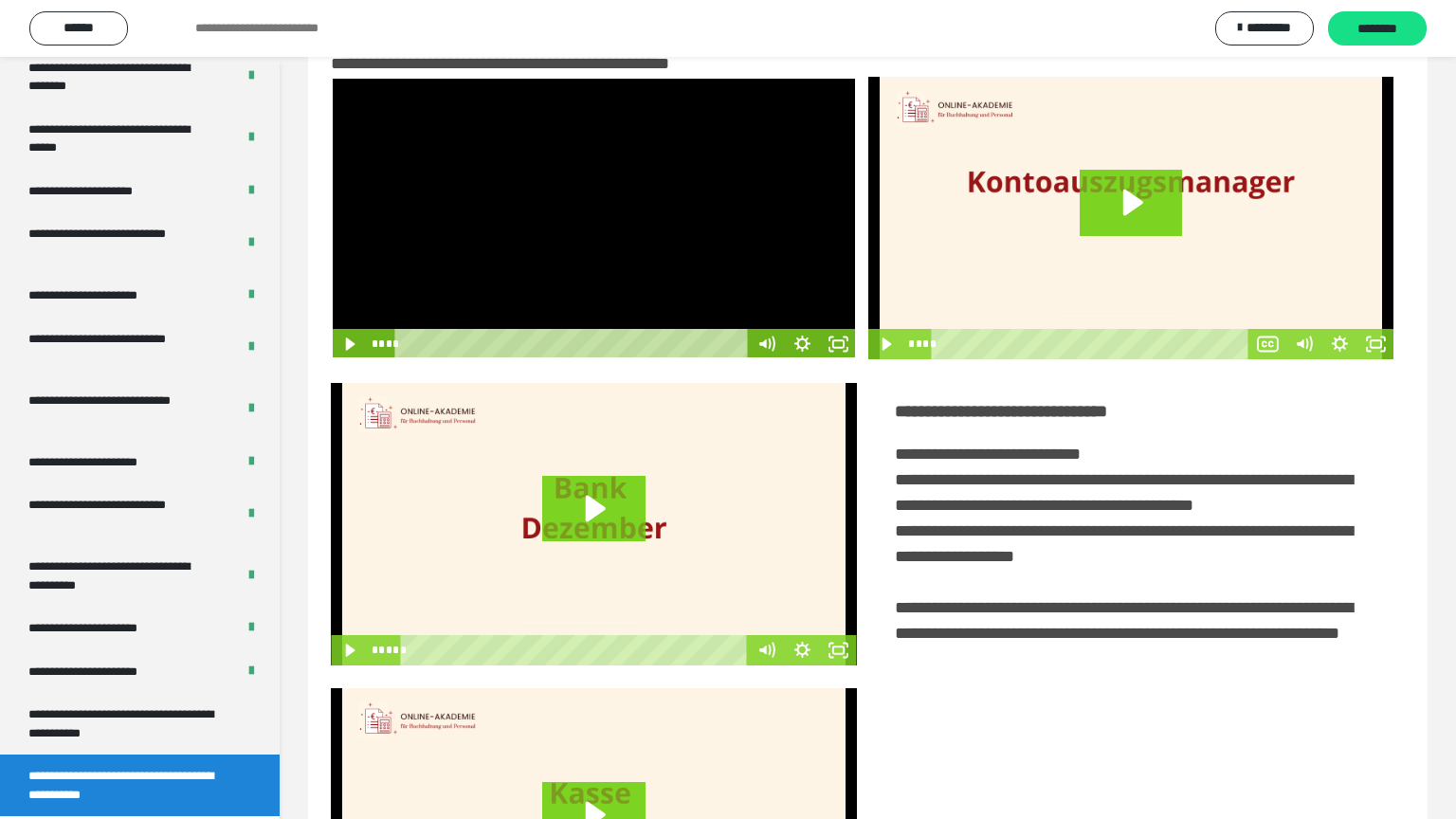scroll, scrollTop: 3620, scrollLeft: 0, axis: vertical 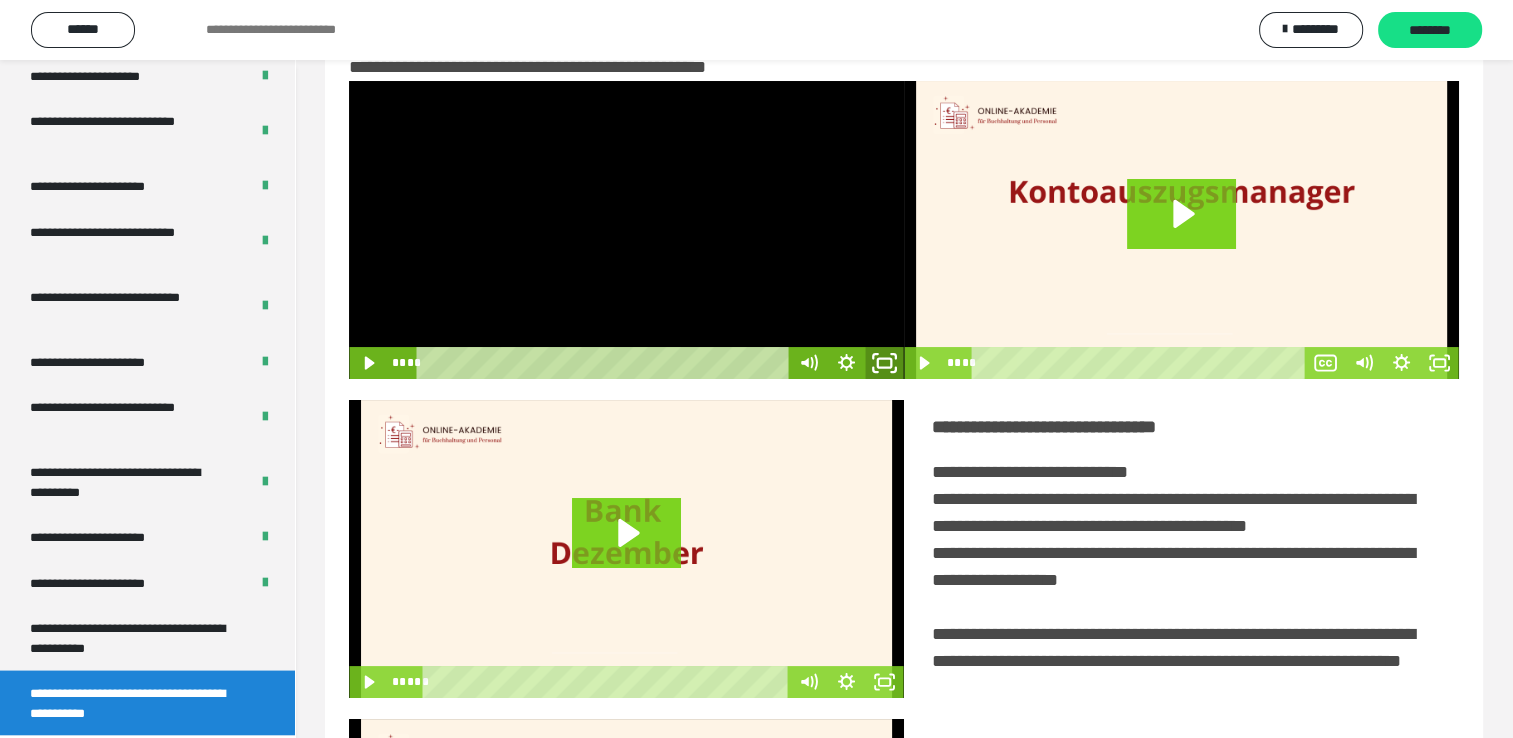 click 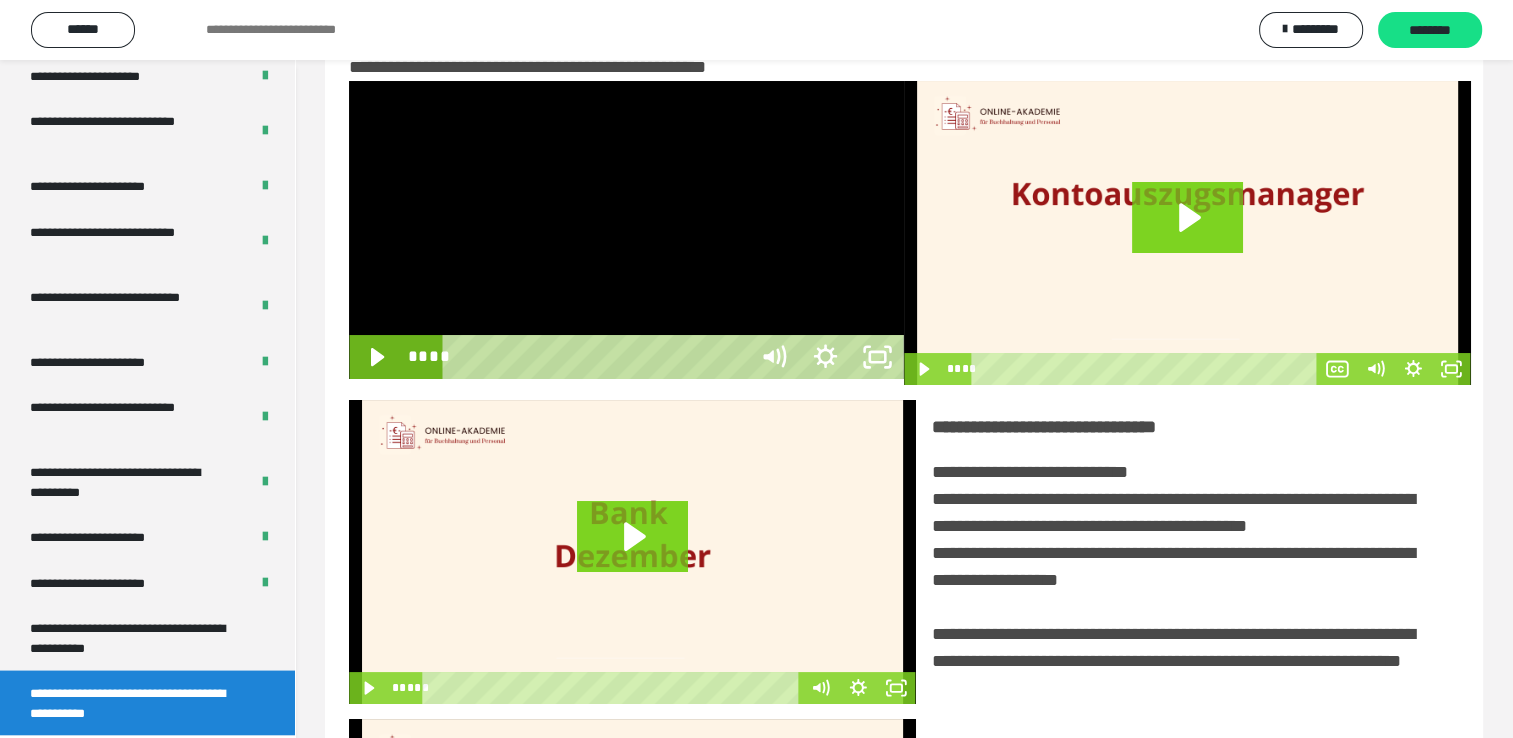 scroll, scrollTop: 3693, scrollLeft: 0, axis: vertical 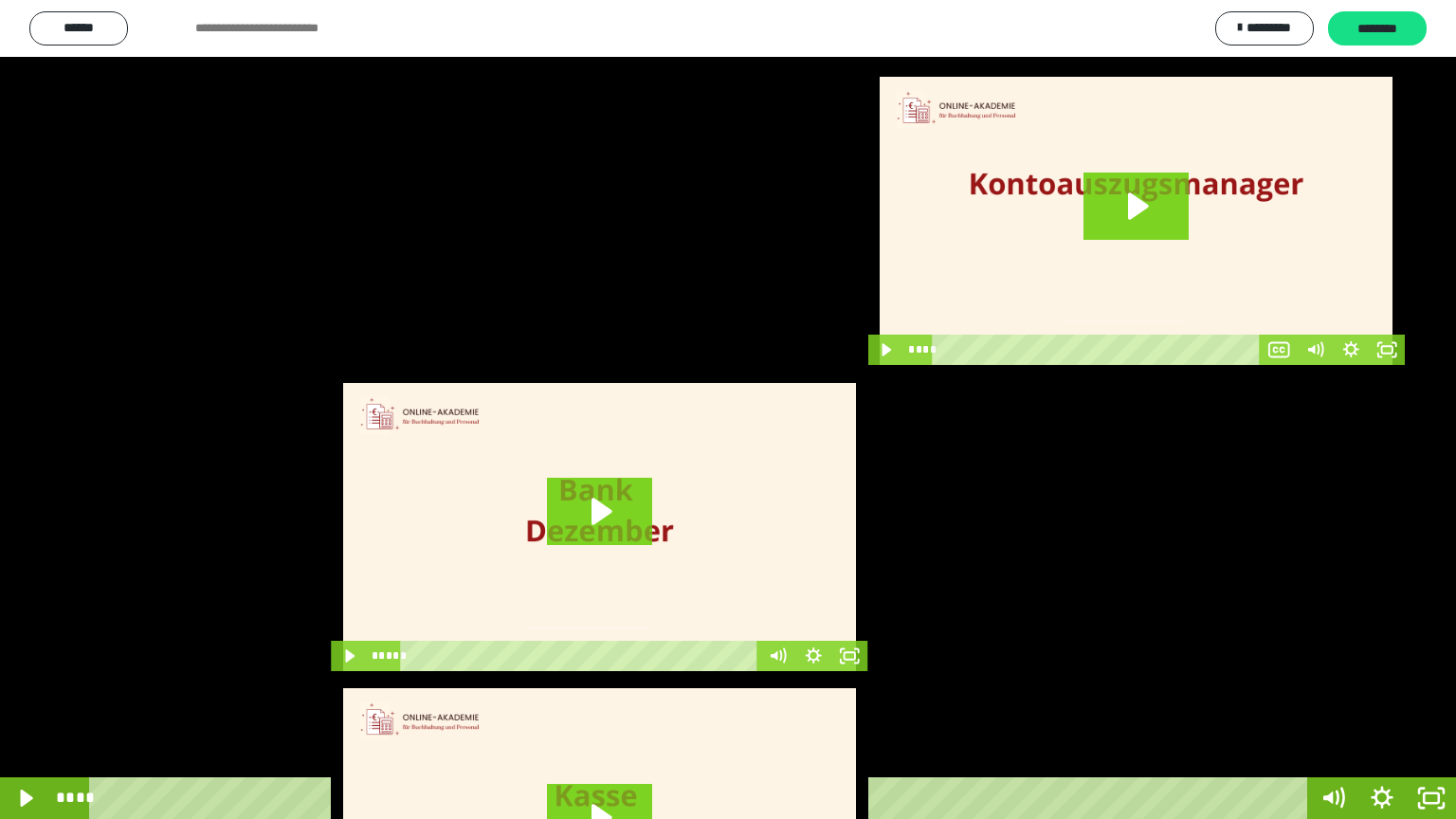 click at bounding box center (728, 410) 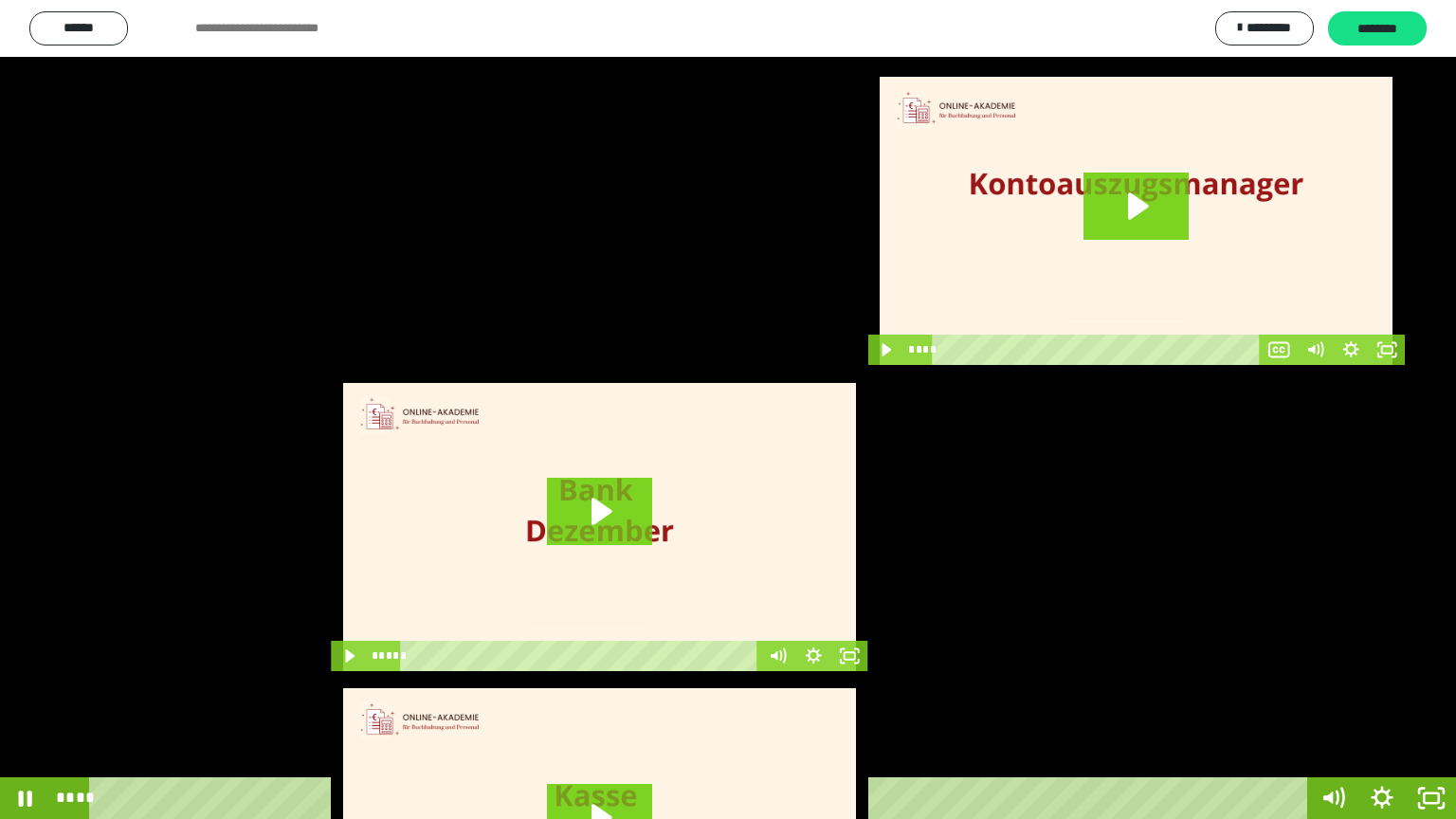 click at bounding box center (728, 410) 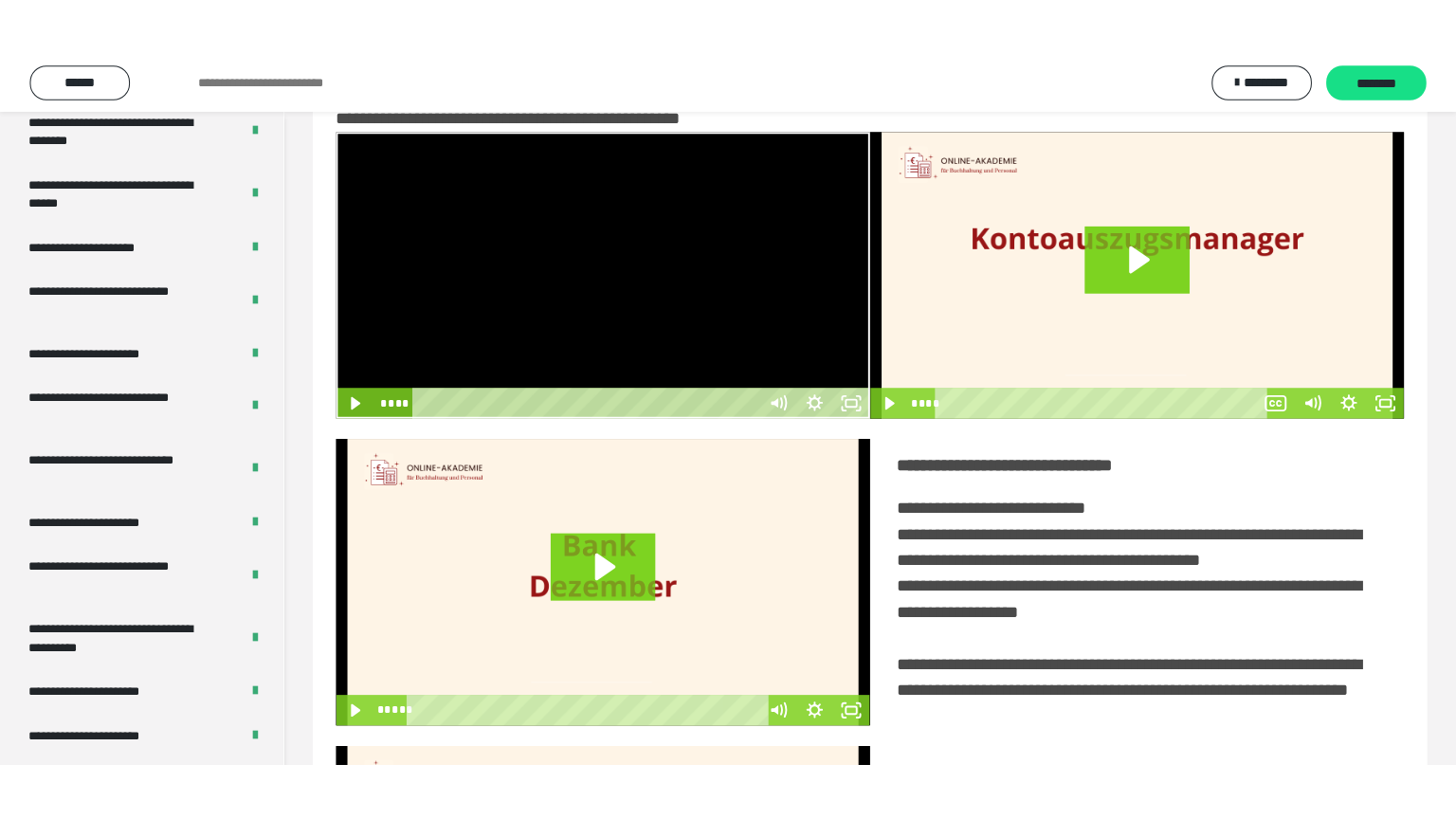 scroll, scrollTop: 3620, scrollLeft: 0, axis: vertical 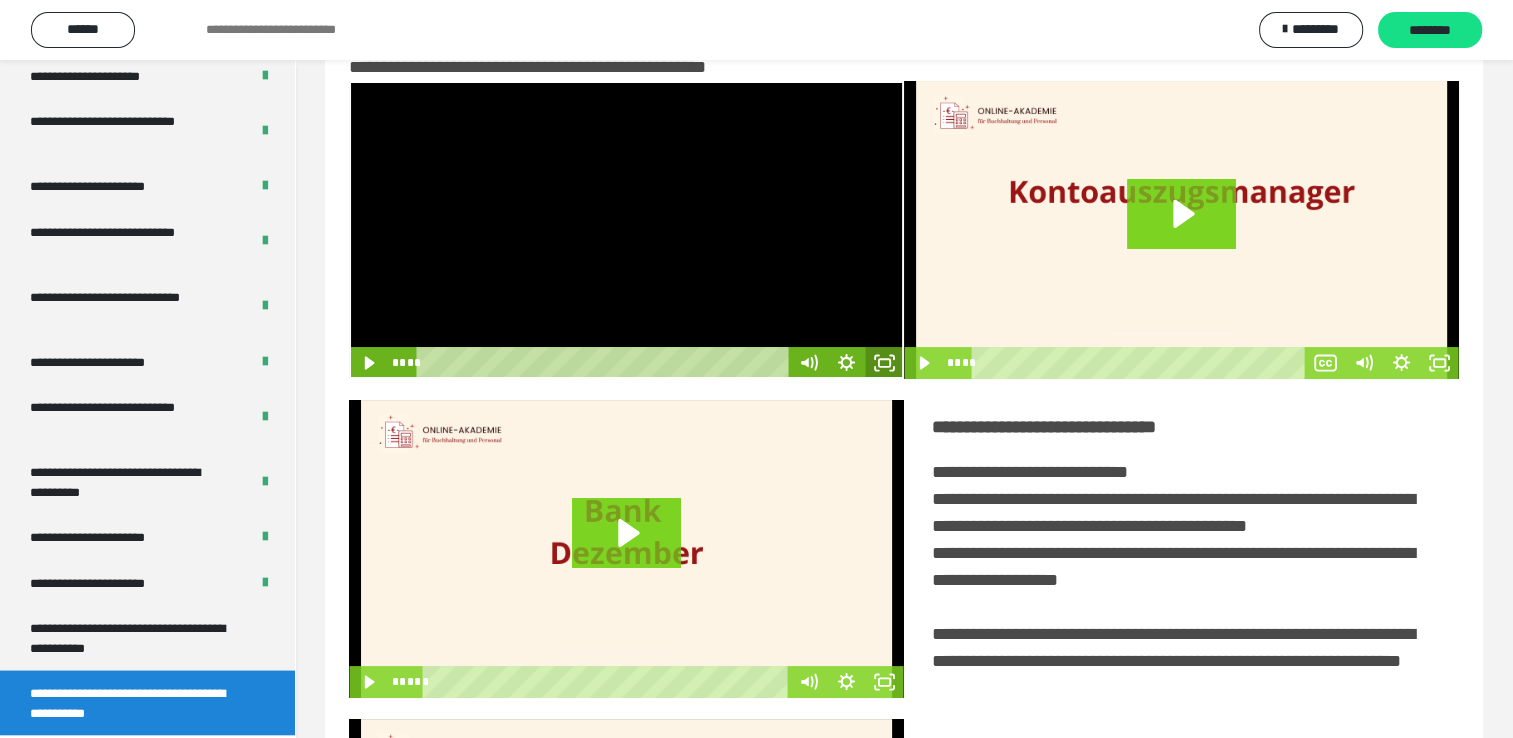 click 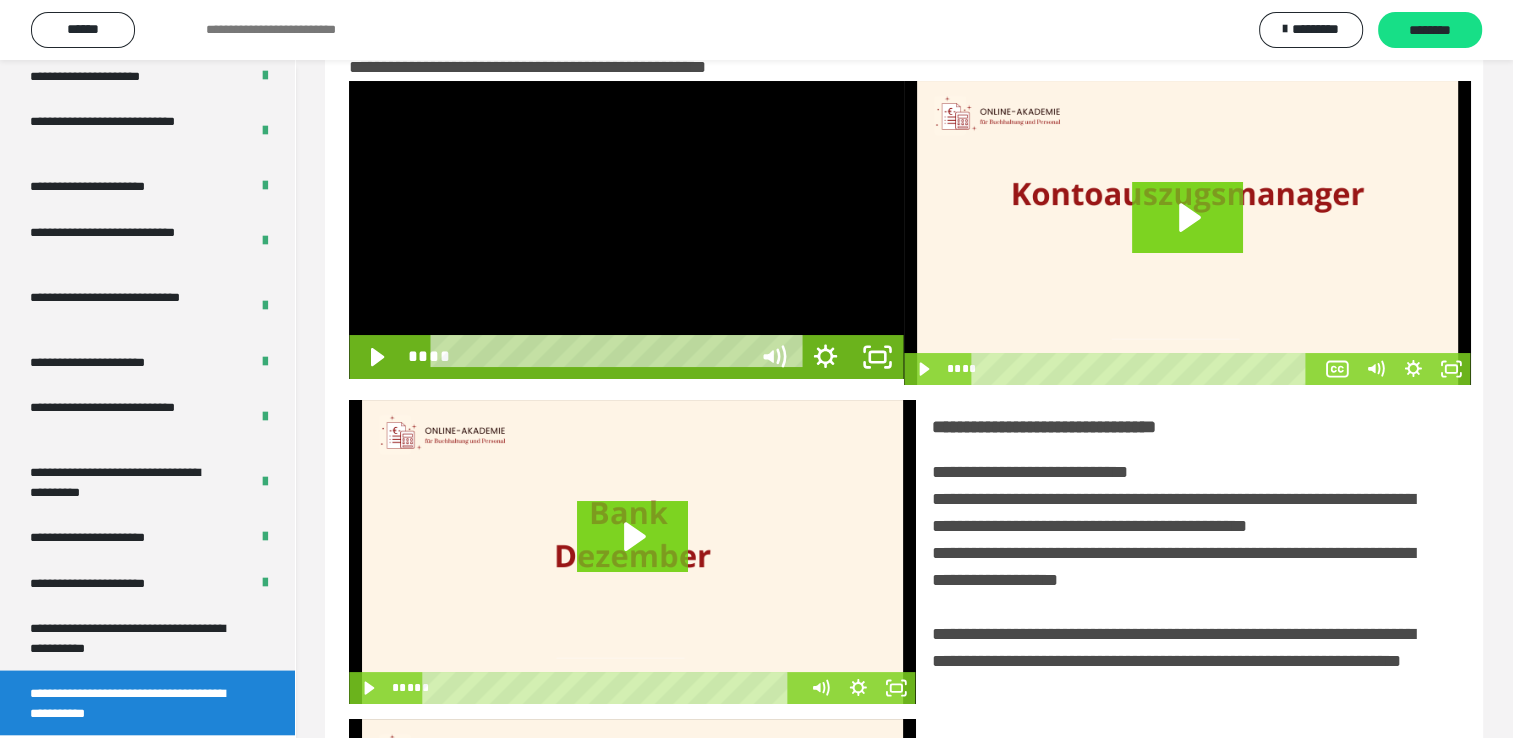 scroll, scrollTop: 3693, scrollLeft: 0, axis: vertical 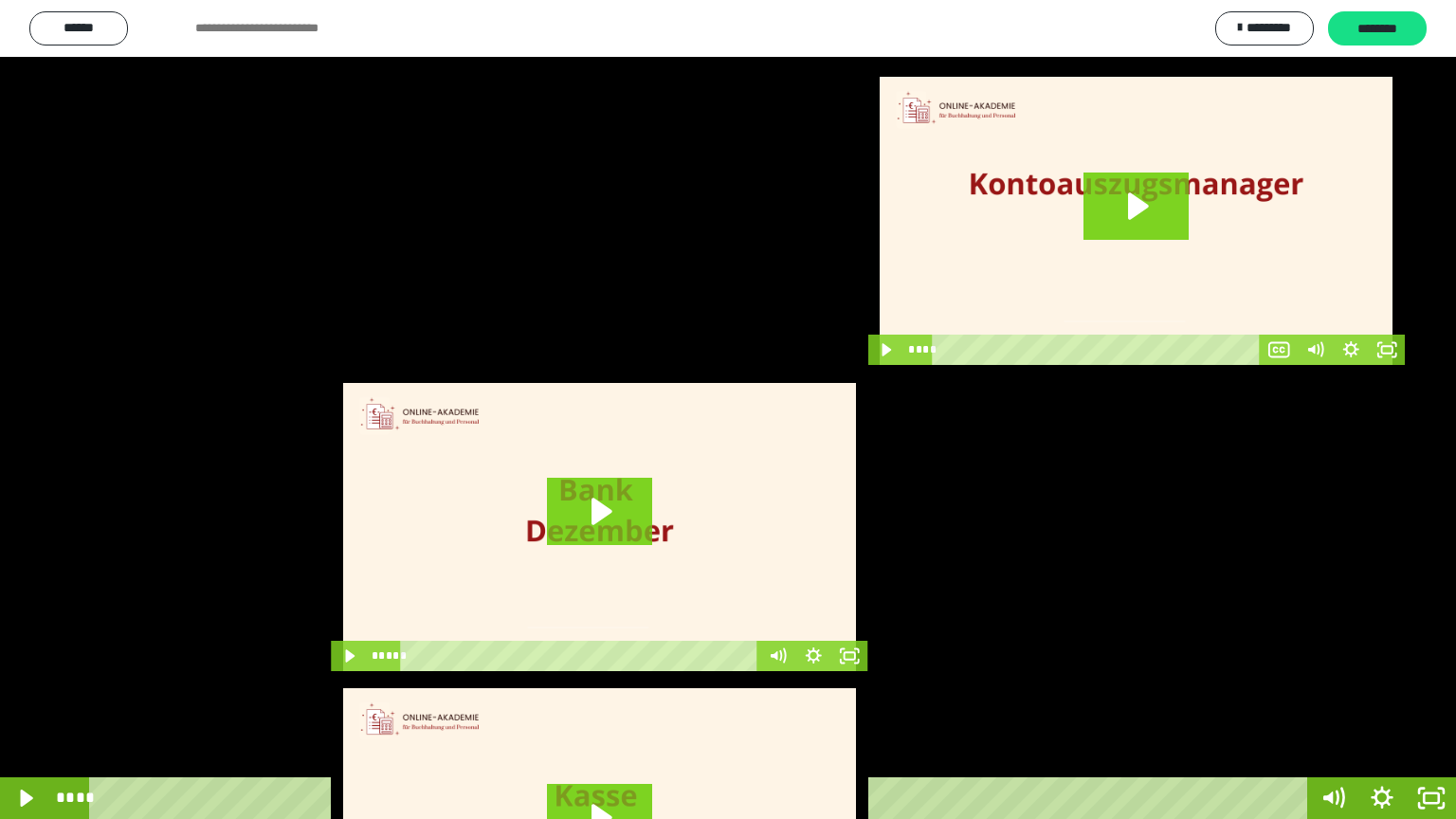 click at bounding box center [728, 410] 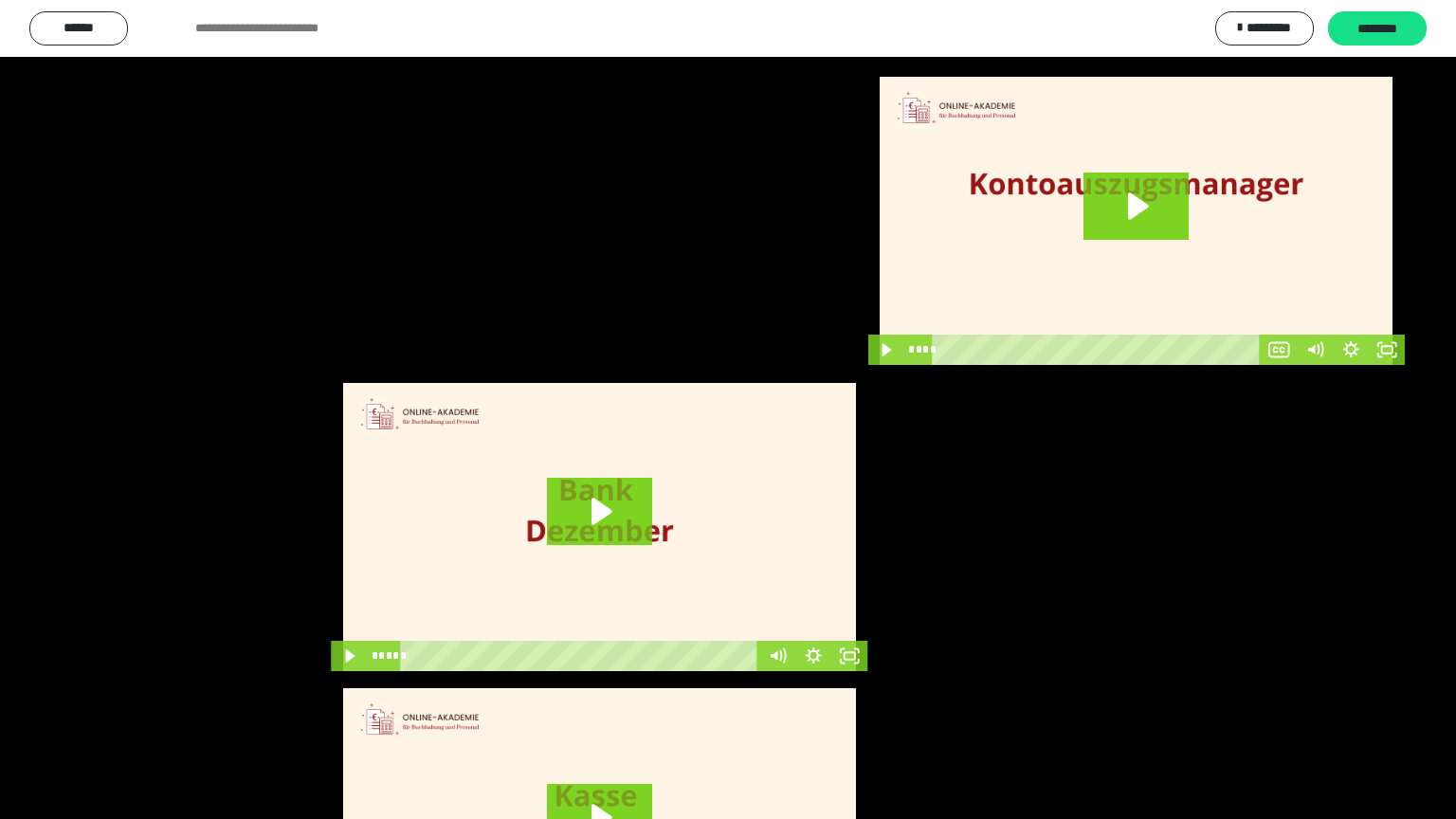 click at bounding box center (728, 410) 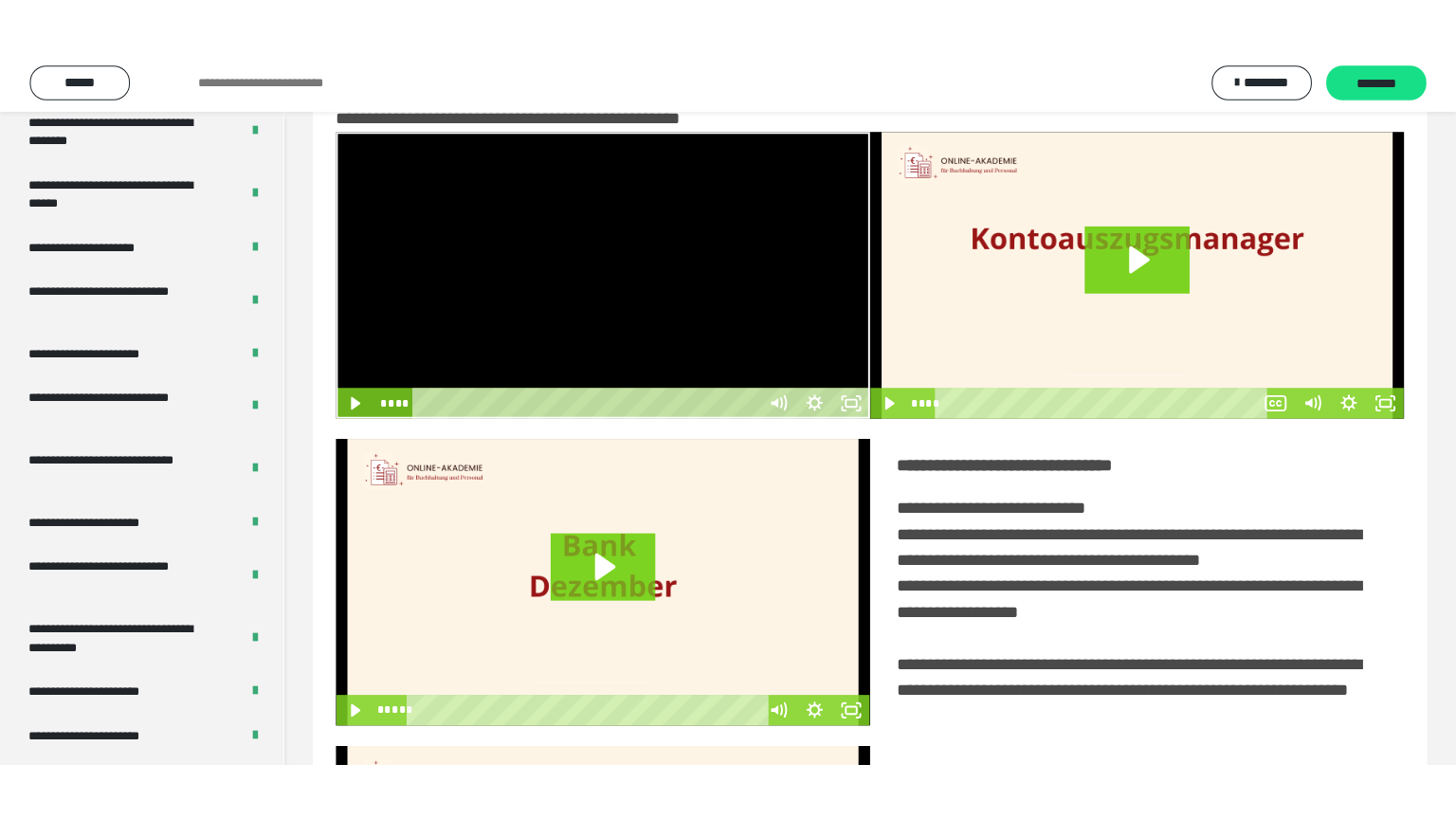 scroll, scrollTop: 3620, scrollLeft: 0, axis: vertical 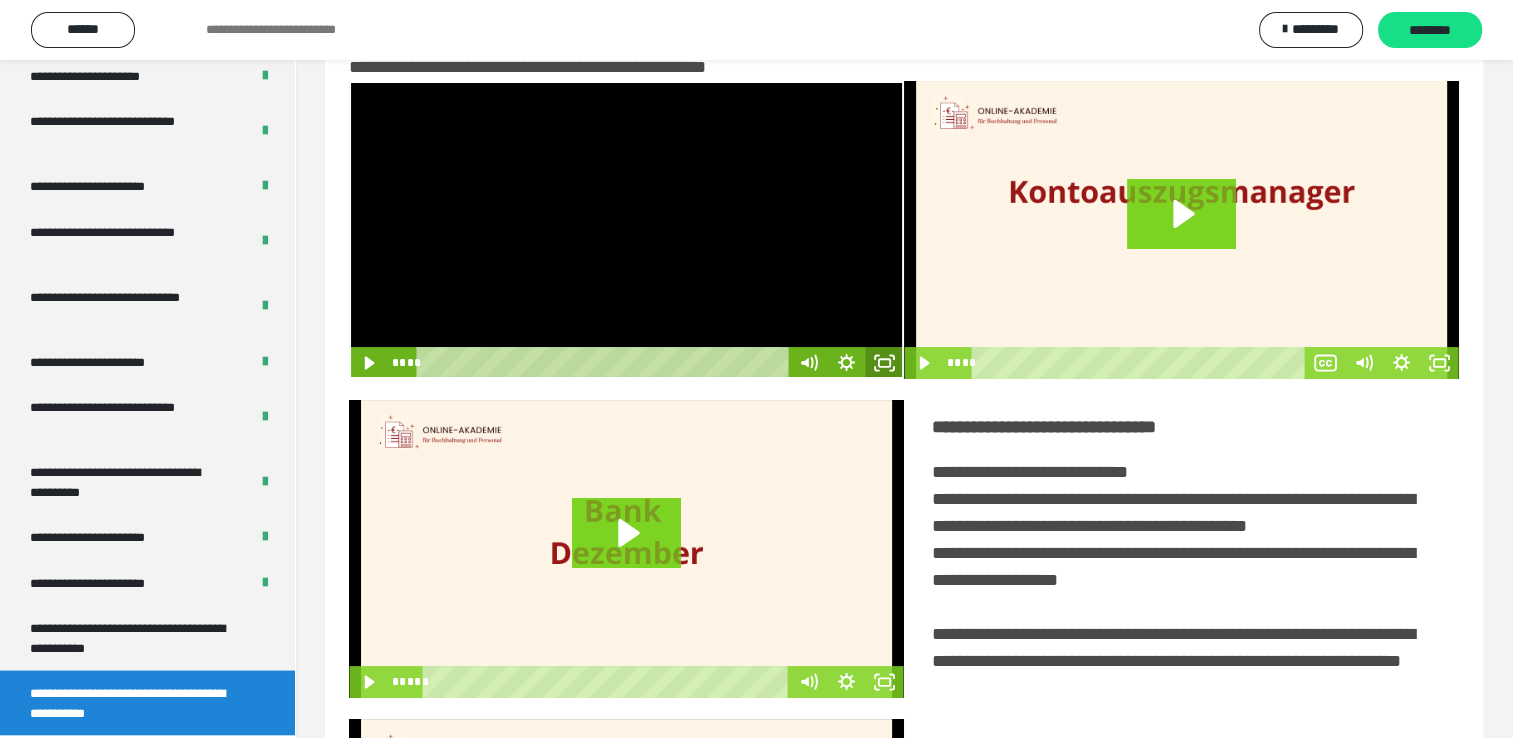 click 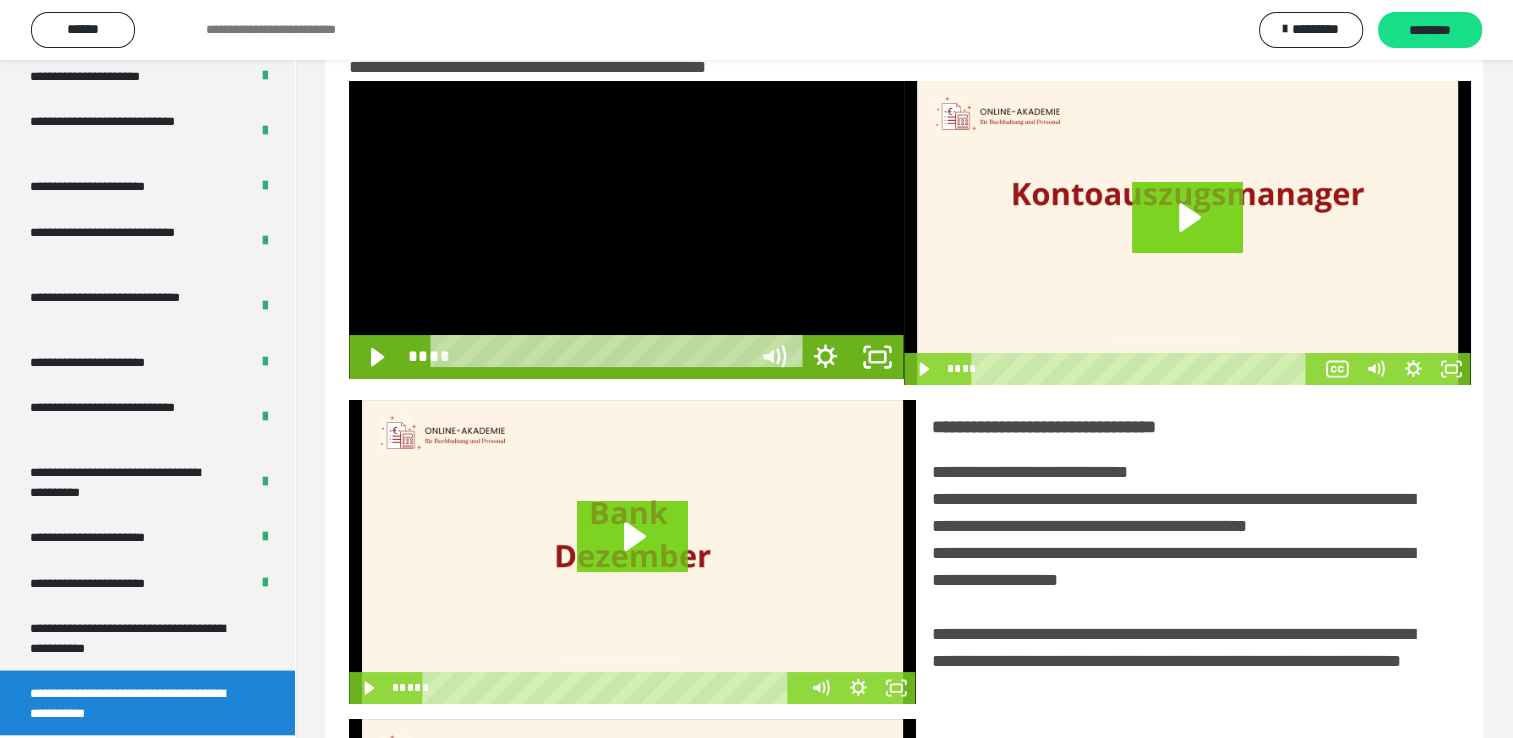 scroll, scrollTop: 3693, scrollLeft: 0, axis: vertical 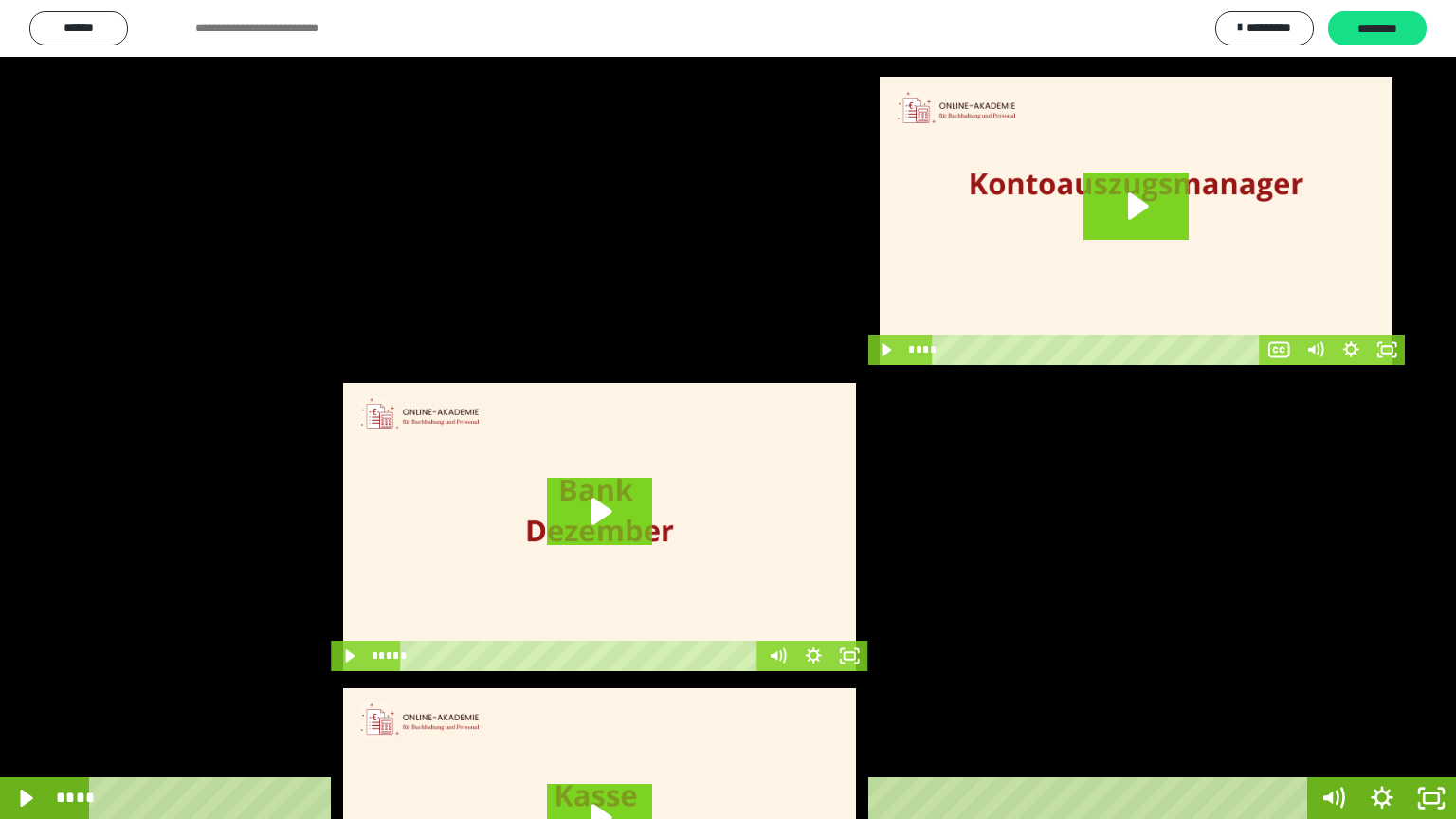 click at bounding box center (728, 410) 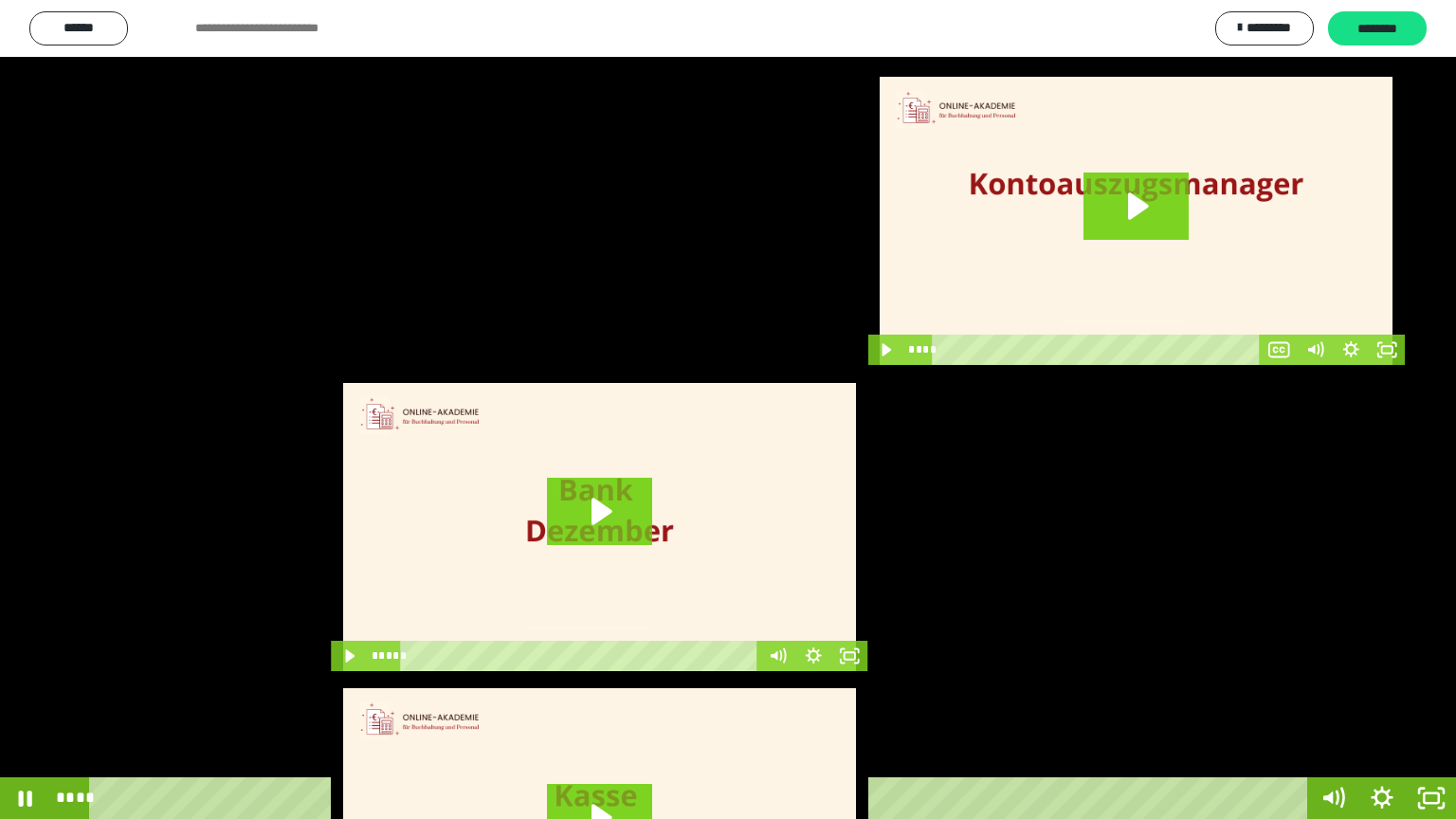 click at bounding box center [728, 410] 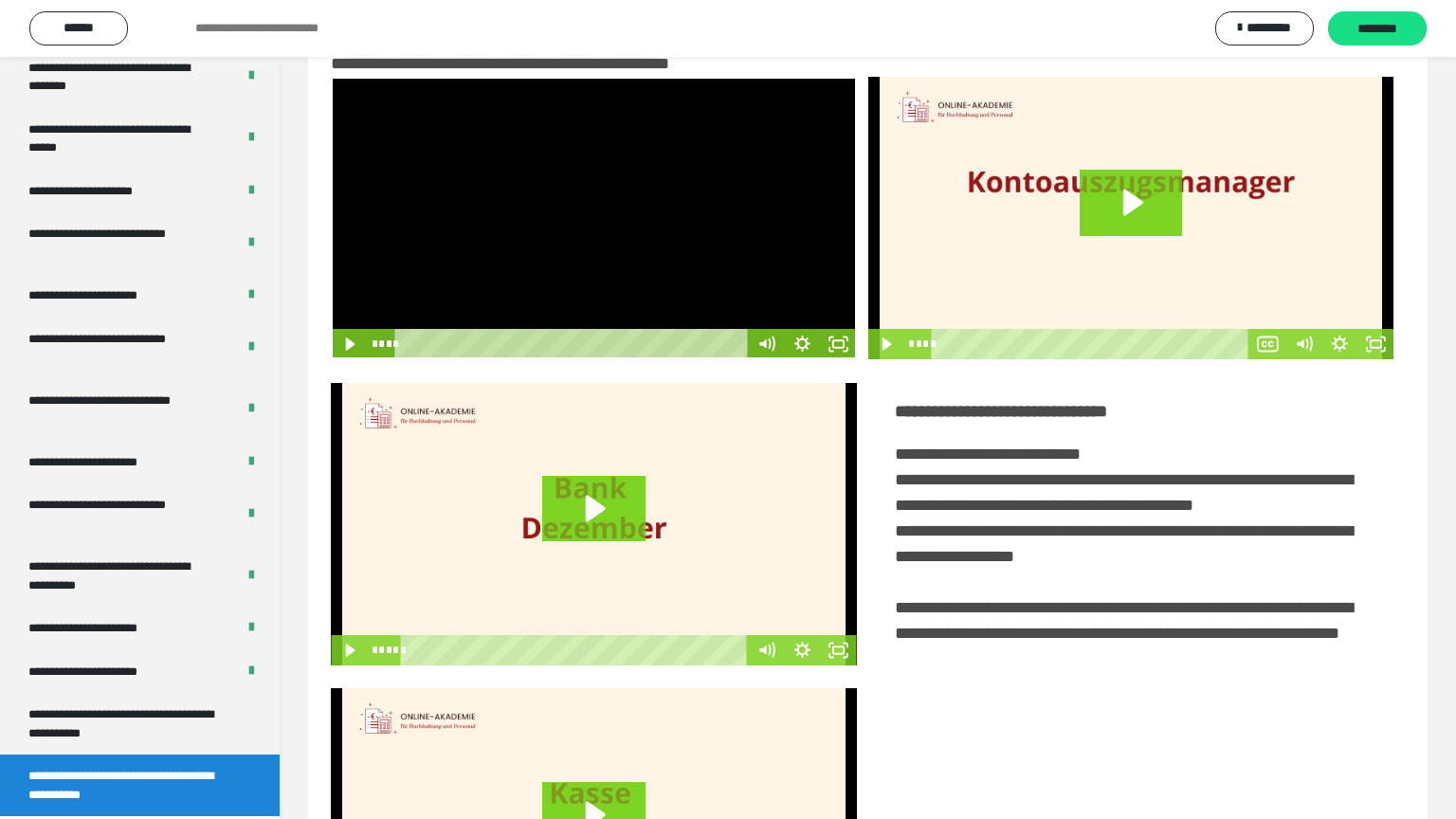 scroll, scrollTop: 3620, scrollLeft: 0, axis: vertical 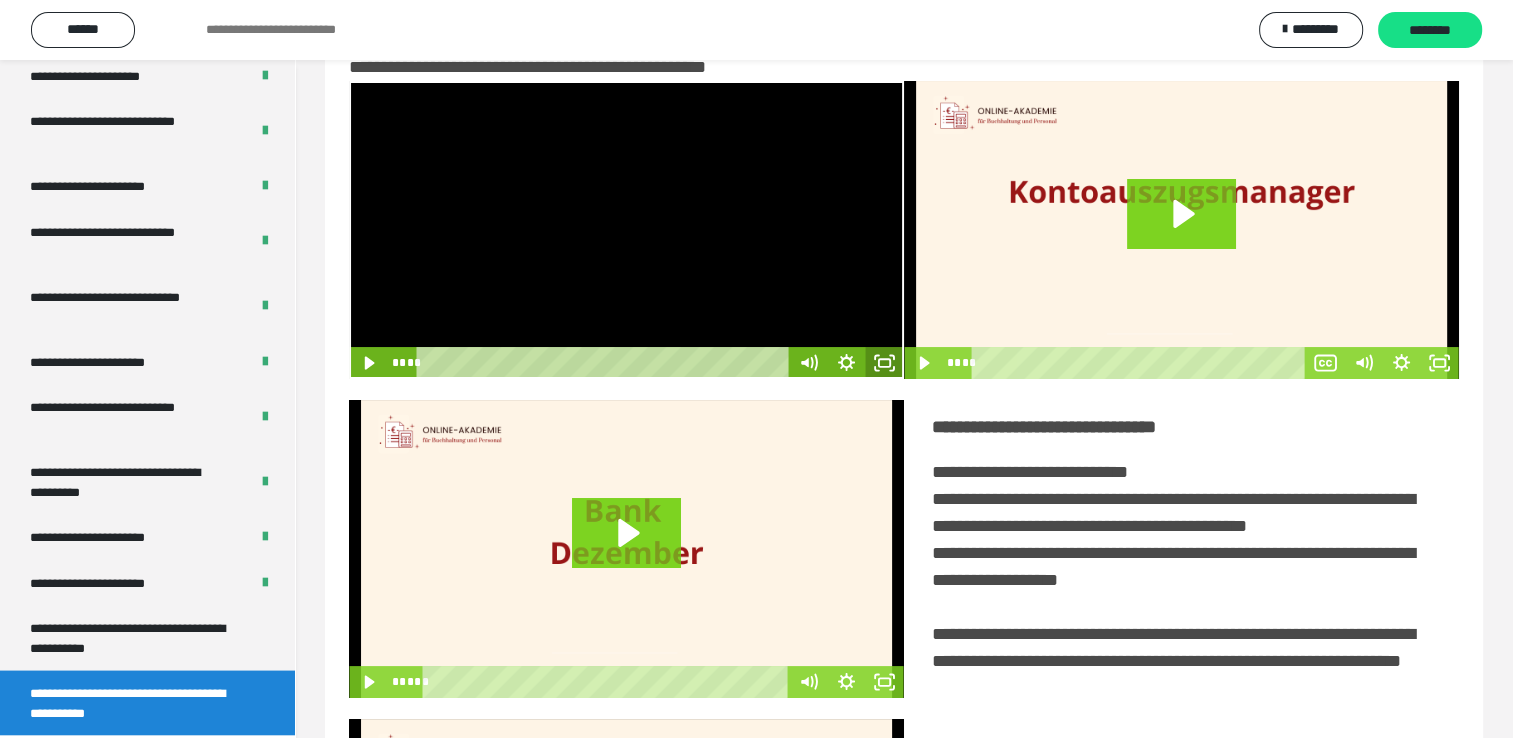 click 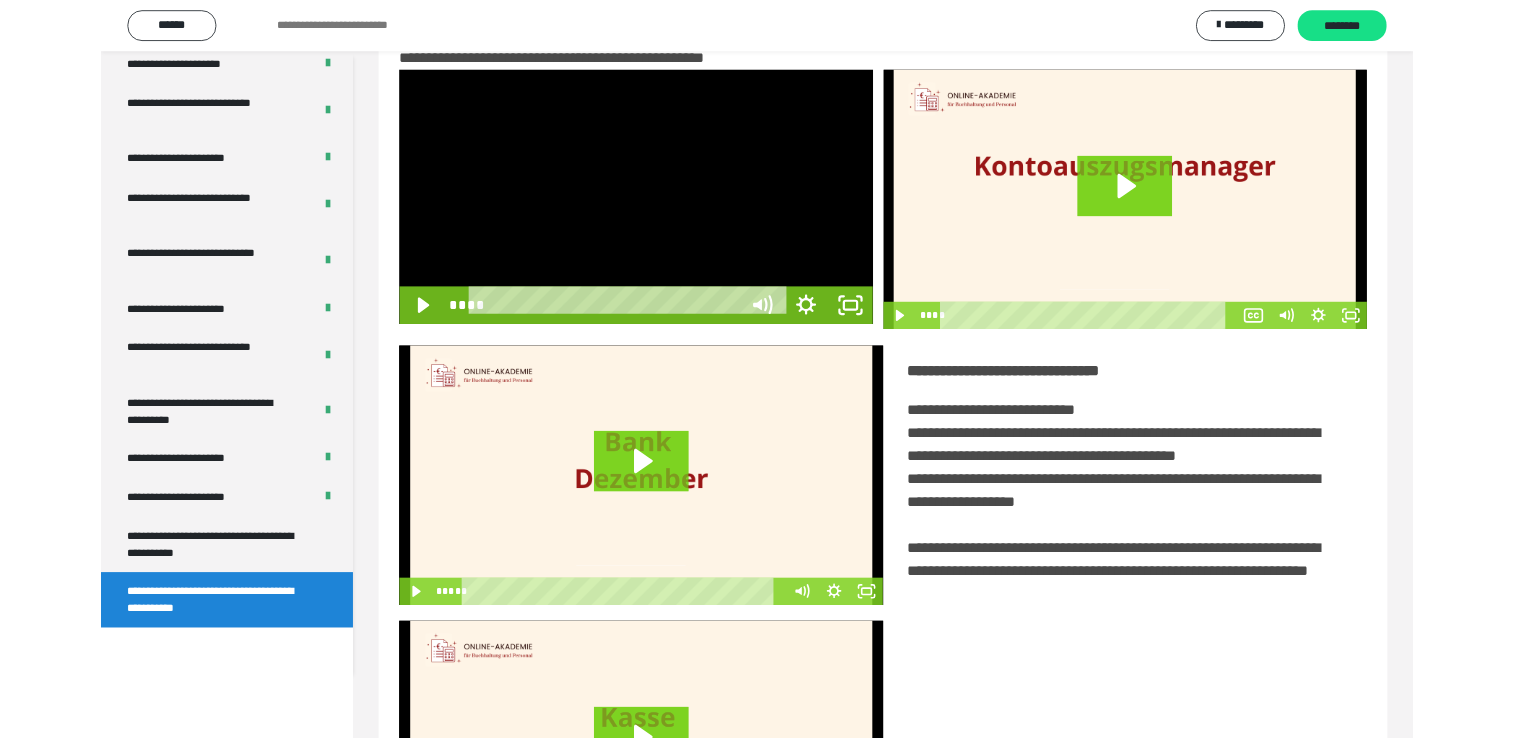 scroll, scrollTop: 3693, scrollLeft: 0, axis: vertical 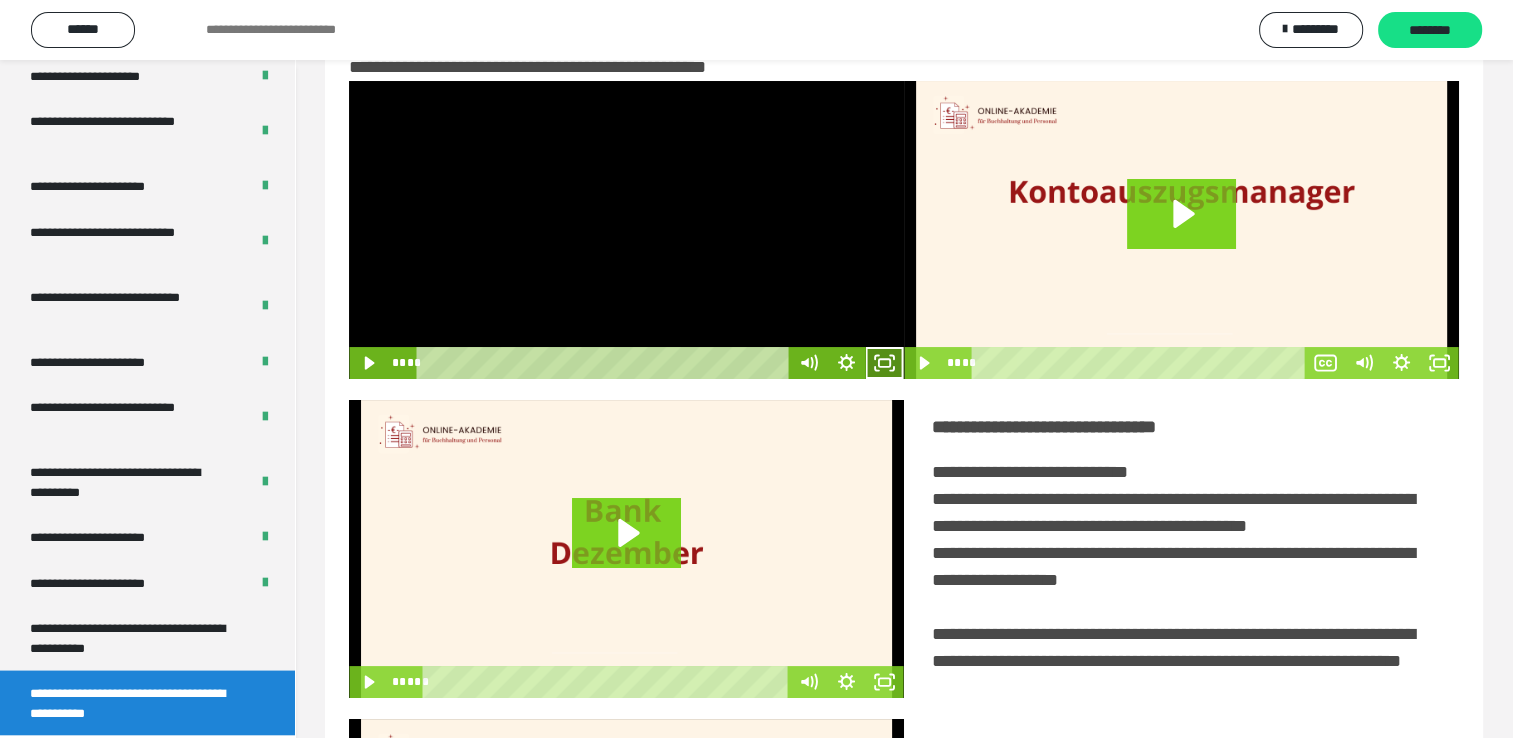 click 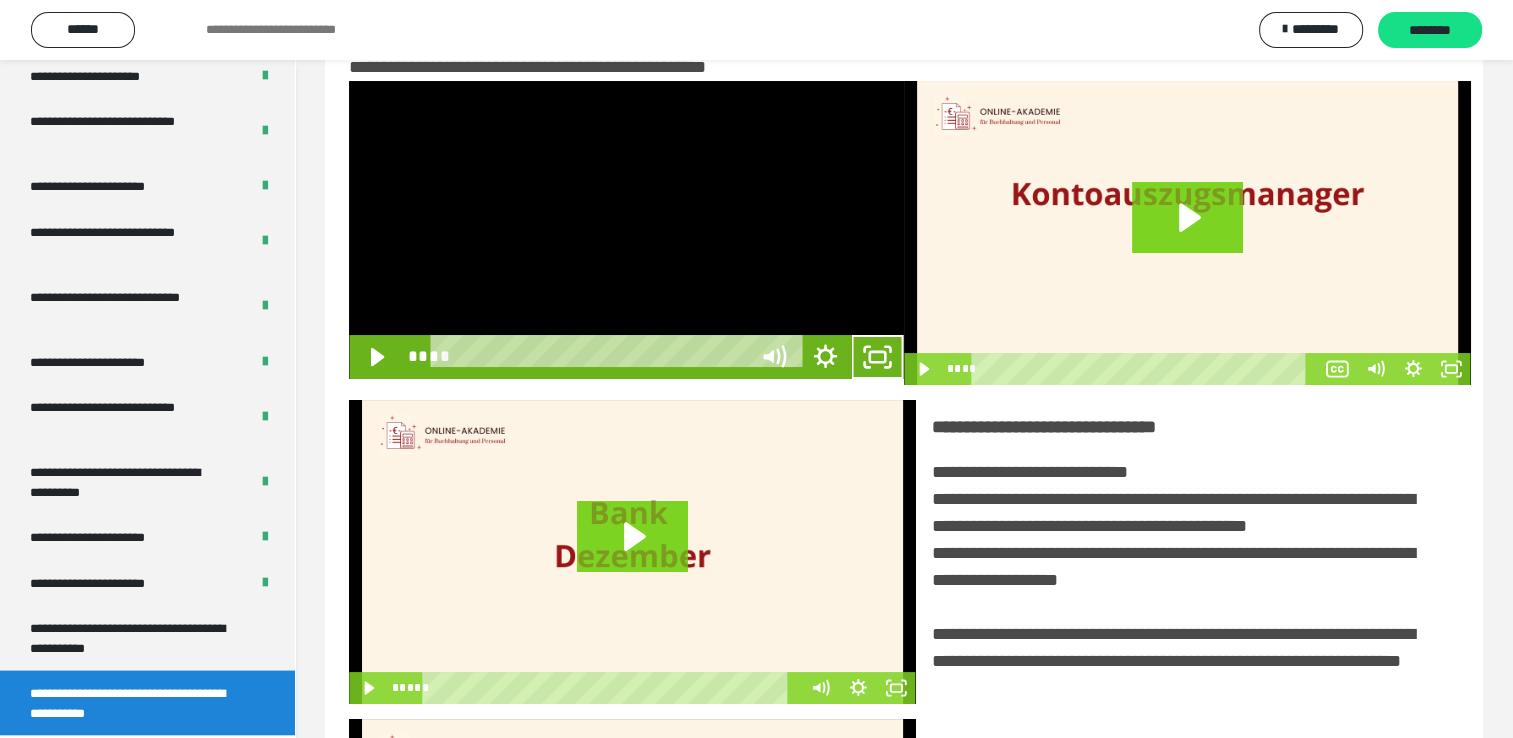 scroll, scrollTop: 3693, scrollLeft: 0, axis: vertical 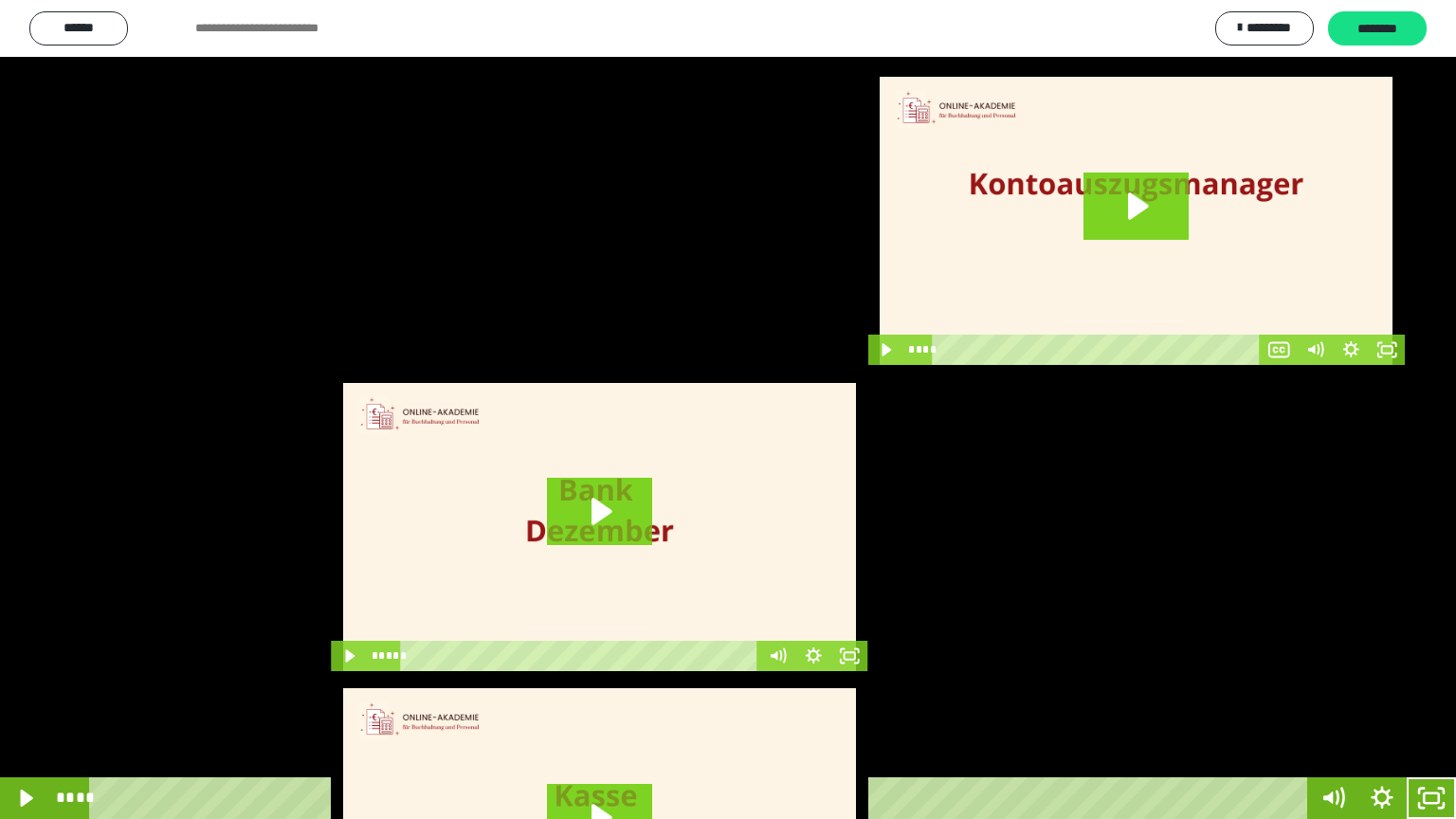 click at bounding box center [728, 410] 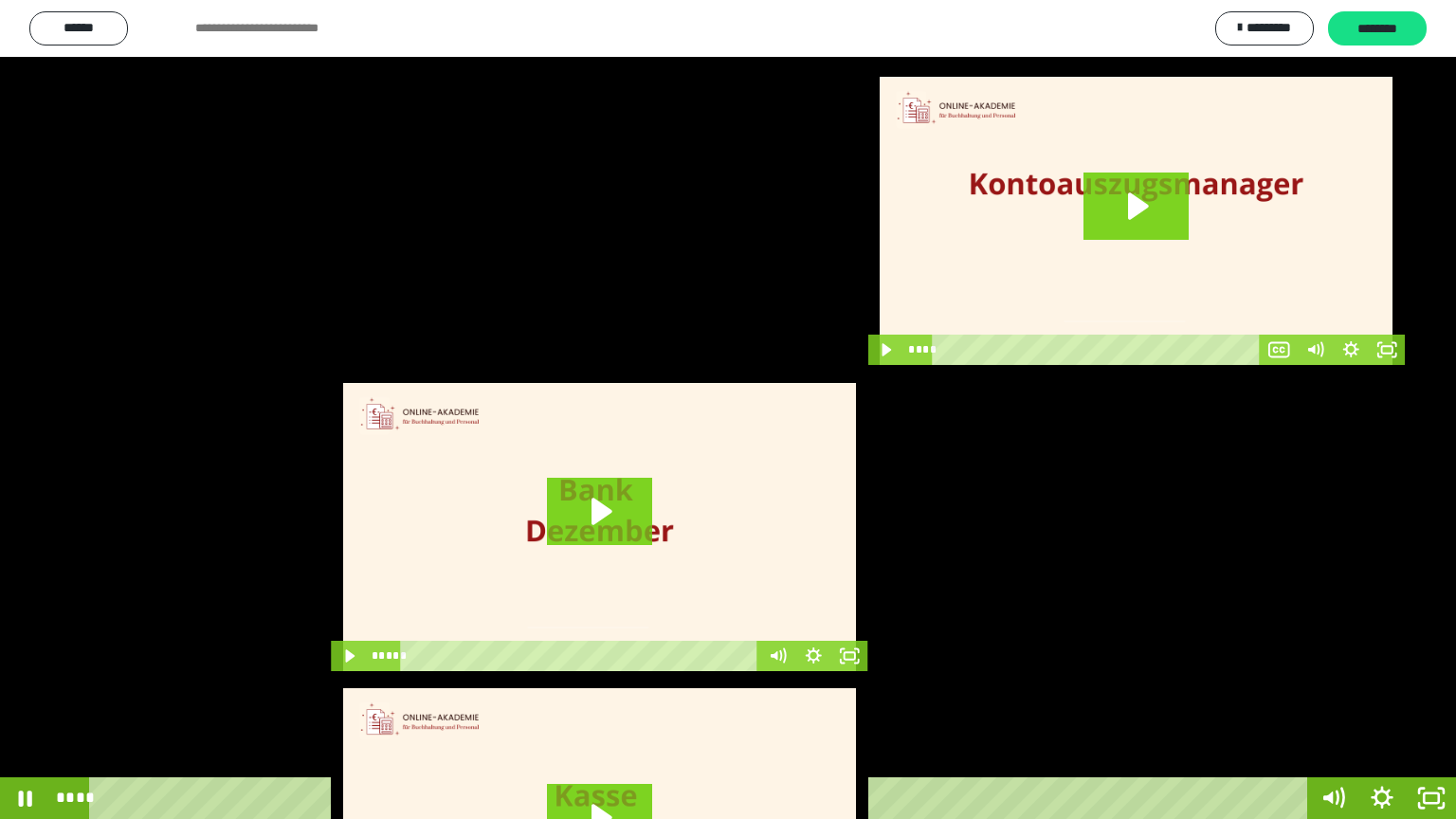 click at bounding box center [728, 410] 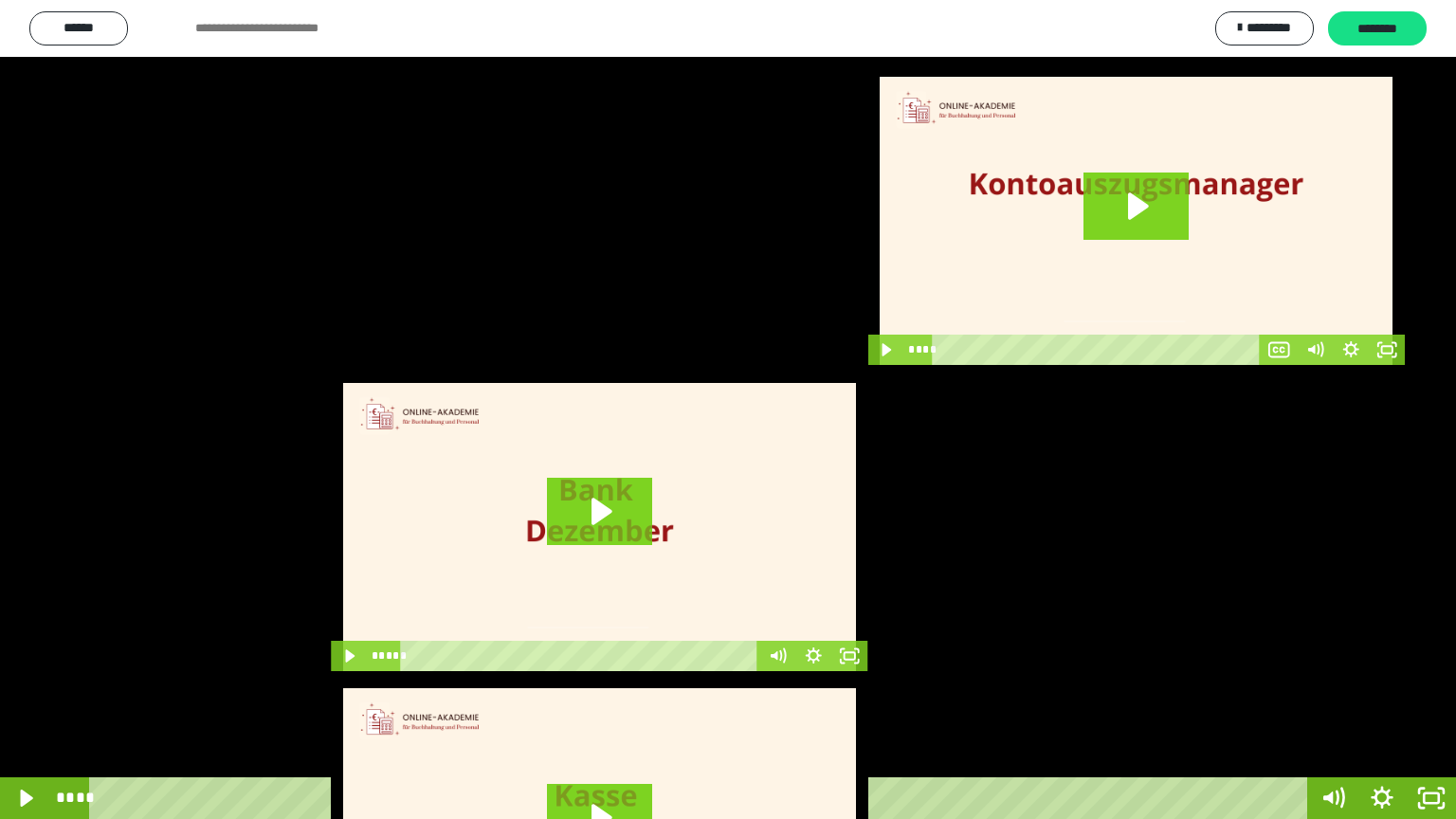 click at bounding box center [728, 410] 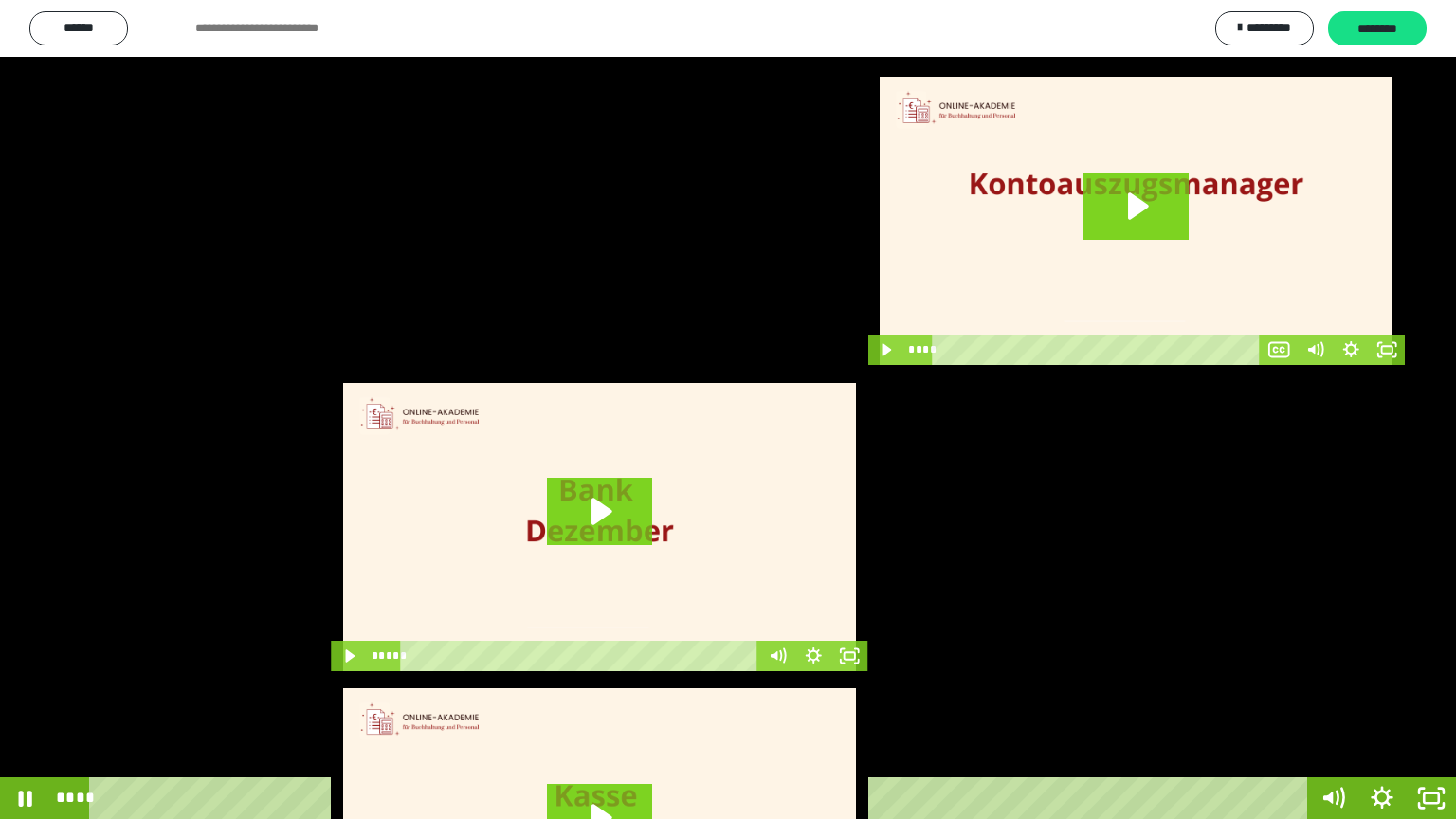 click at bounding box center [728, 410] 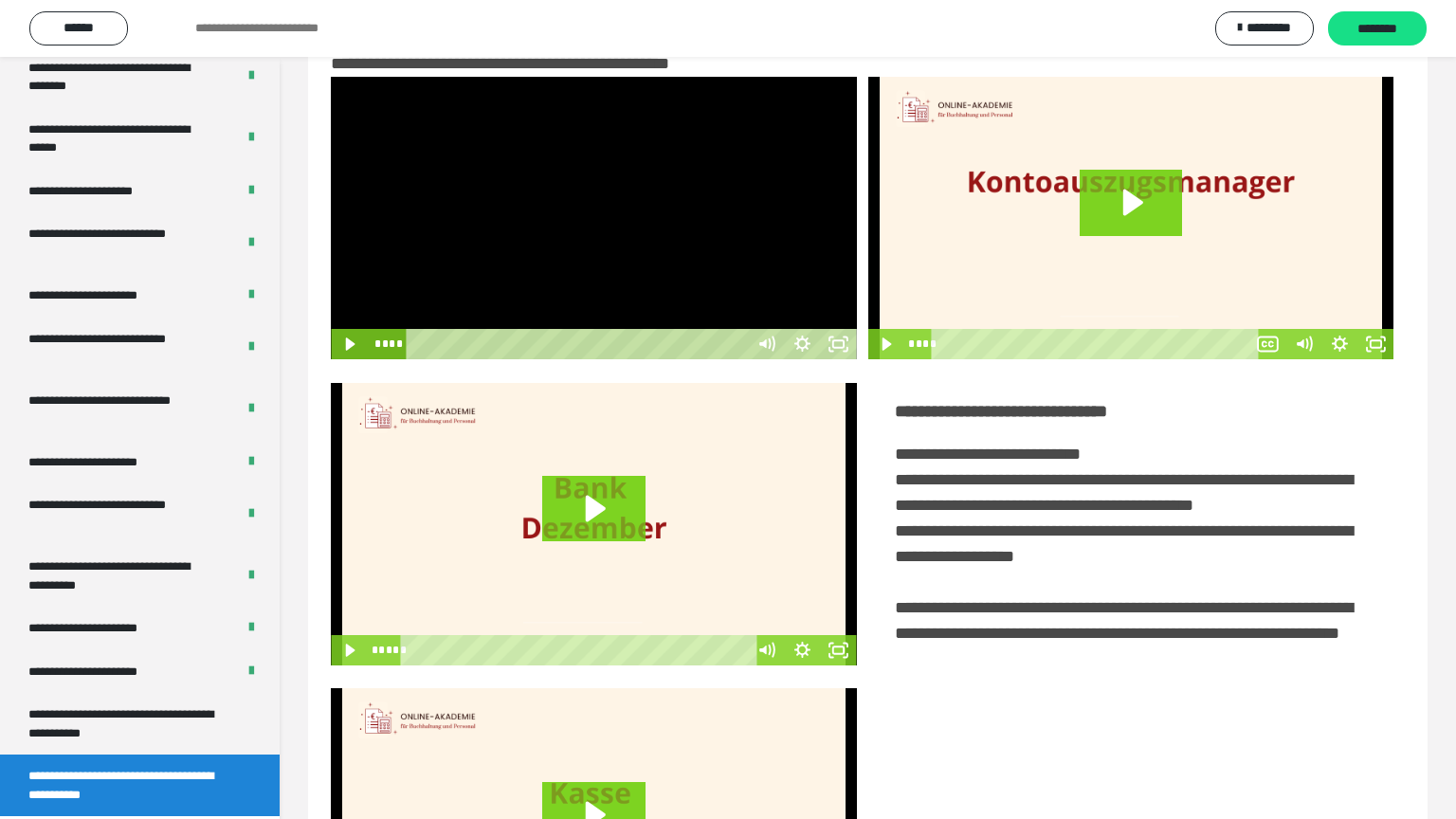 scroll, scrollTop: 3620, scrollLeft: 0, axis: vertical 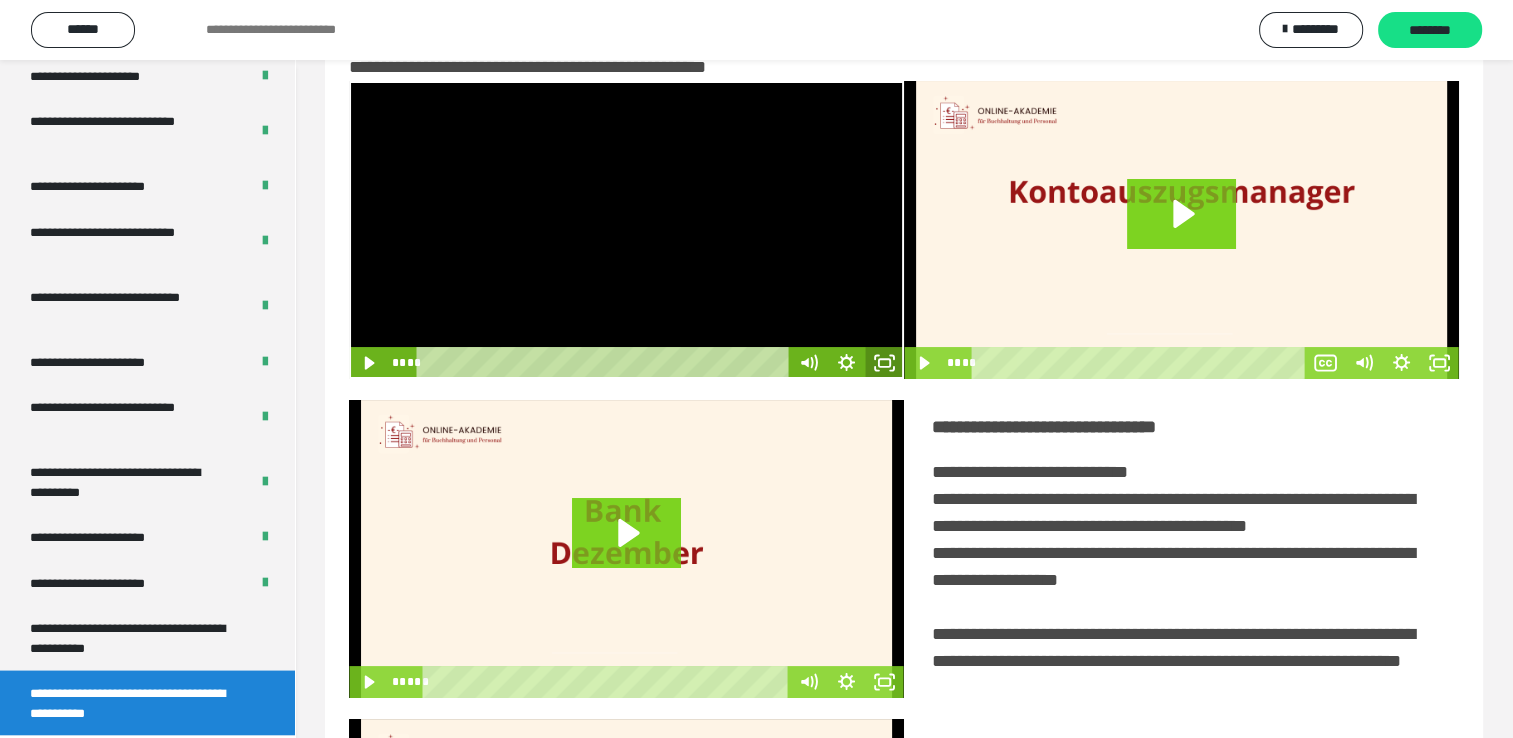 click 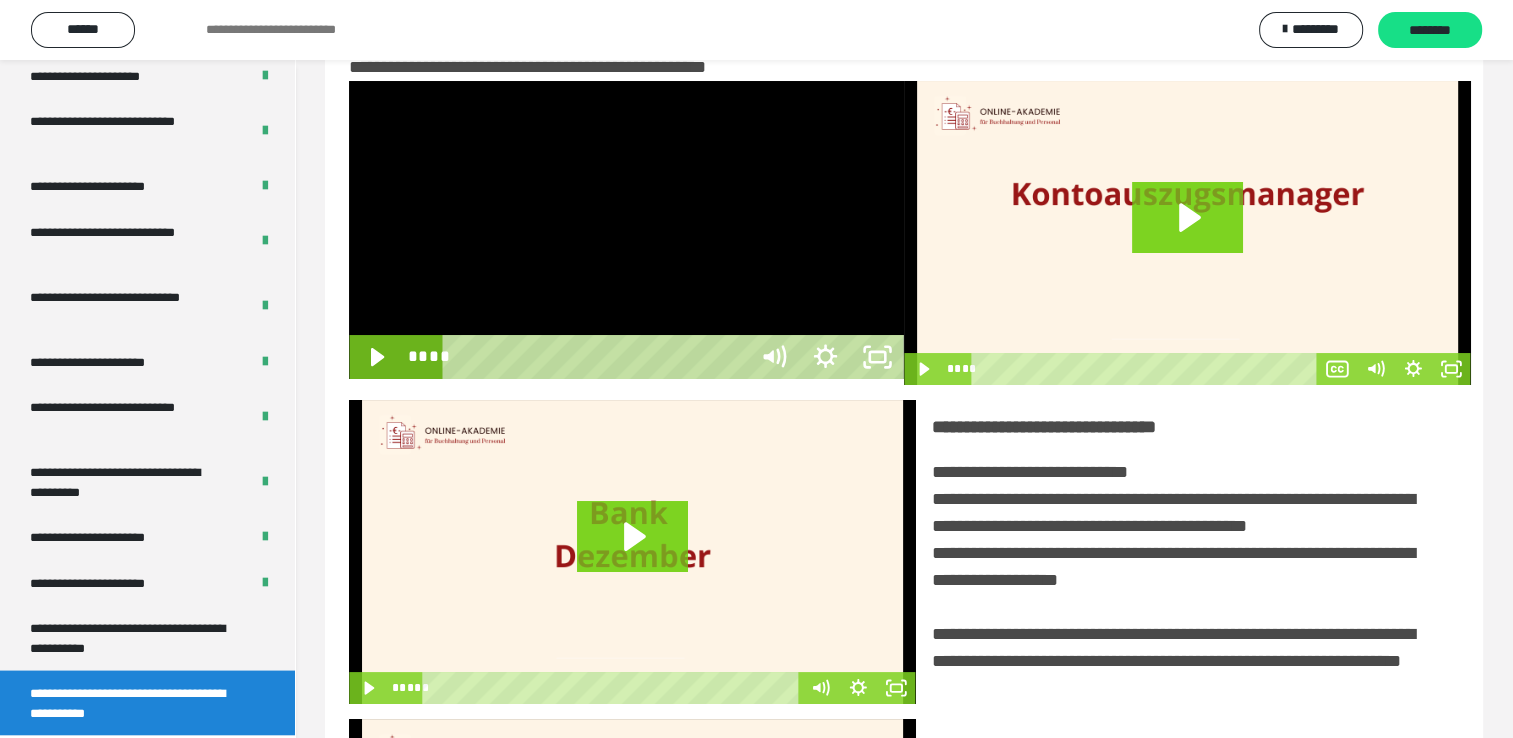 scroll, scrollTop: 3693, scrollLeft: 0, axis: vertical 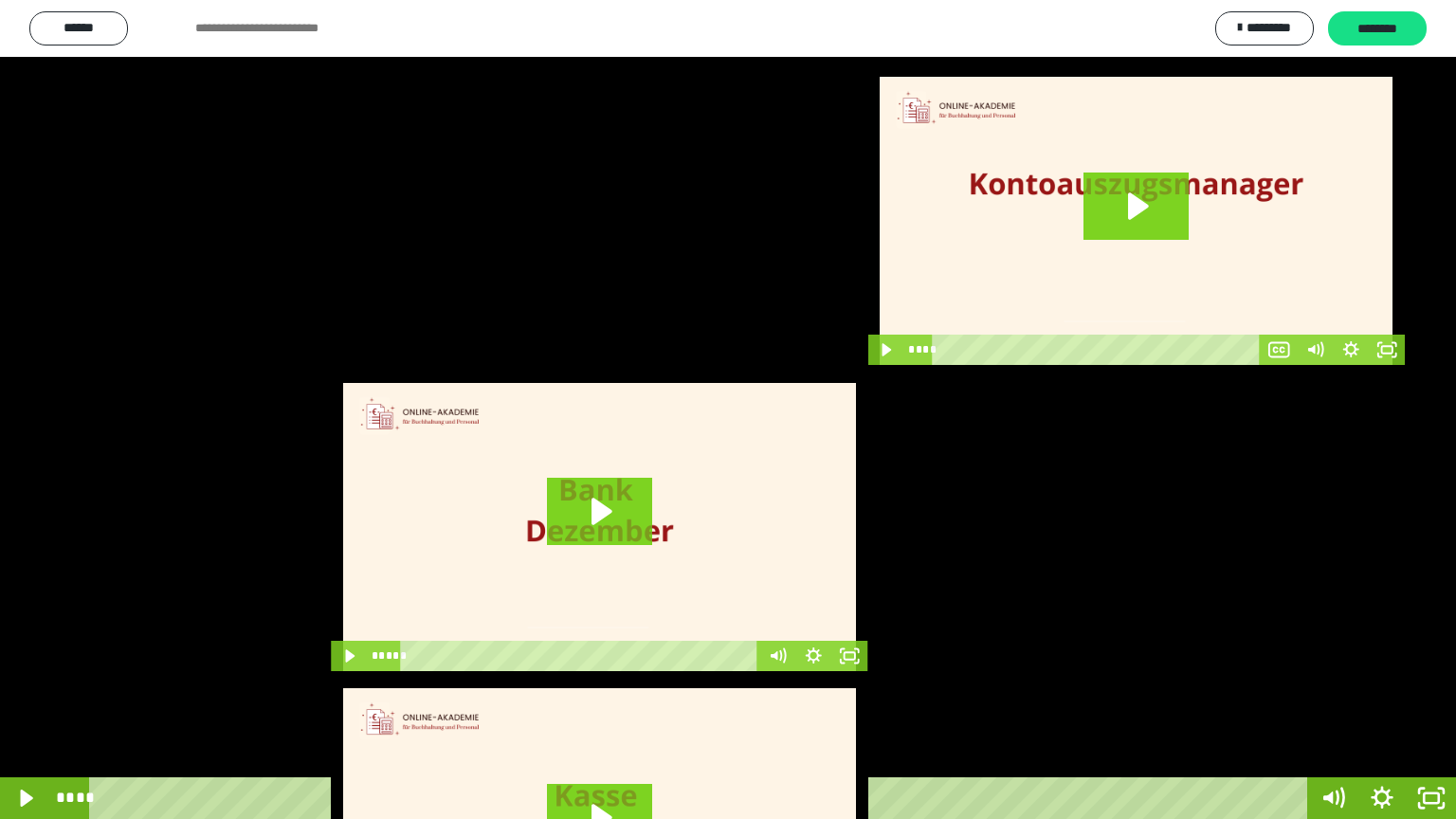 click at bounding box center [728, 410] 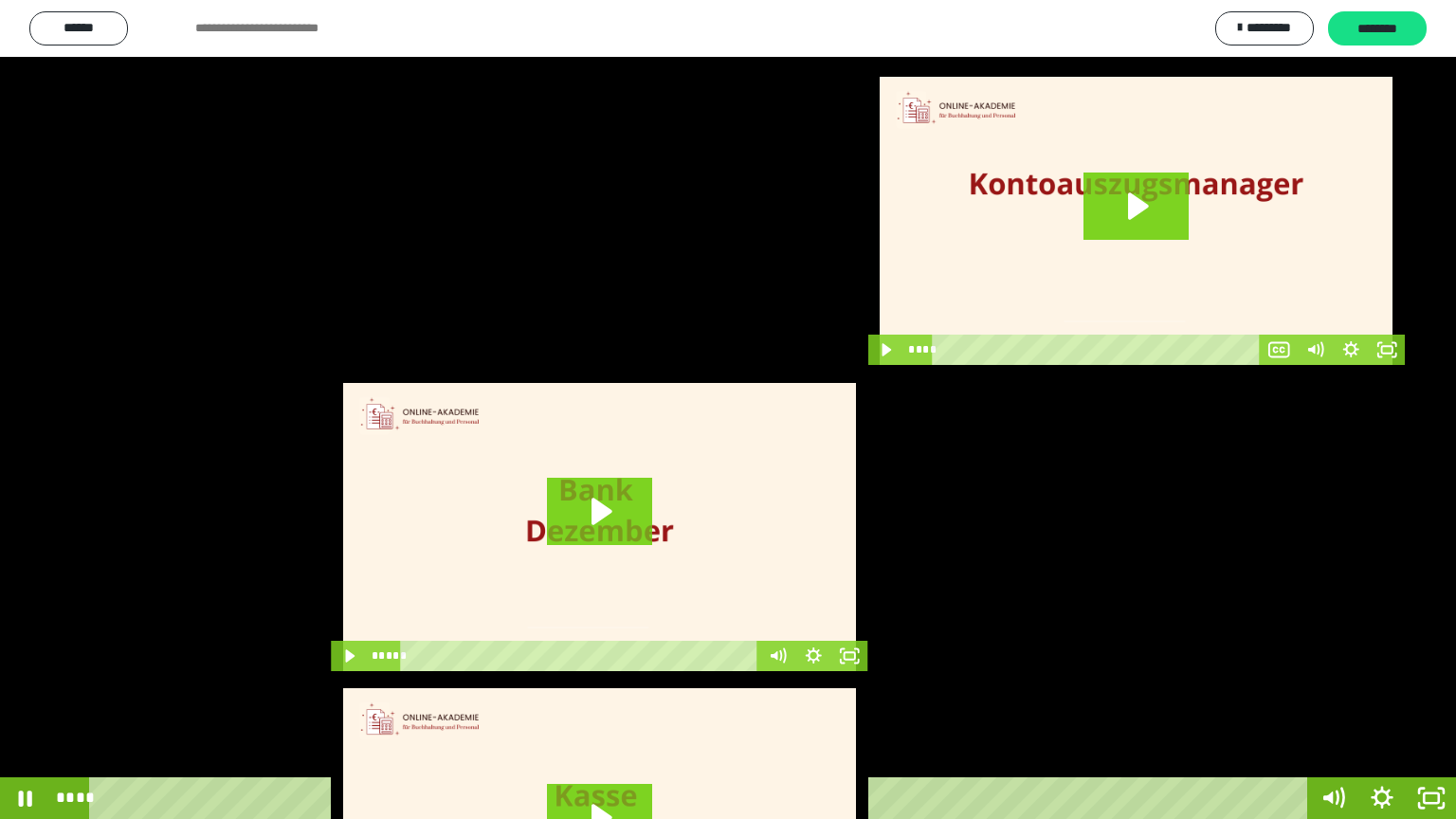 click at bounding box center [728, 410] 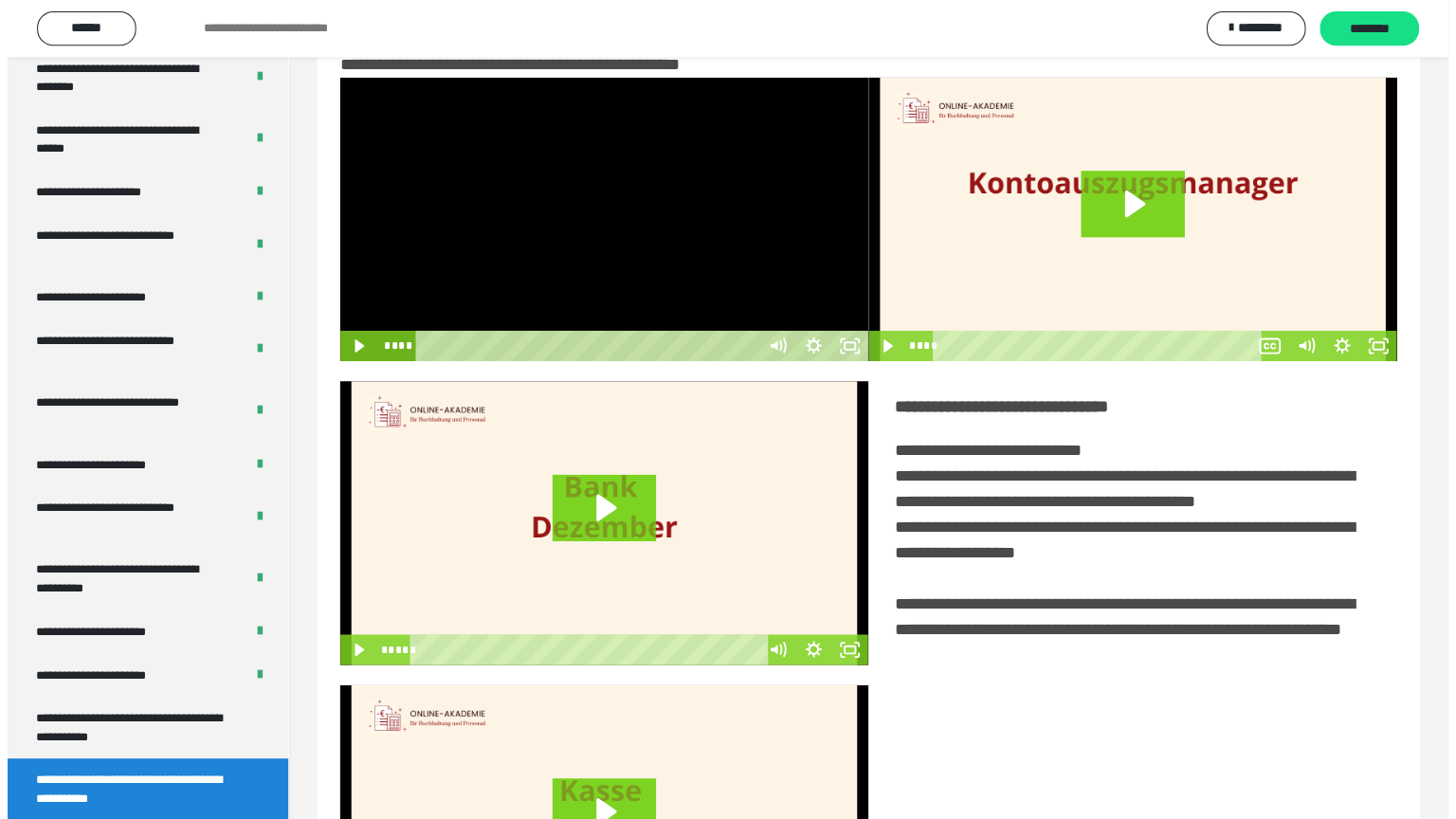 scroll, scrollTop: 3620, scrollLeft: 0, axis: vertical 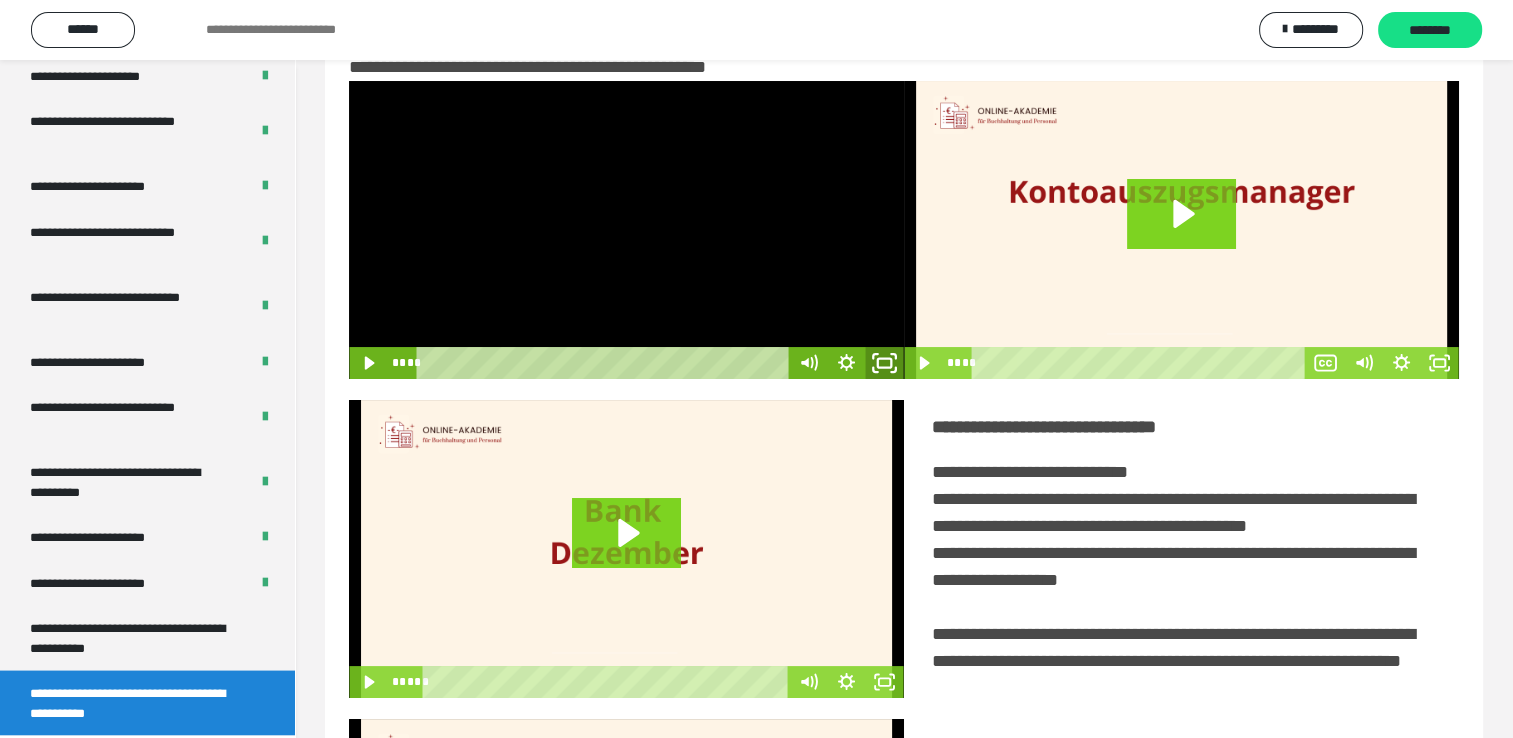 click 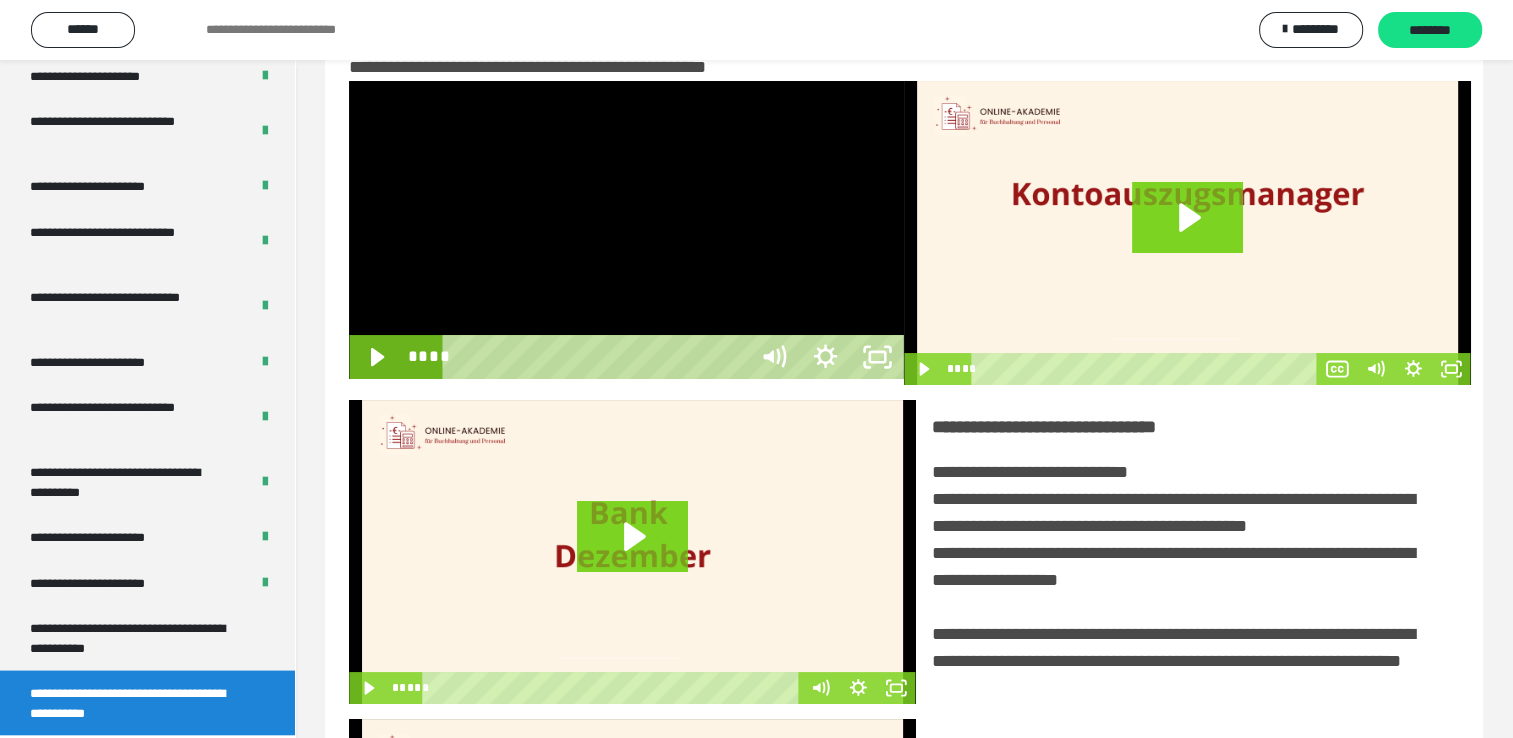 scroll, scrollTop: 3693, scrollLeft: 0, axis: vertical 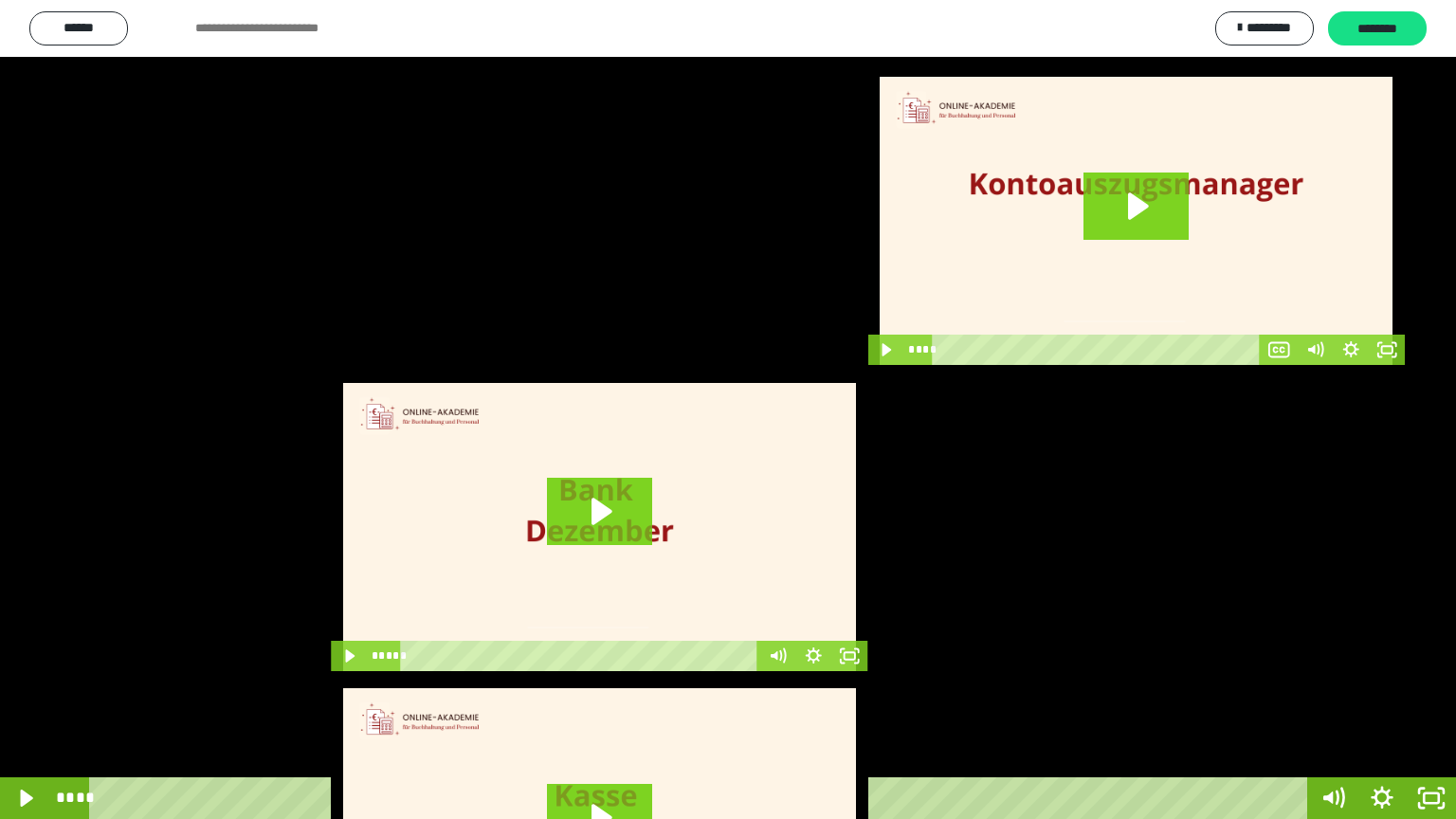 click at bounding box center (728, 410) 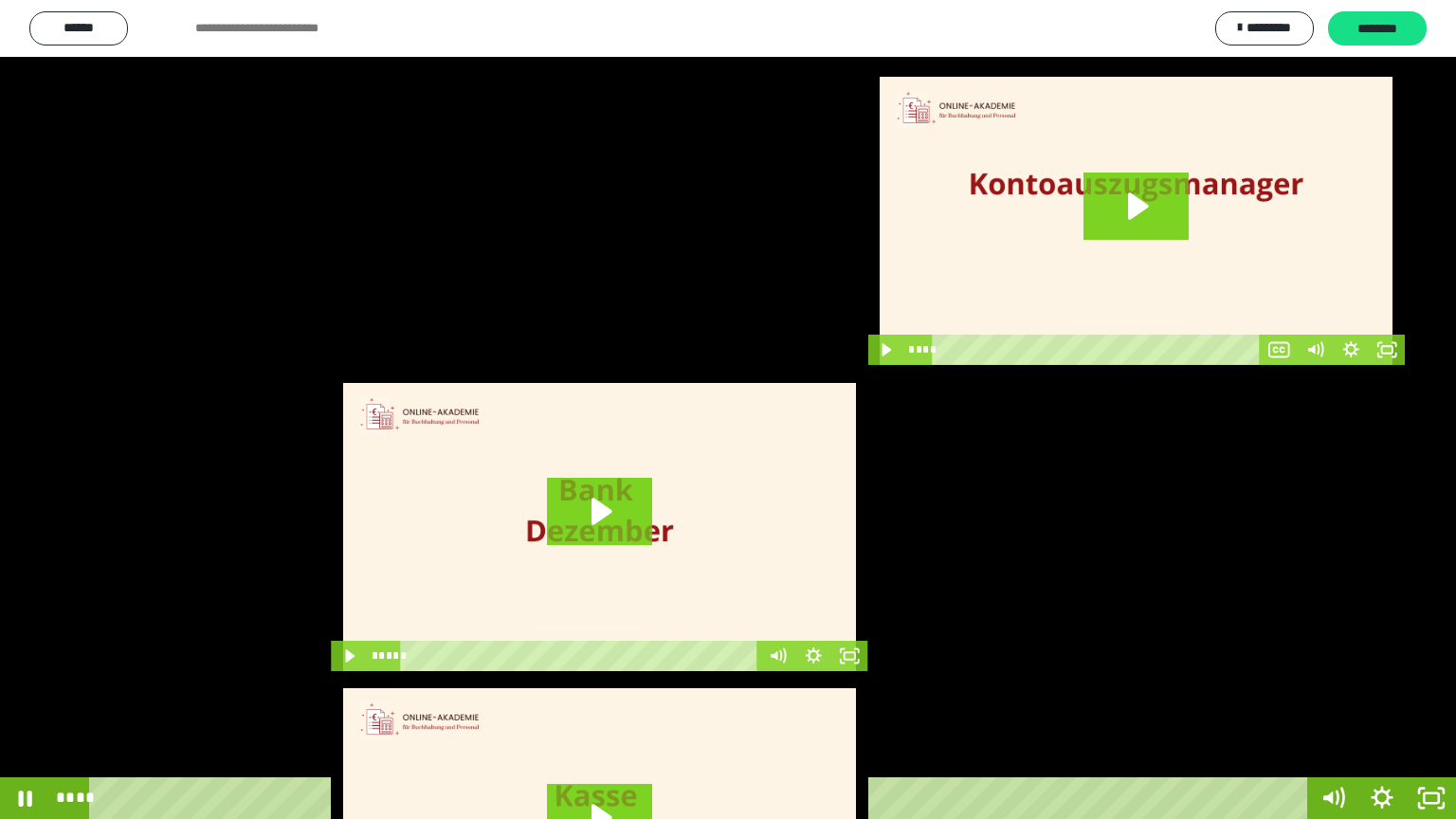 click at bounding box center (728, 410) 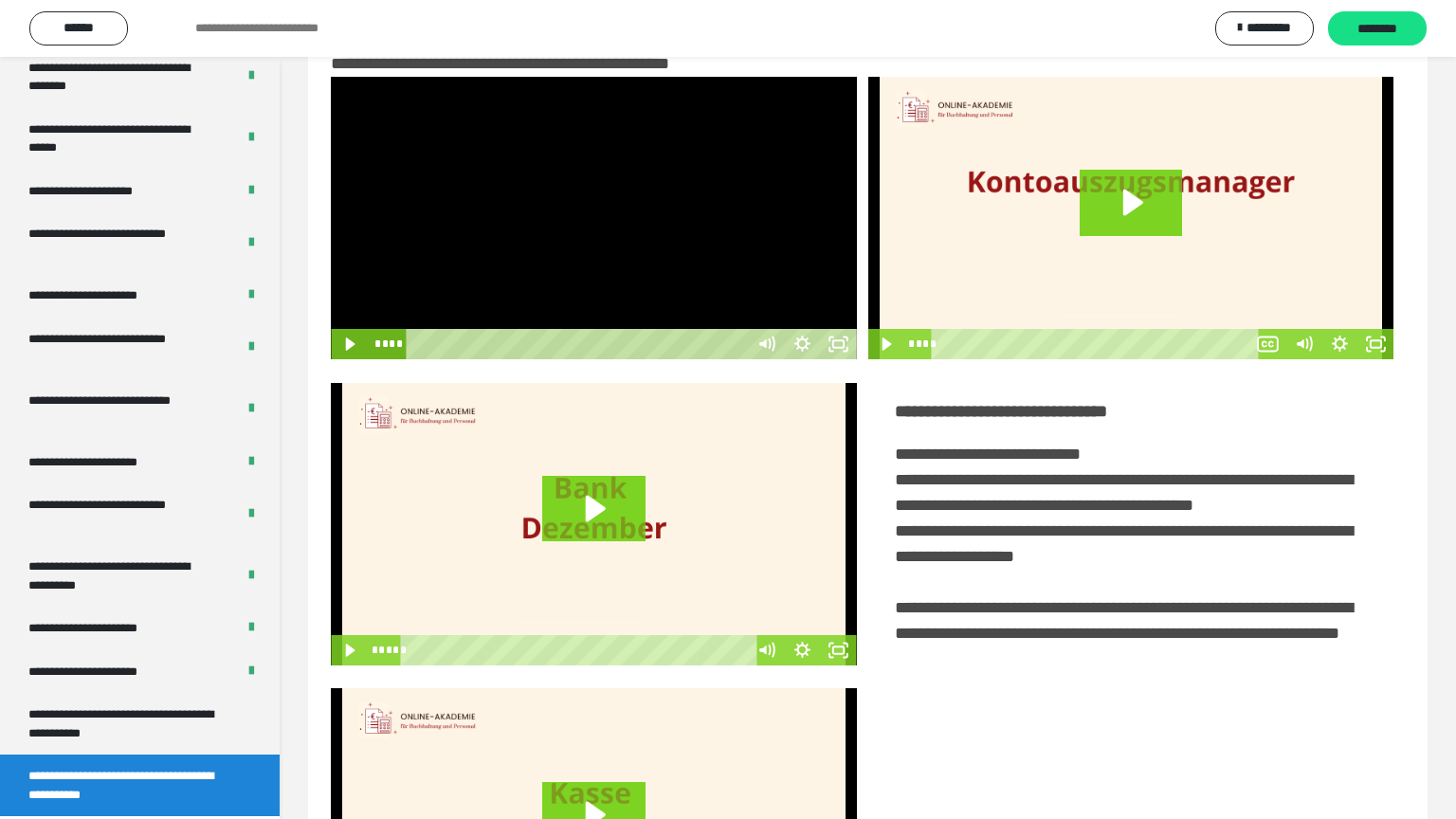 scroll, scrollTop: 3620, scrollLeft: 0, axis: vertical 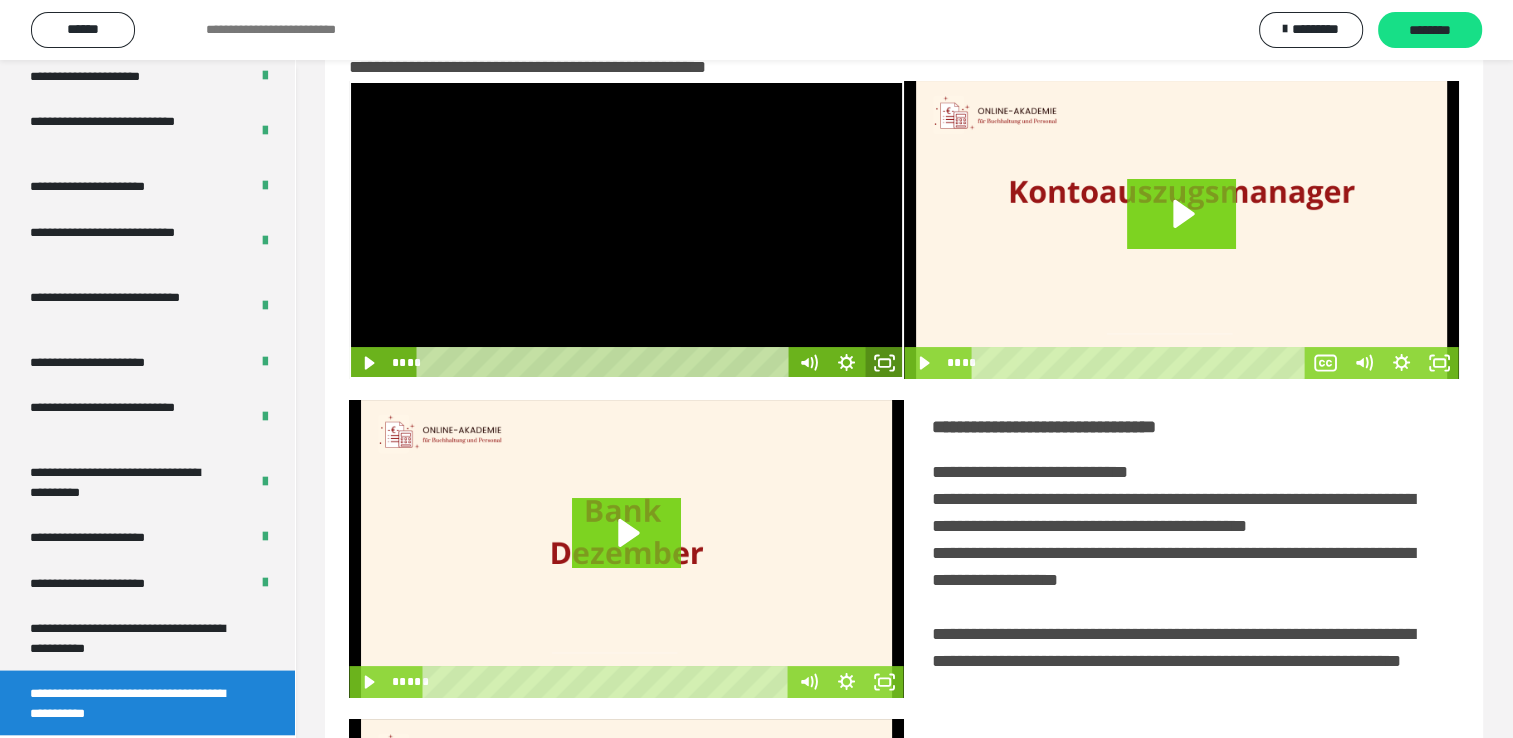 click 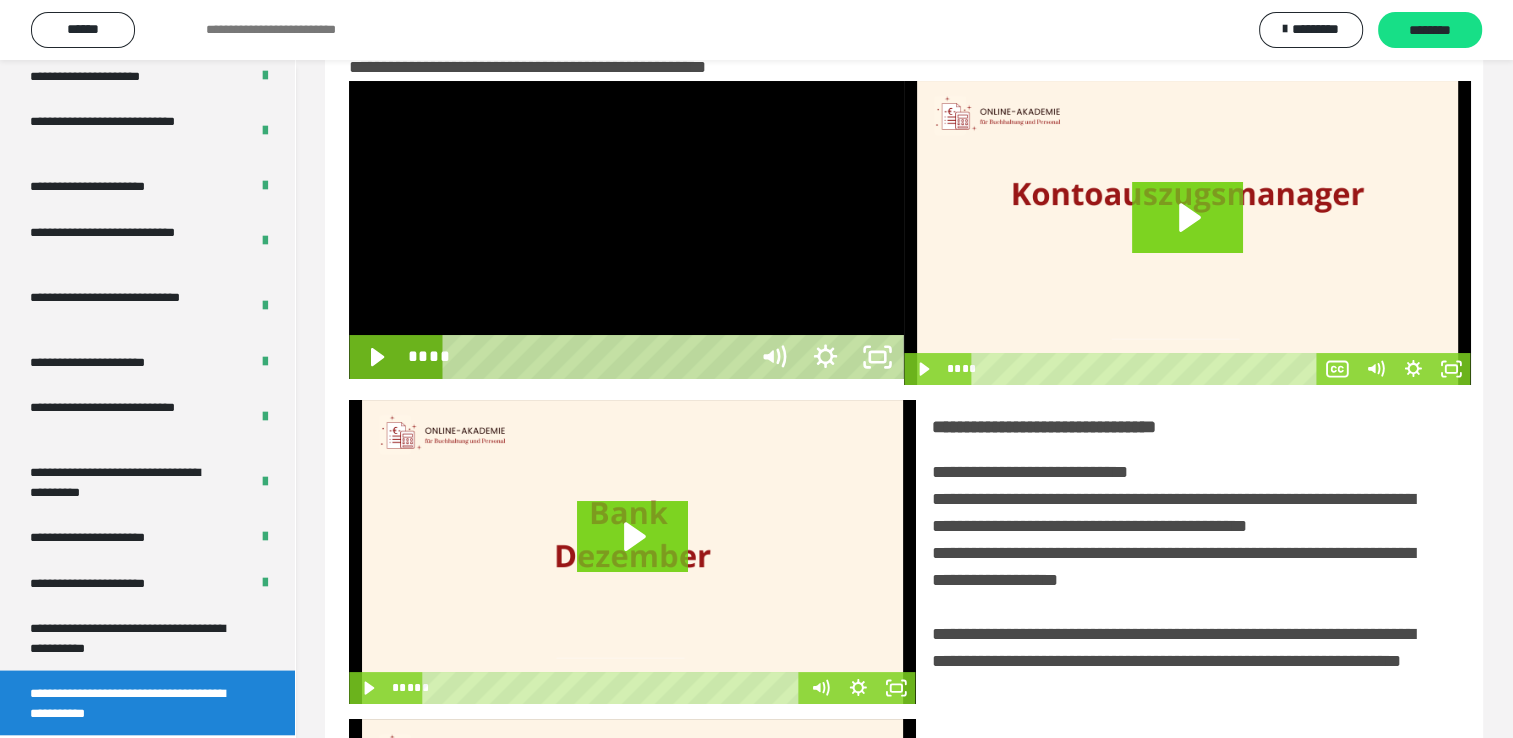 scroll, scrollTop: 3693, scrollLeft: 0, axis: vertical 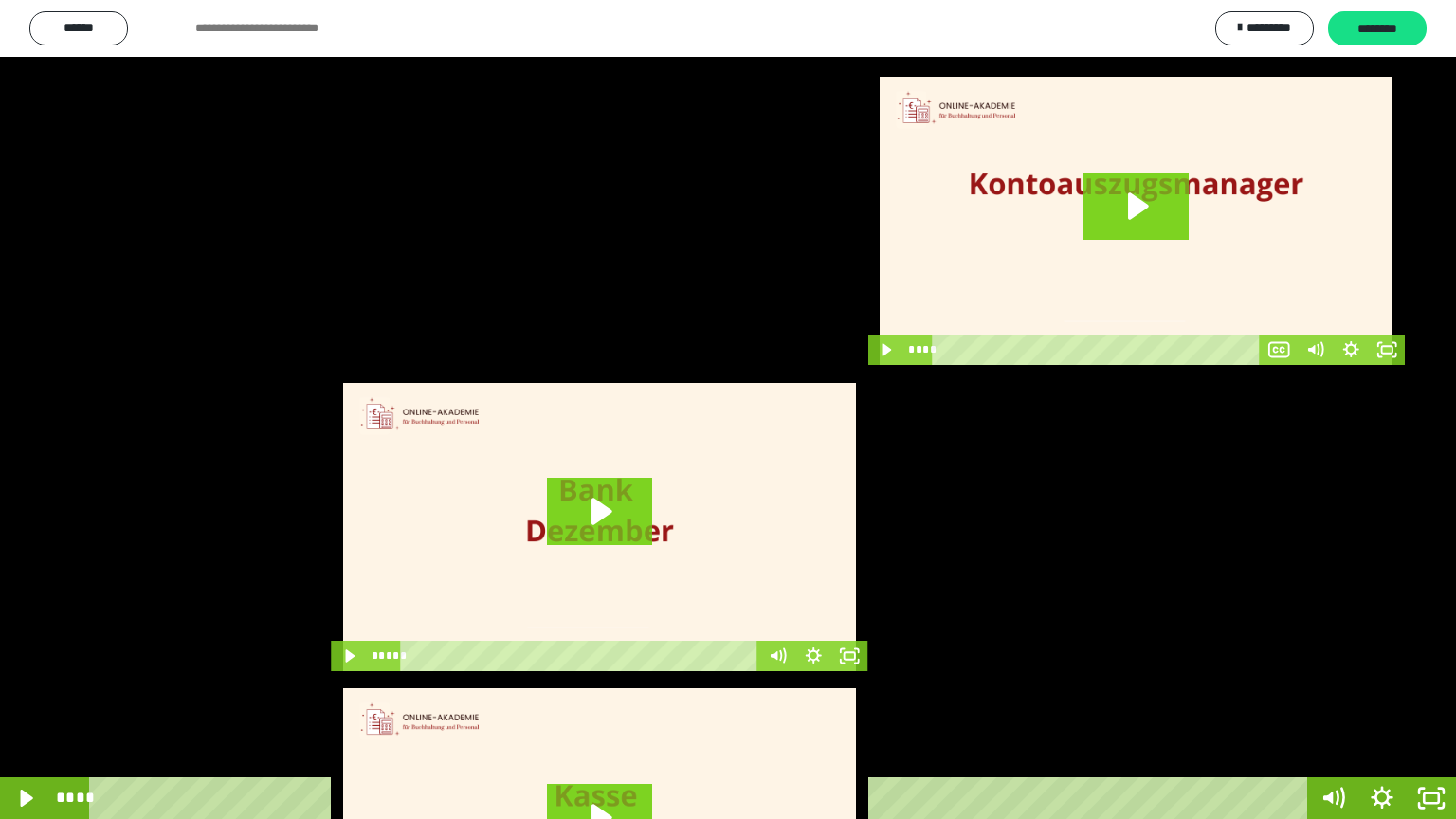 click at bounding box center [728, 410] 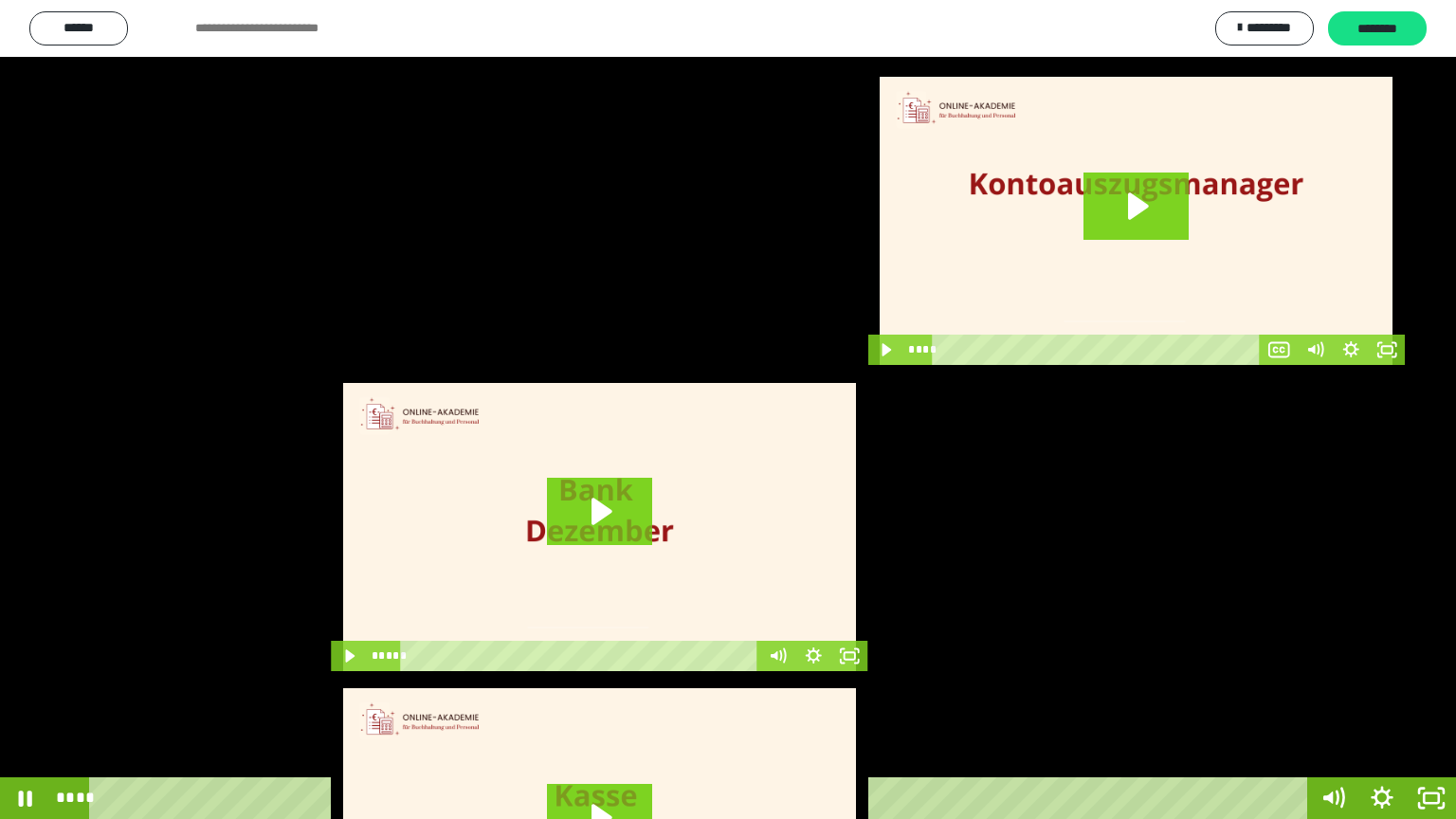 click at bounding box center (728, 410) 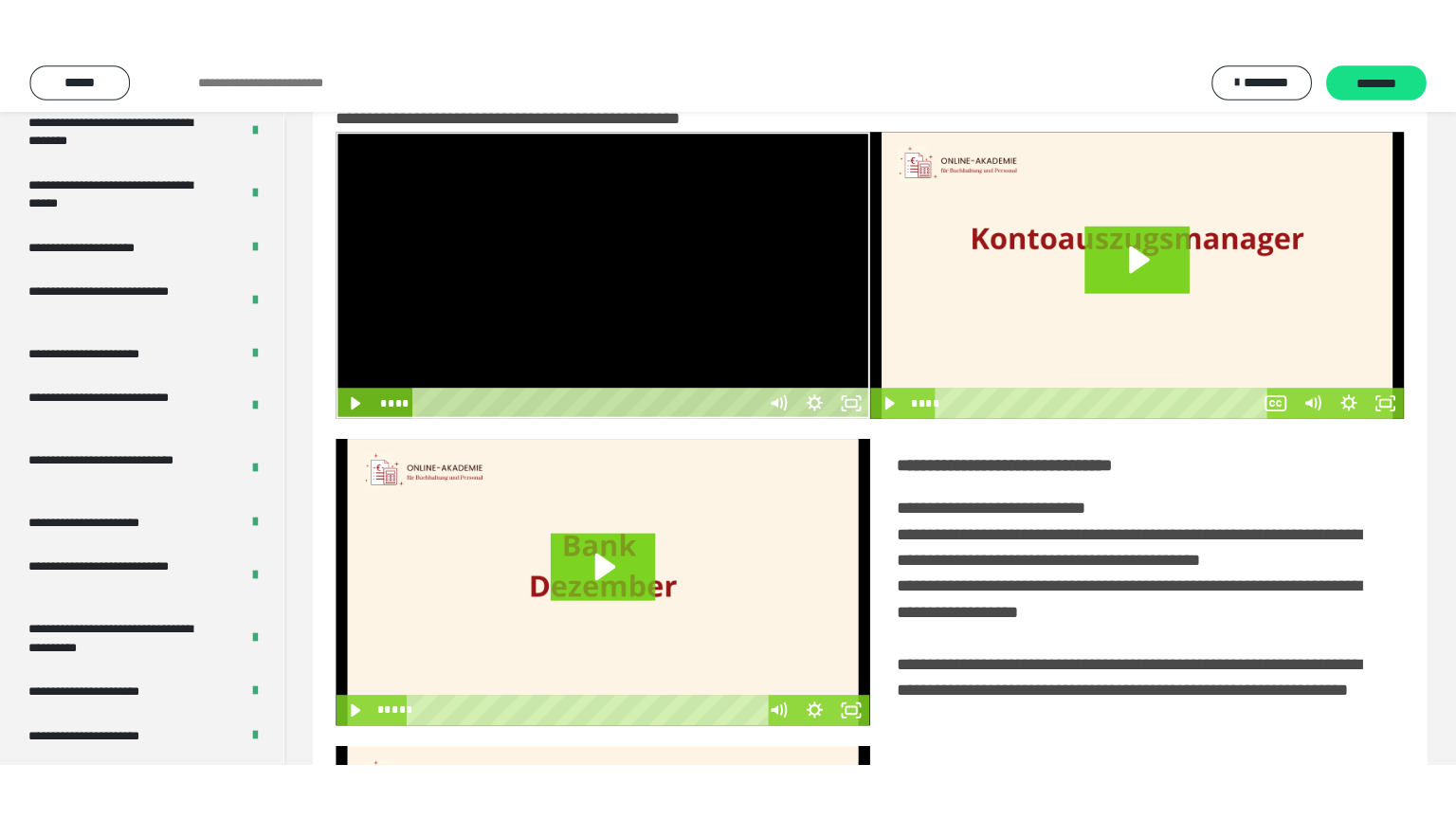 scroll, scrollTop: 3620, scrollLeft: 0, axis: vertical 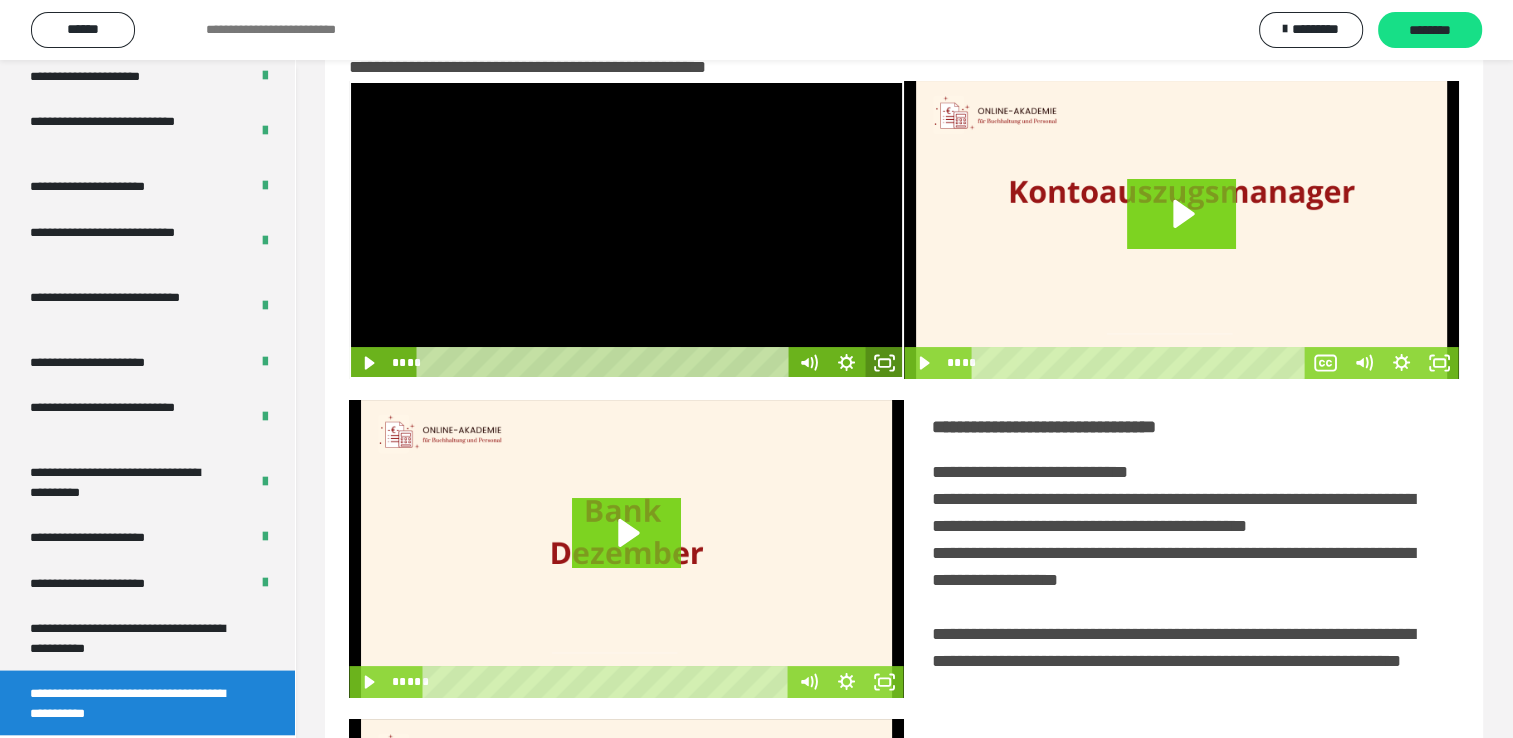 click 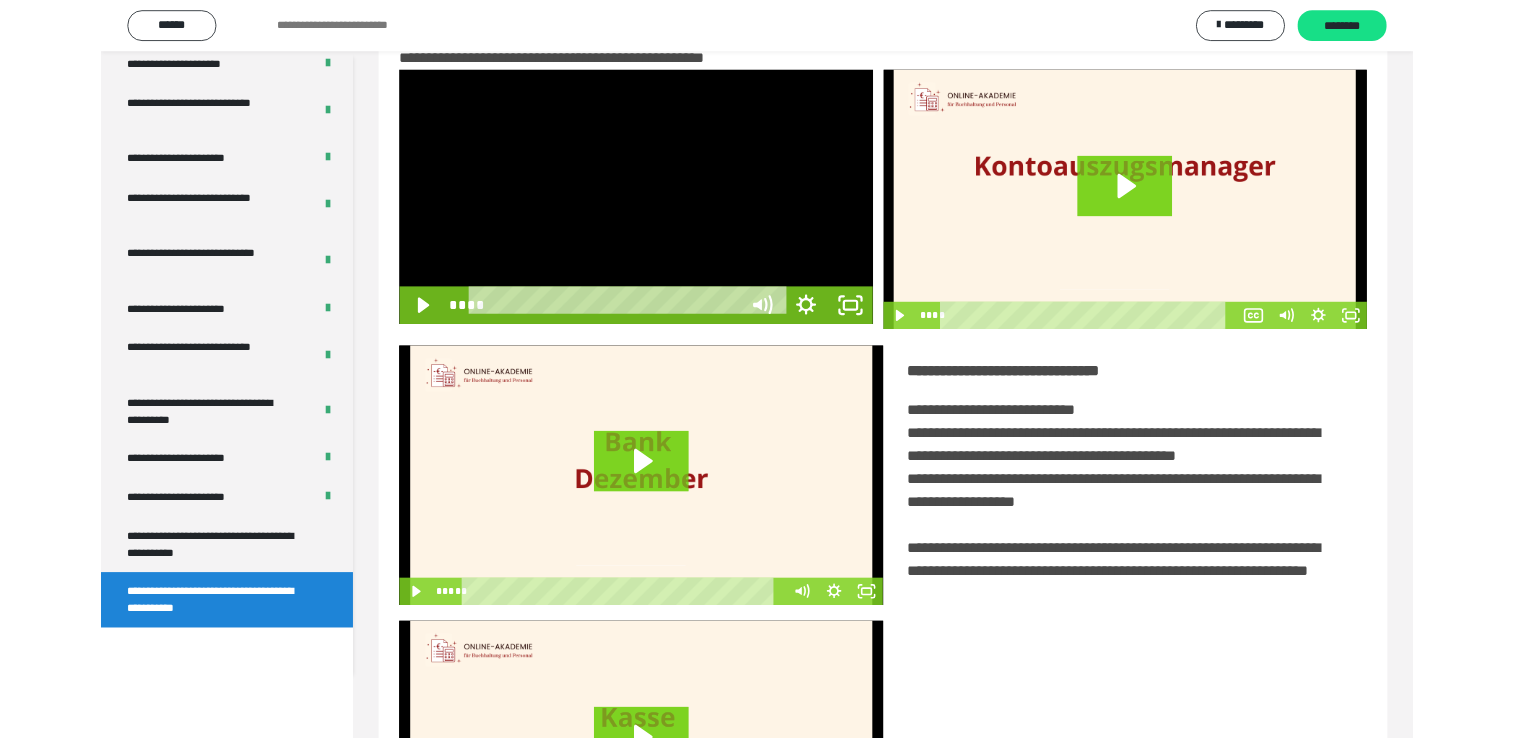 scroll, scrollTop: 3693, scrollLeft: 0, axis: vertical 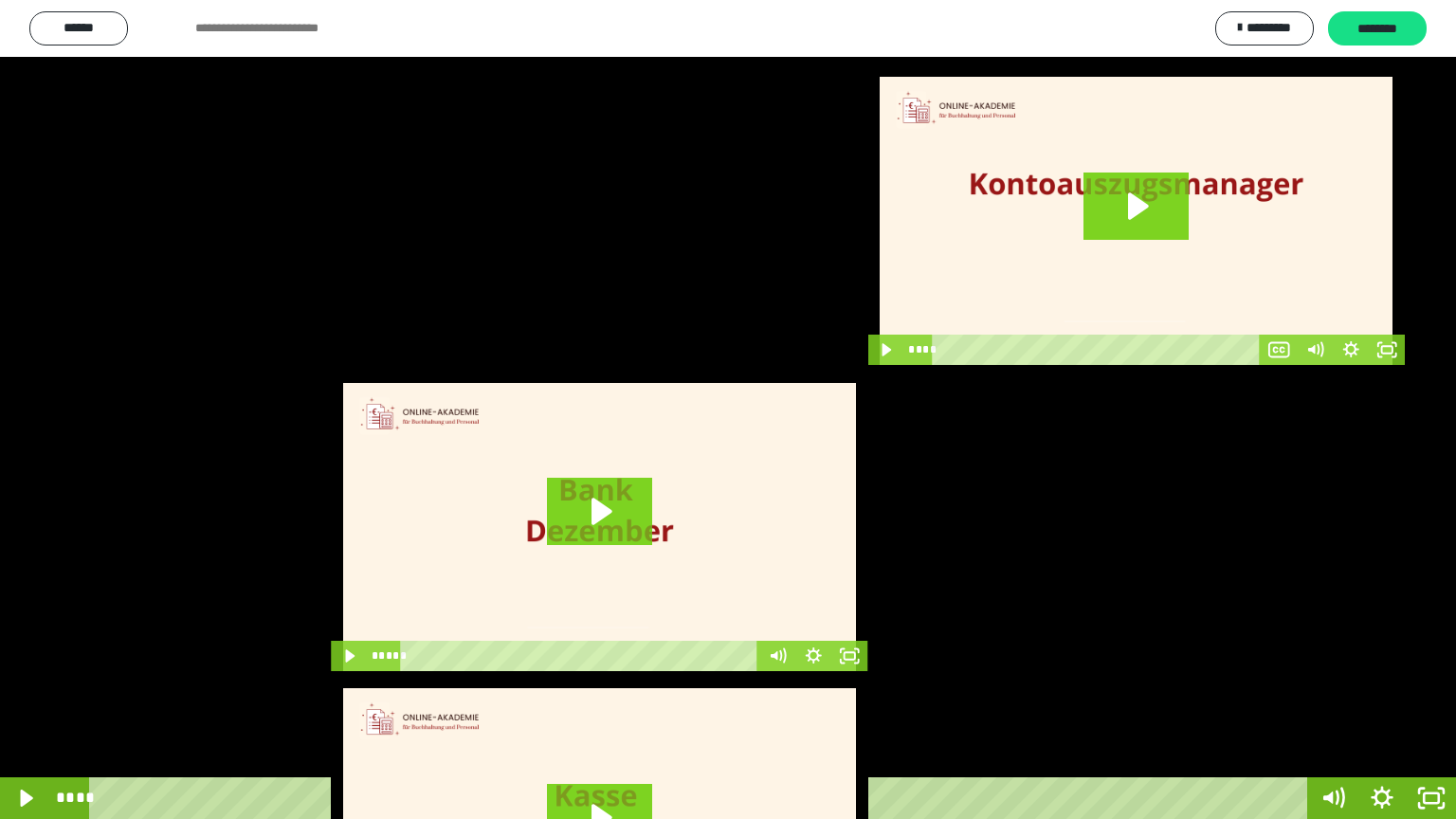 click at bounding box center (728, 410) 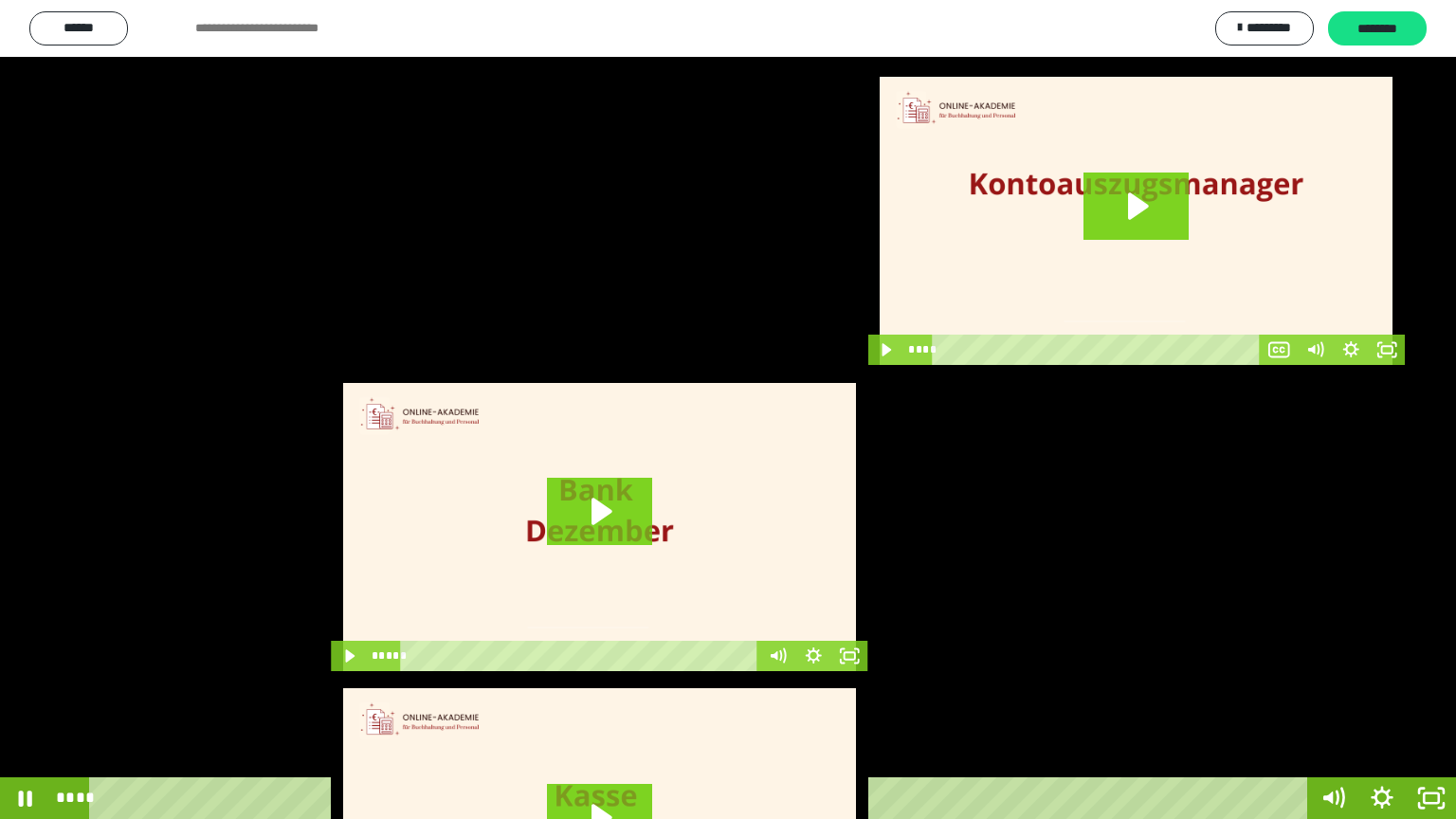 click at bounding box center [728, 410] 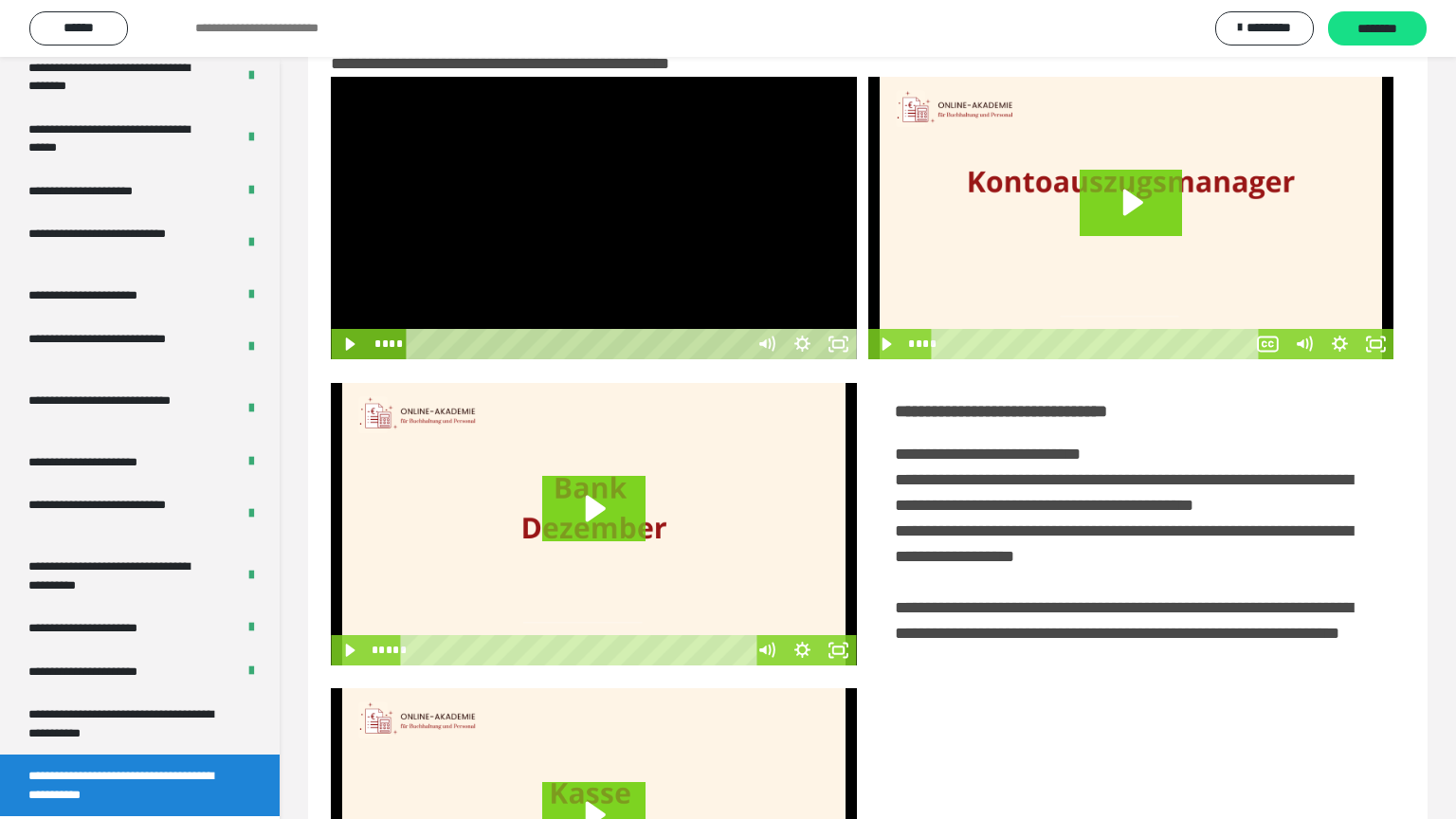 scroll, scrollTop: 3620, scrollLeft: 0, axis: vertical 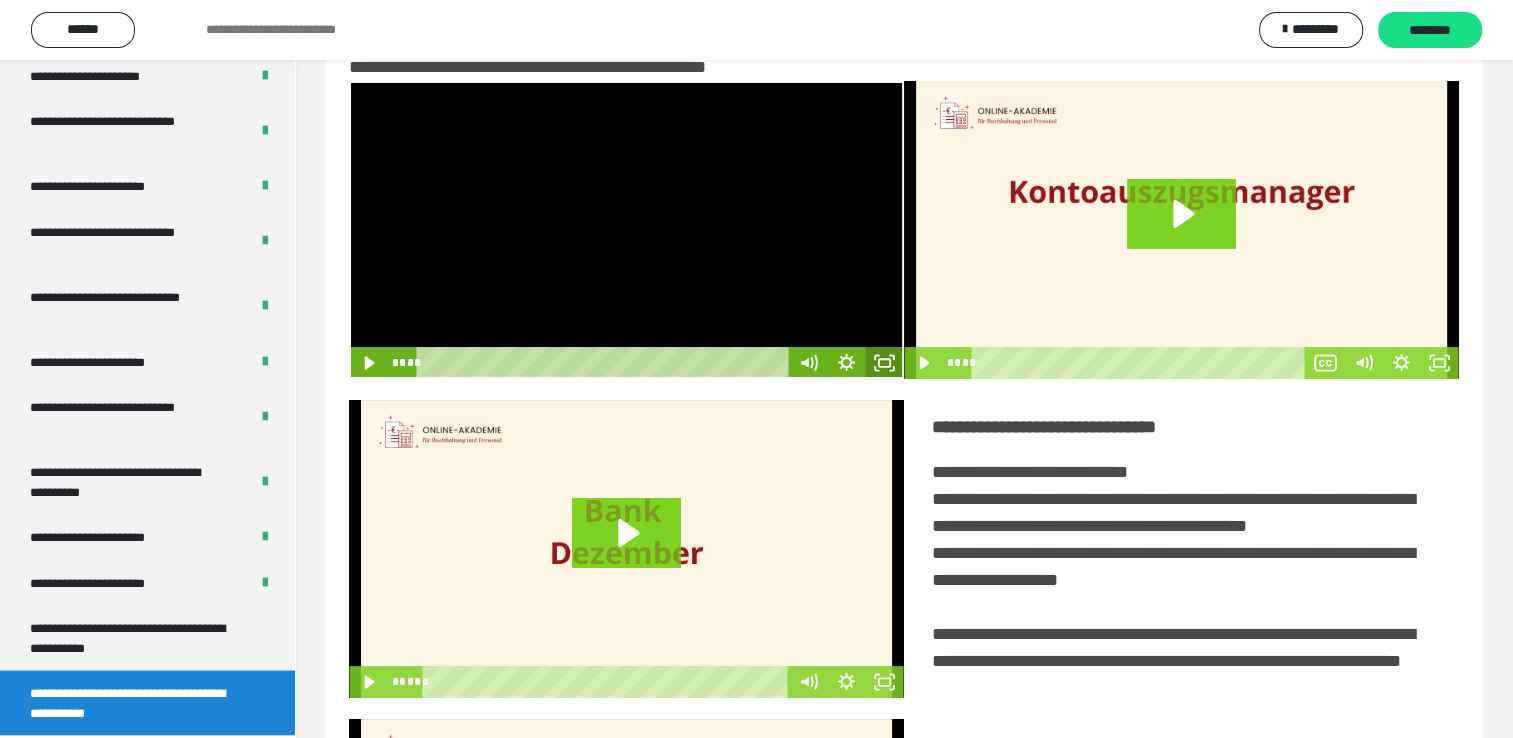 click 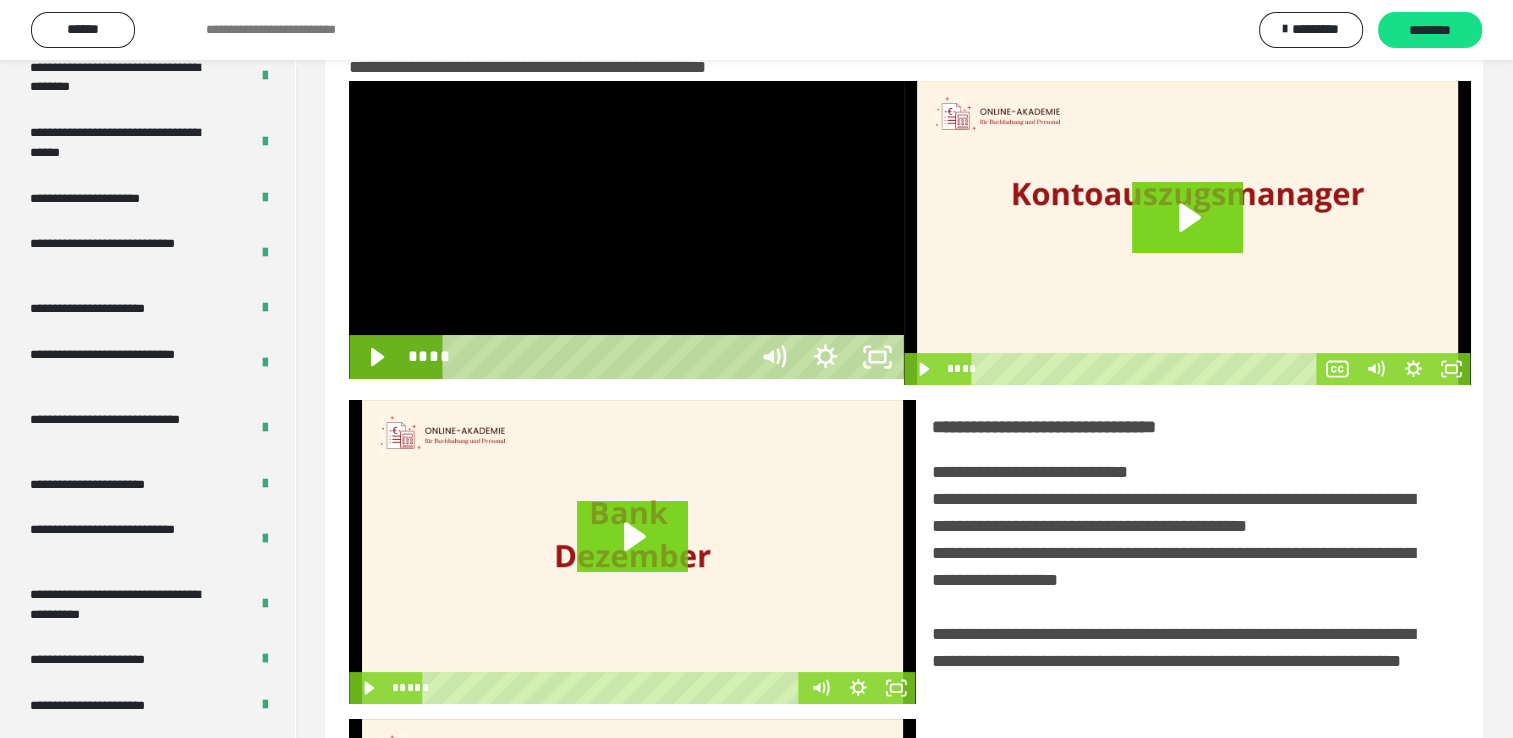 scroll, scrollTop: 3693, scrollLeft: 0, axis: vertical 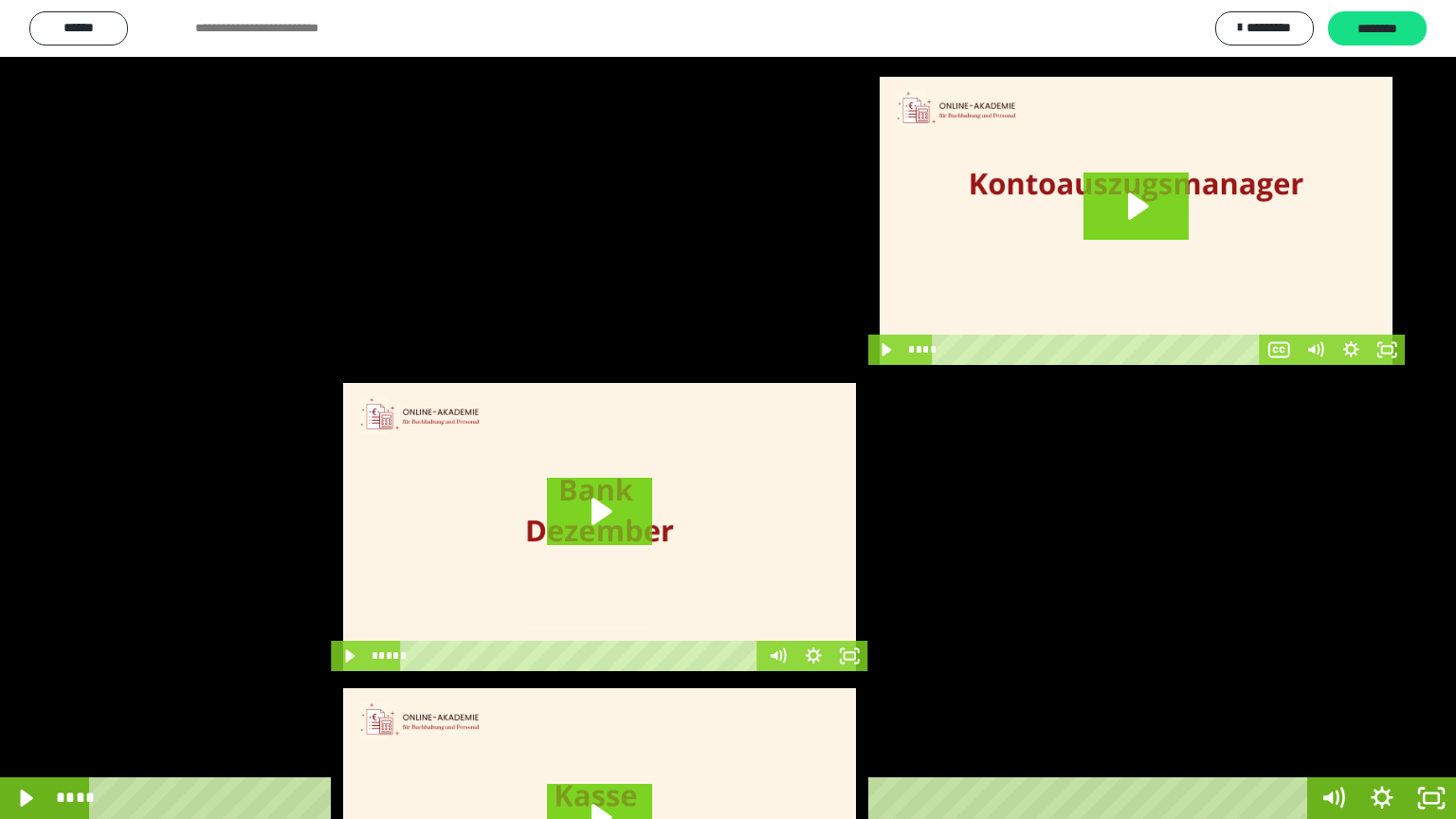 click at bounding box center [728, 410] 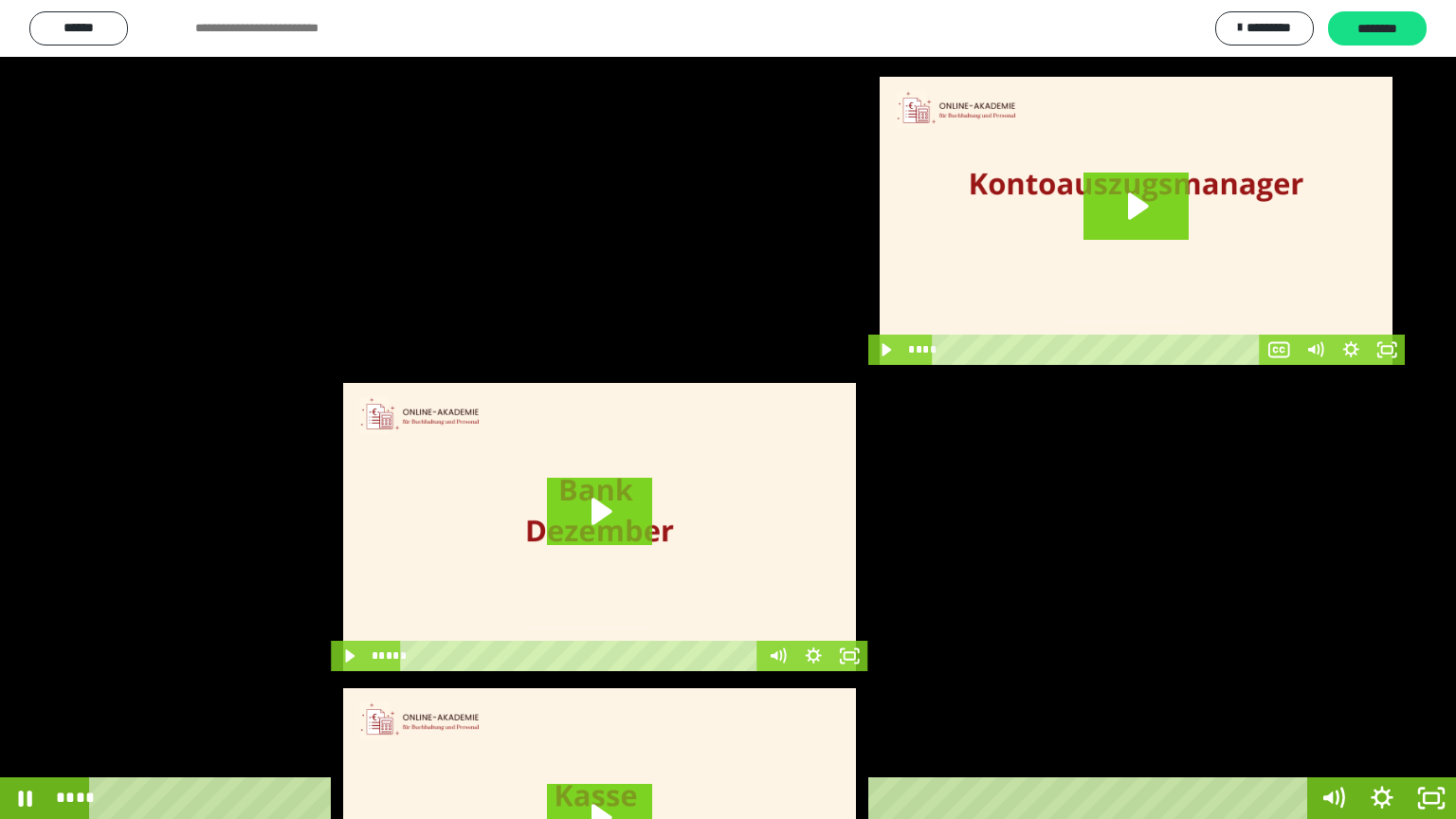 click at bounding box center [728, 410] 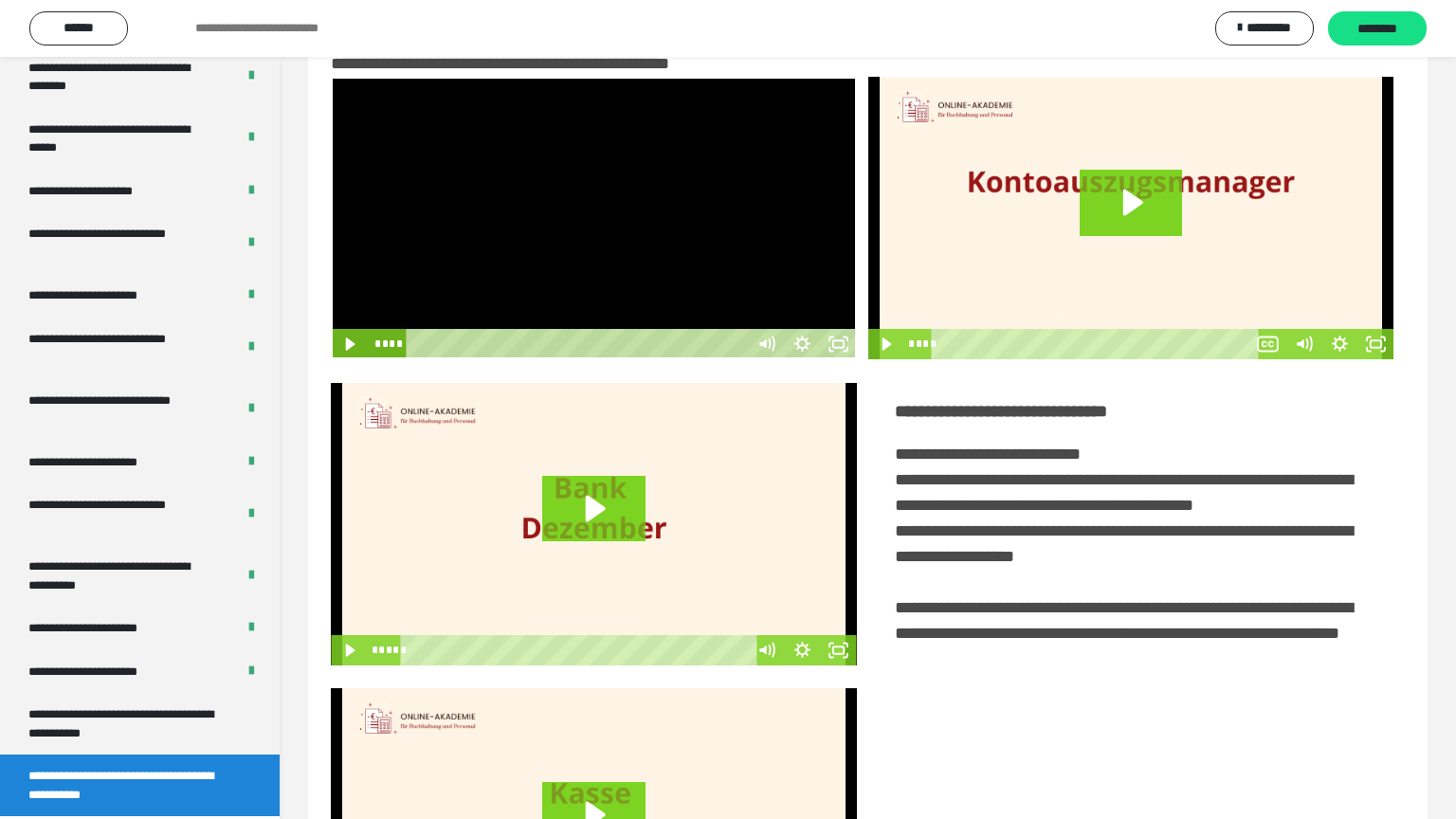 scroll, scrollTop: 3620, scrollLeft: 0, axis: vertical 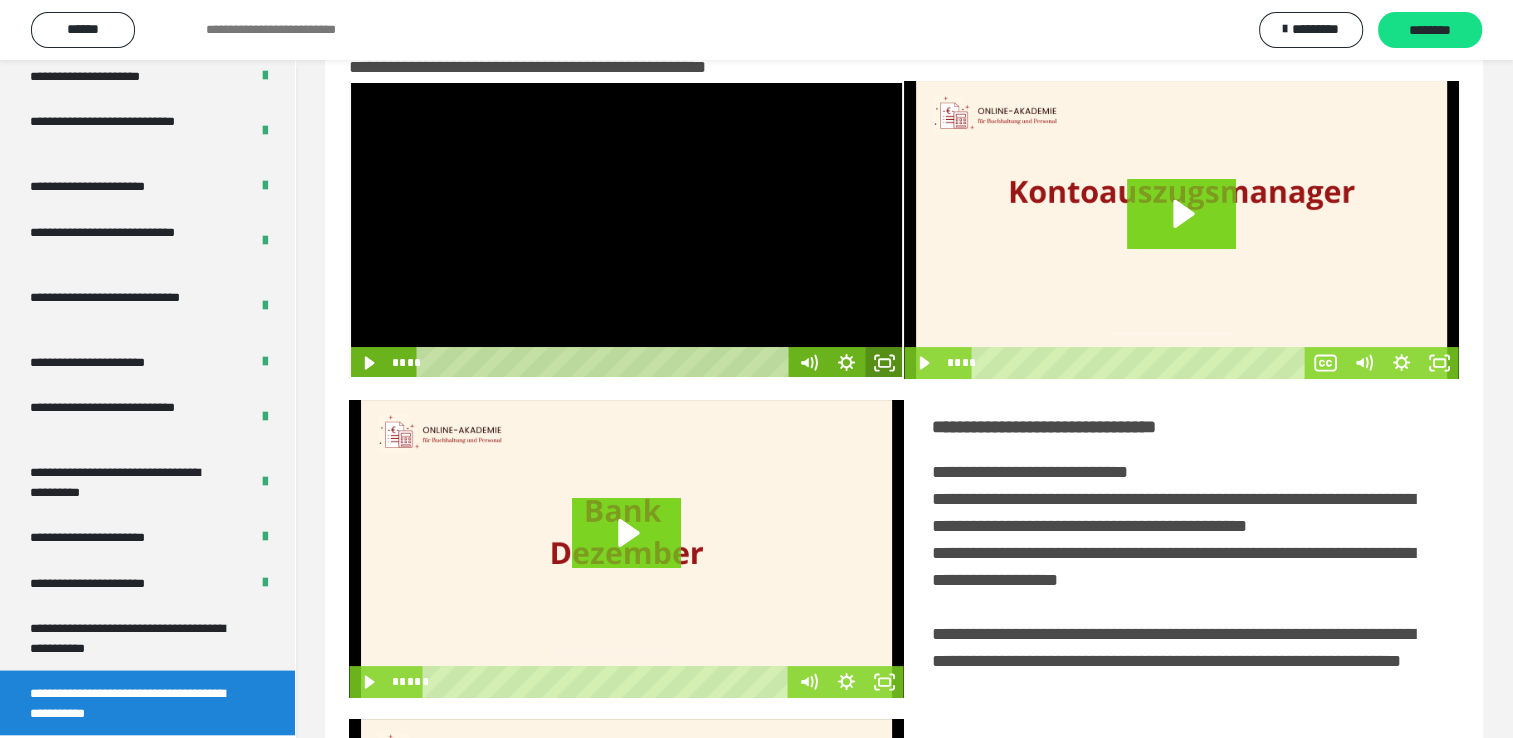 click 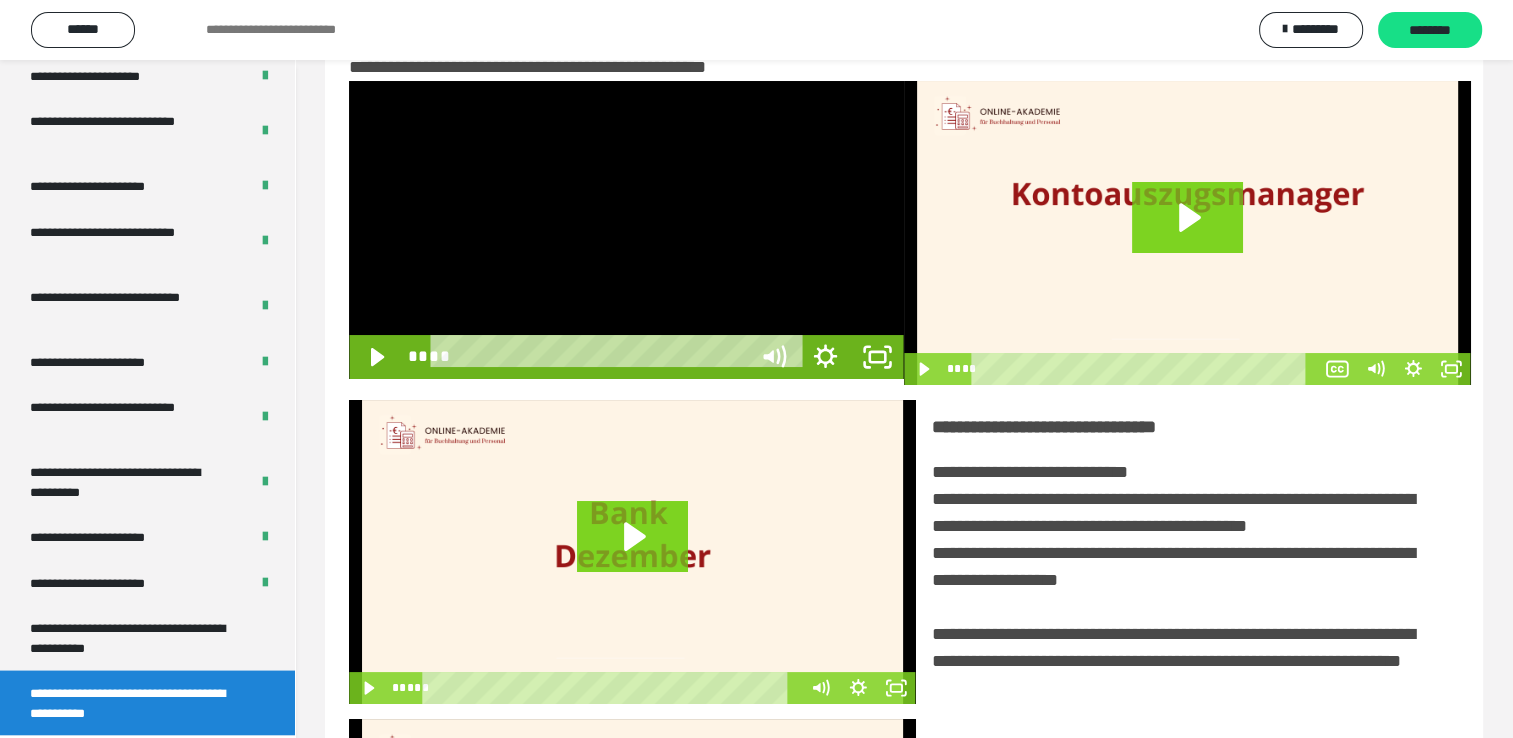 scroll, scrollTop: 3693, scrollLeft: 0, axis: vertical 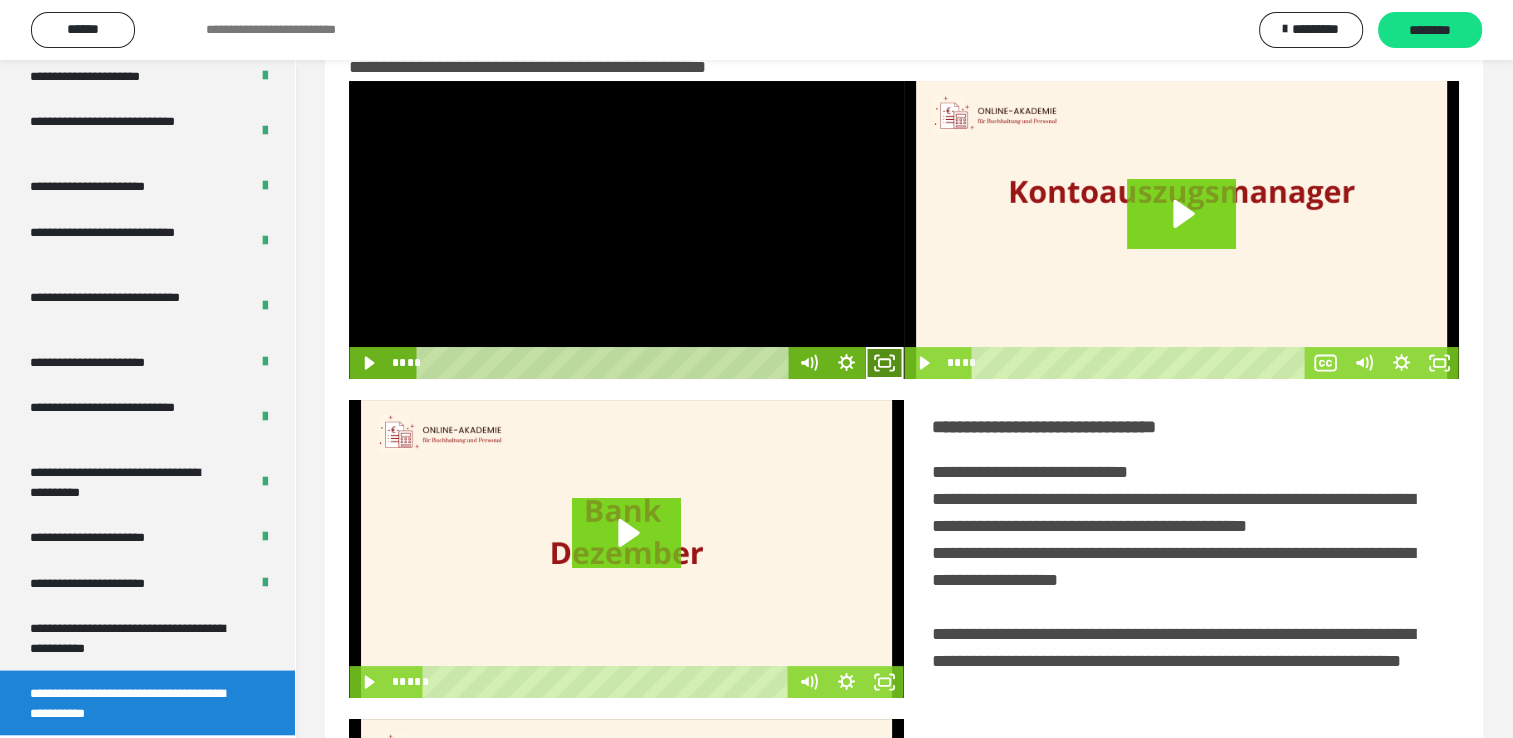 drag, startPoint x: 876, startPoint y: 367, endPoint x: 863, endPoint y: 440, distance: 74.1485 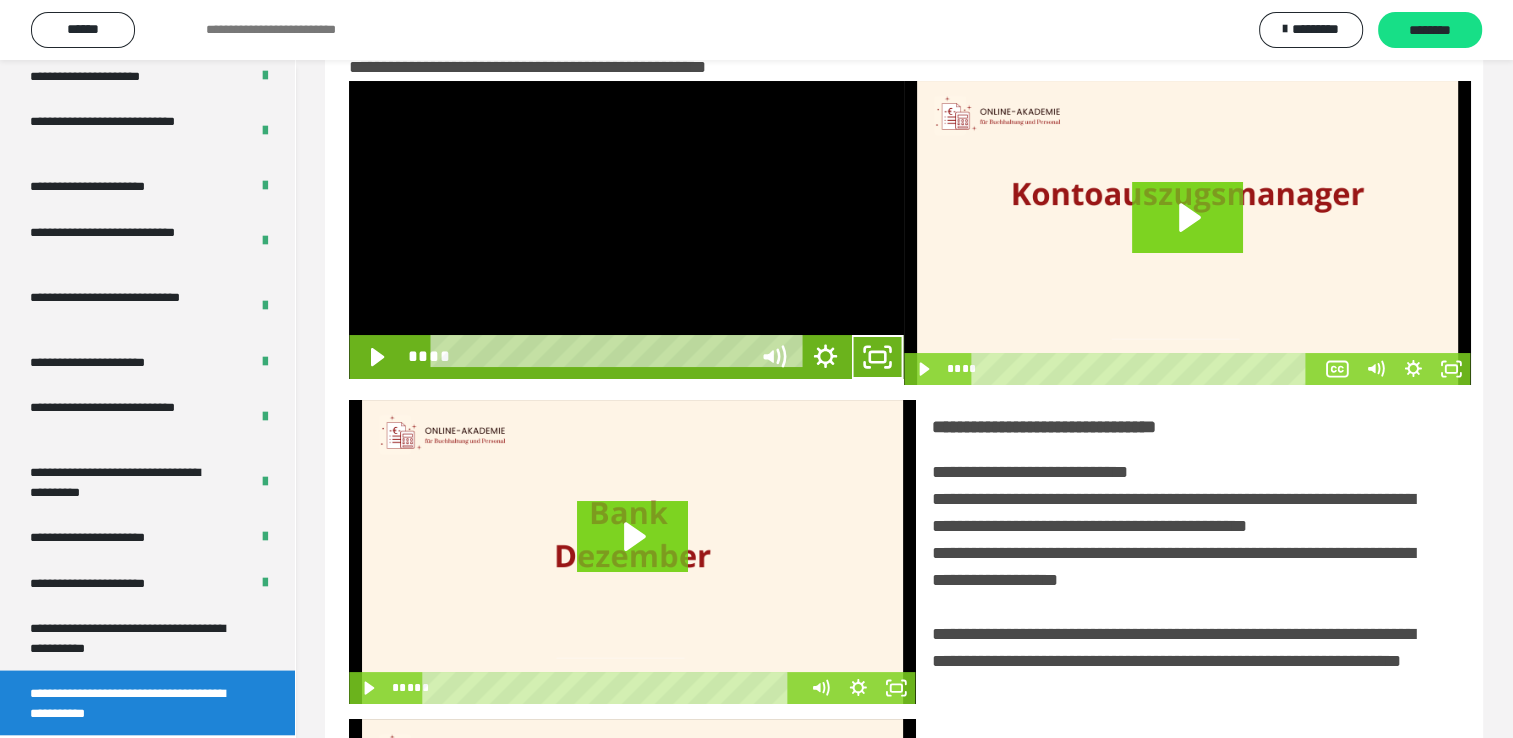 scroll, scrollTop: 3693, scrollLeft: 0, axis: vertical 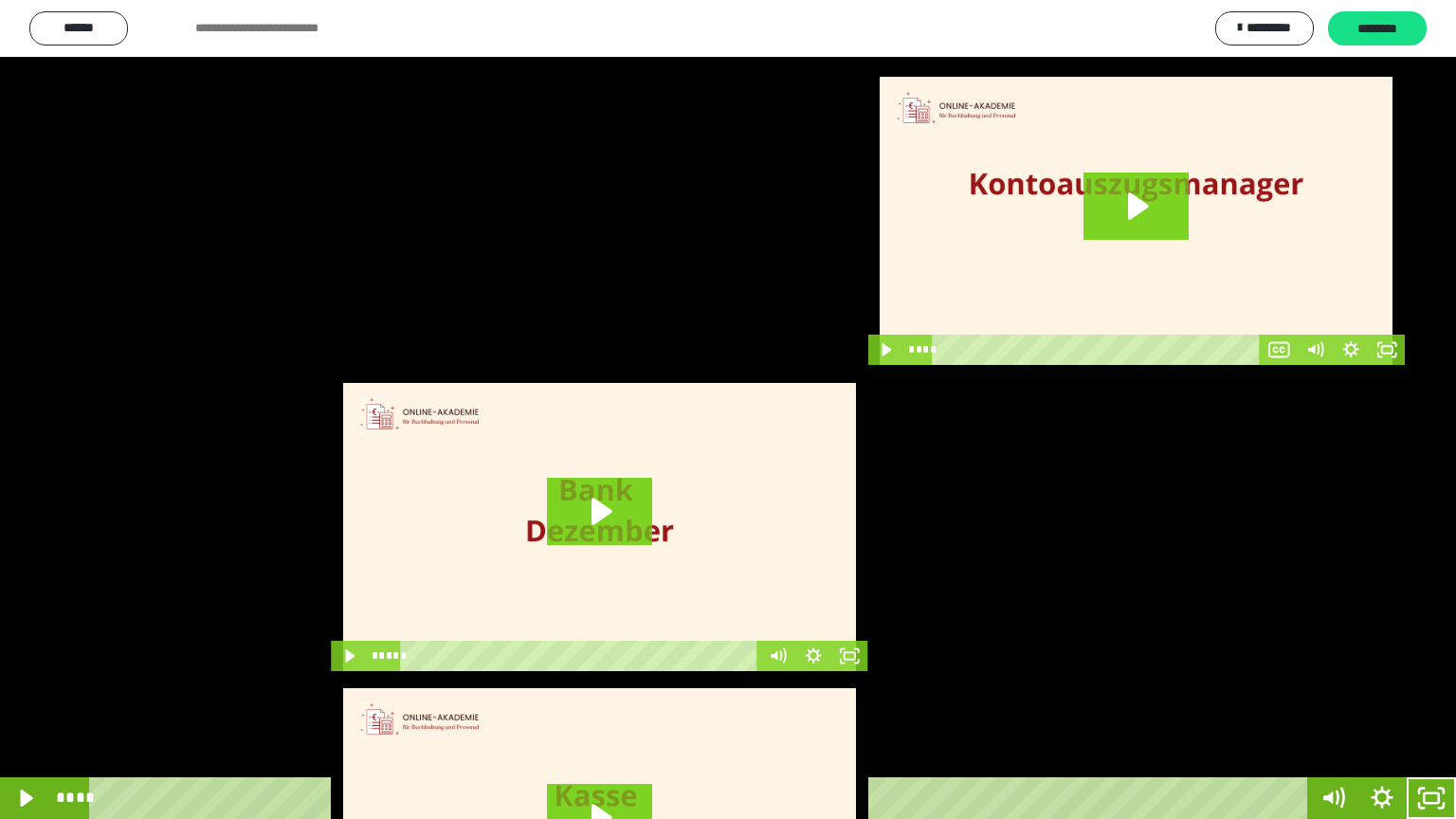 click at bounding box center (728, 410) 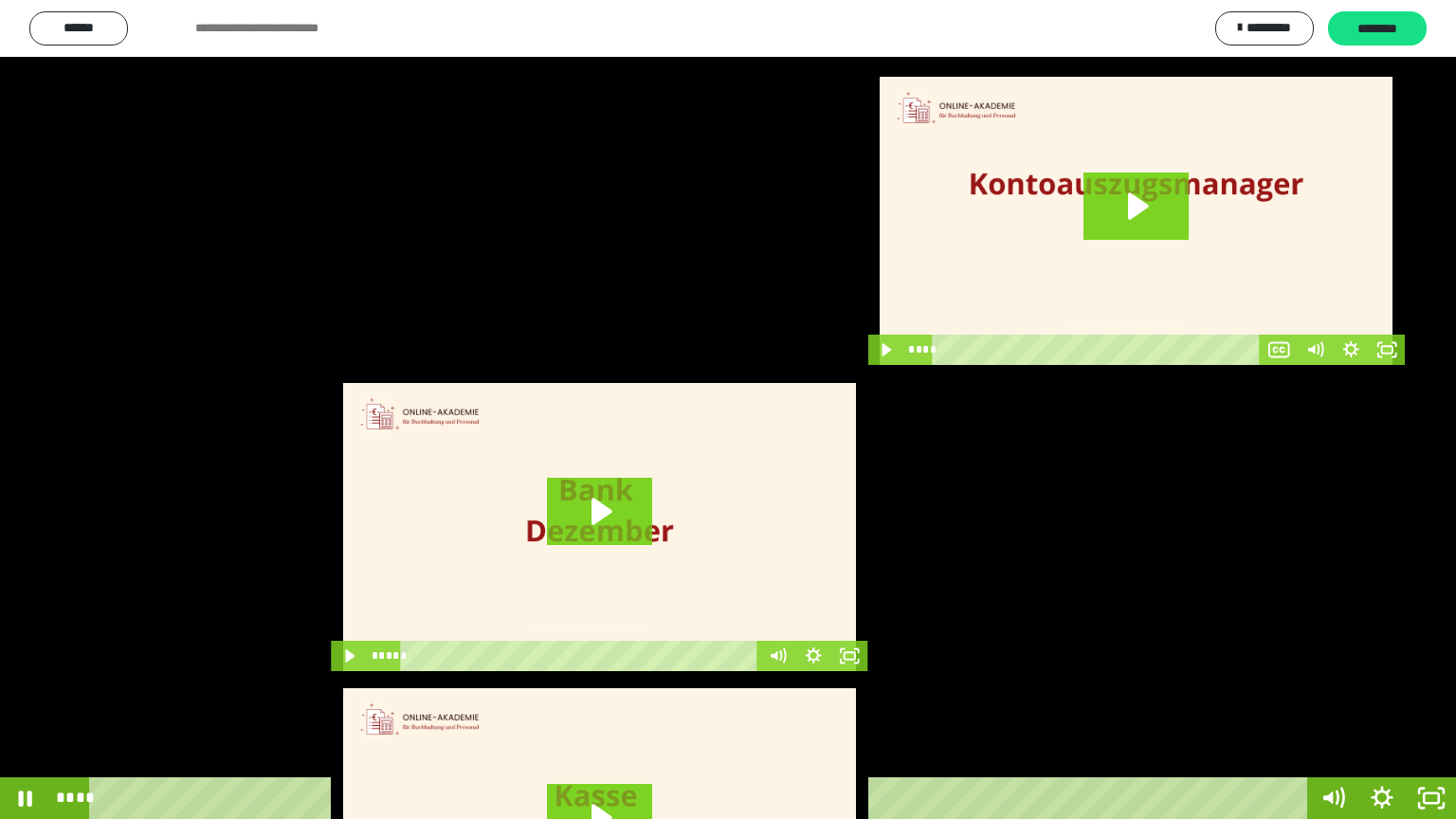 click at bounding box center (728, 410) 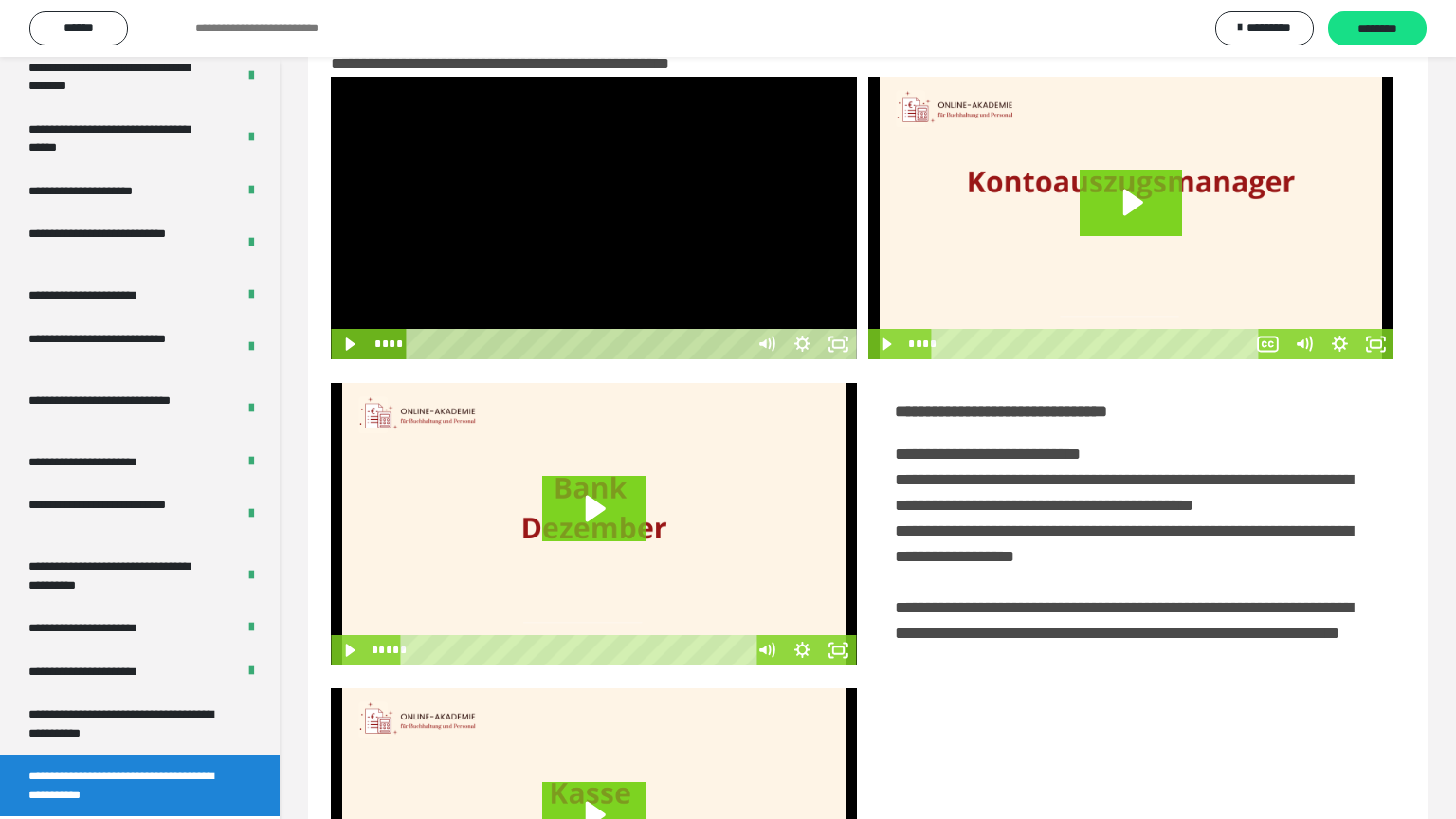 scroll, scrollTop: 3620, scrollLeft: 0, axis: vertical 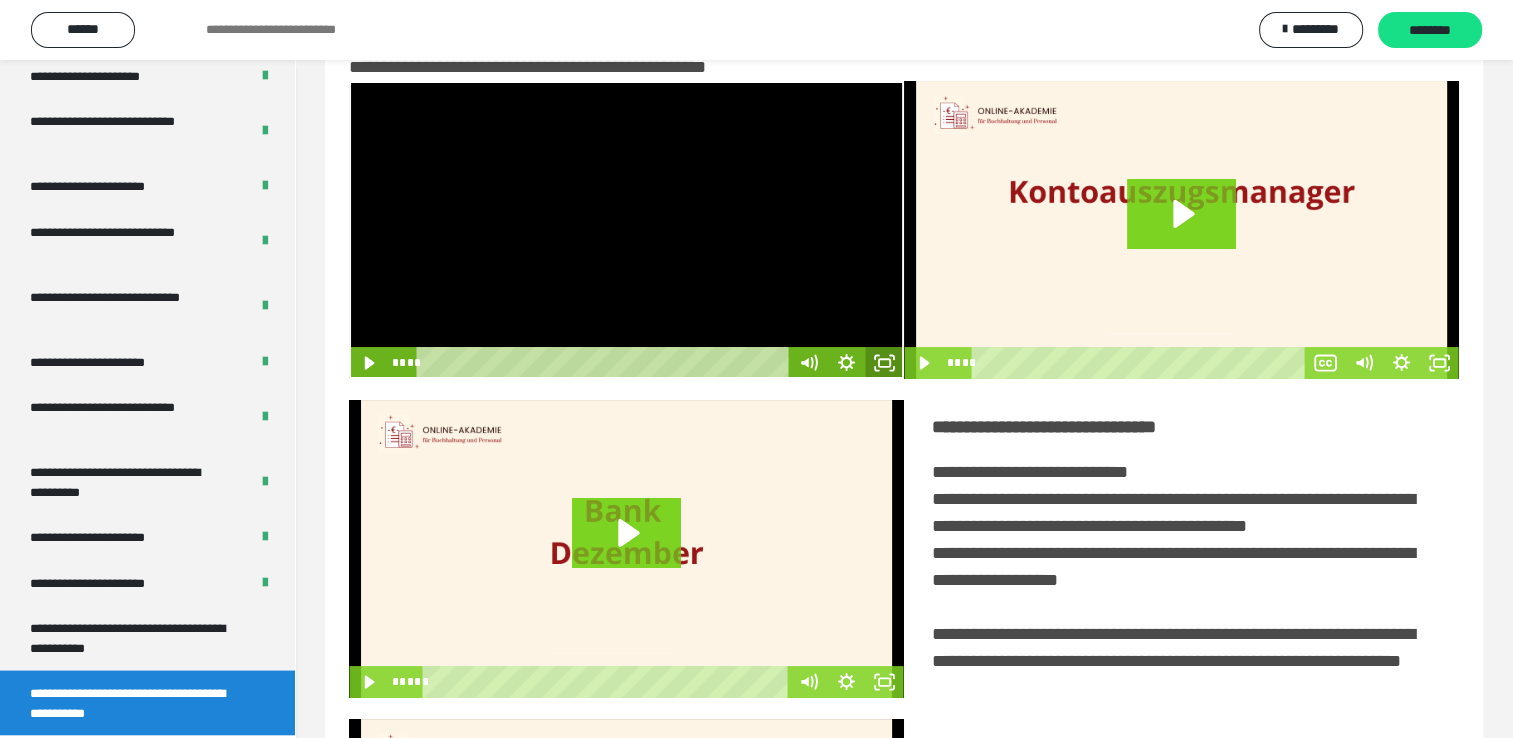 click 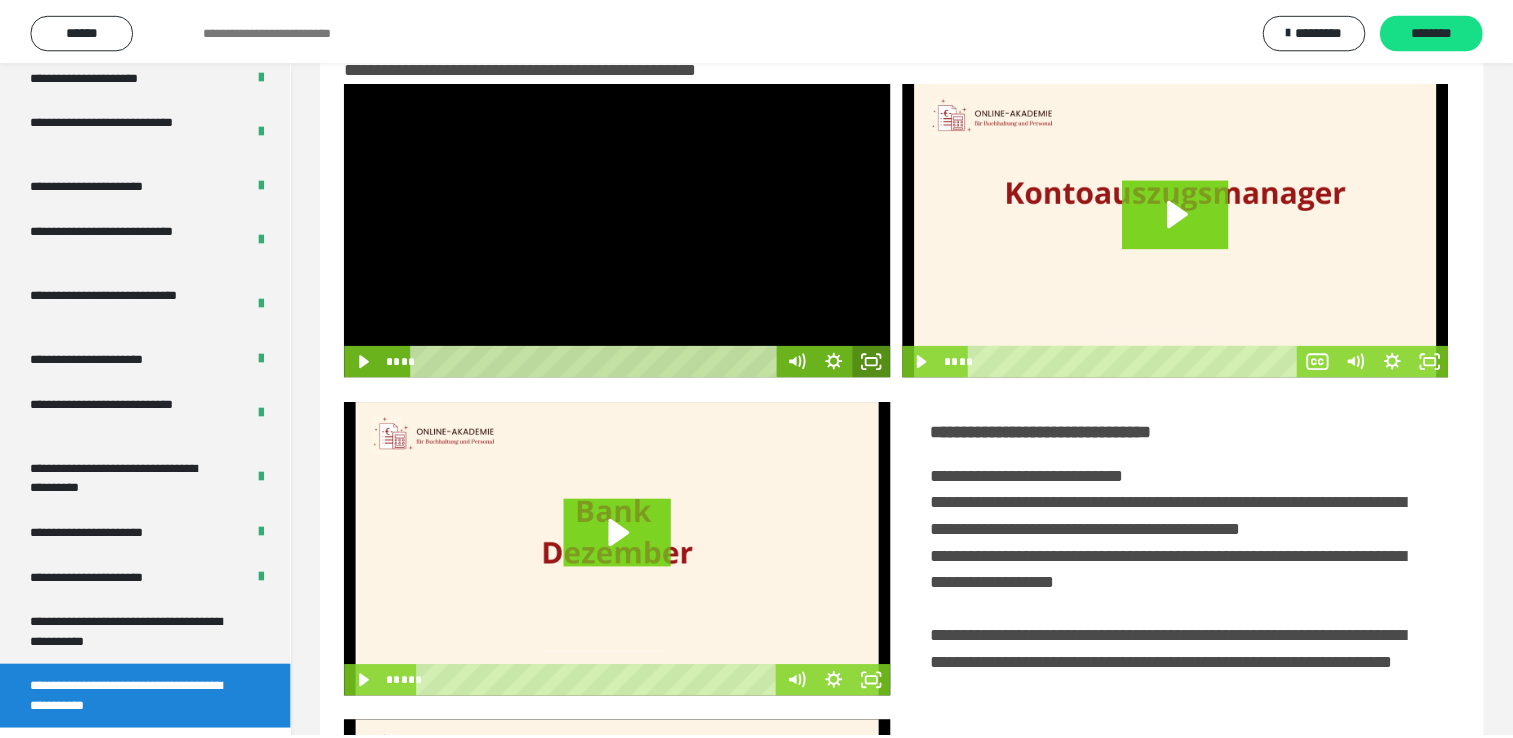 scroll, scrollTop: 3693, scrollLeft: 0, axis: vertical 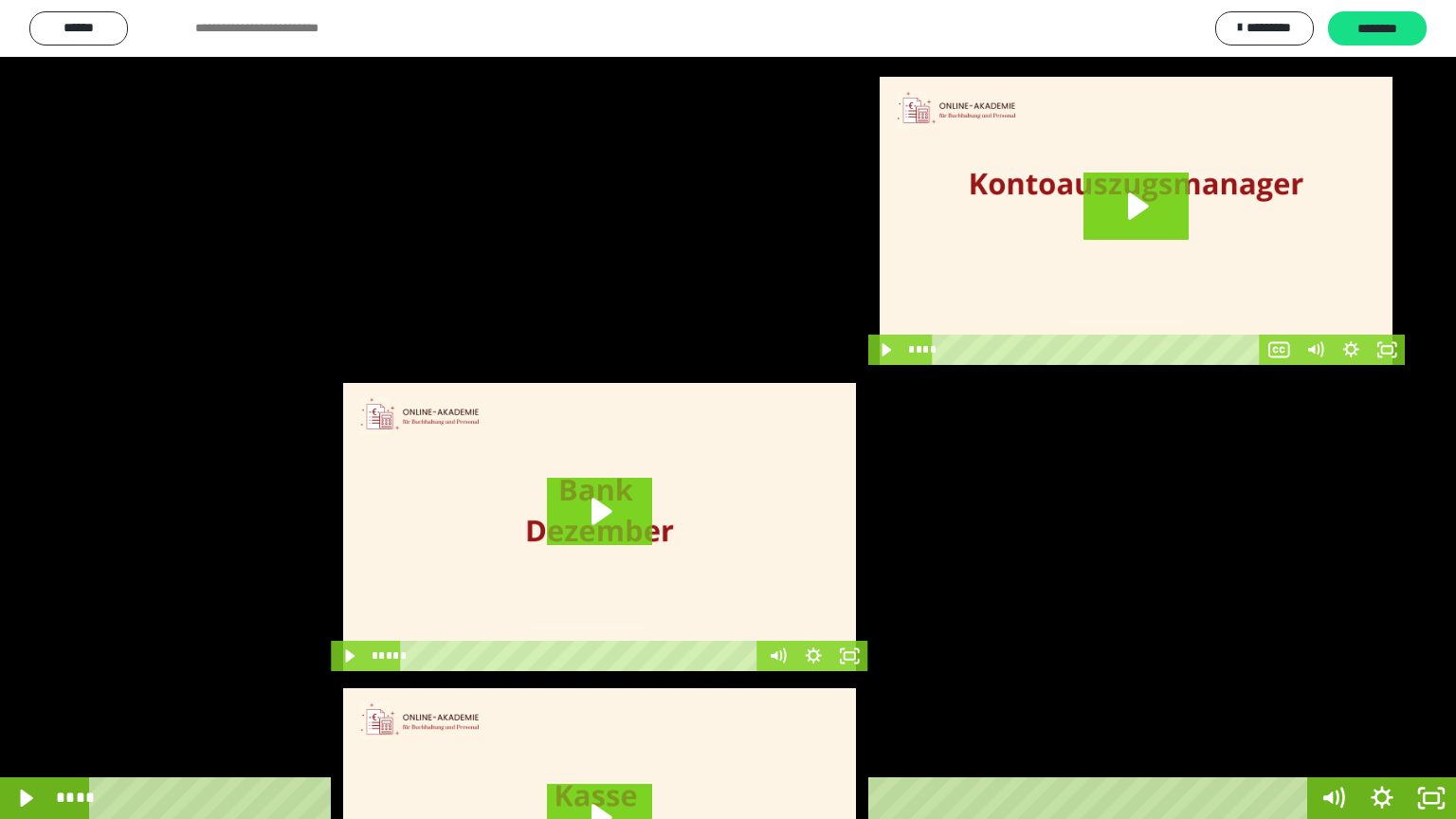 click at bounding box center [728, 410] 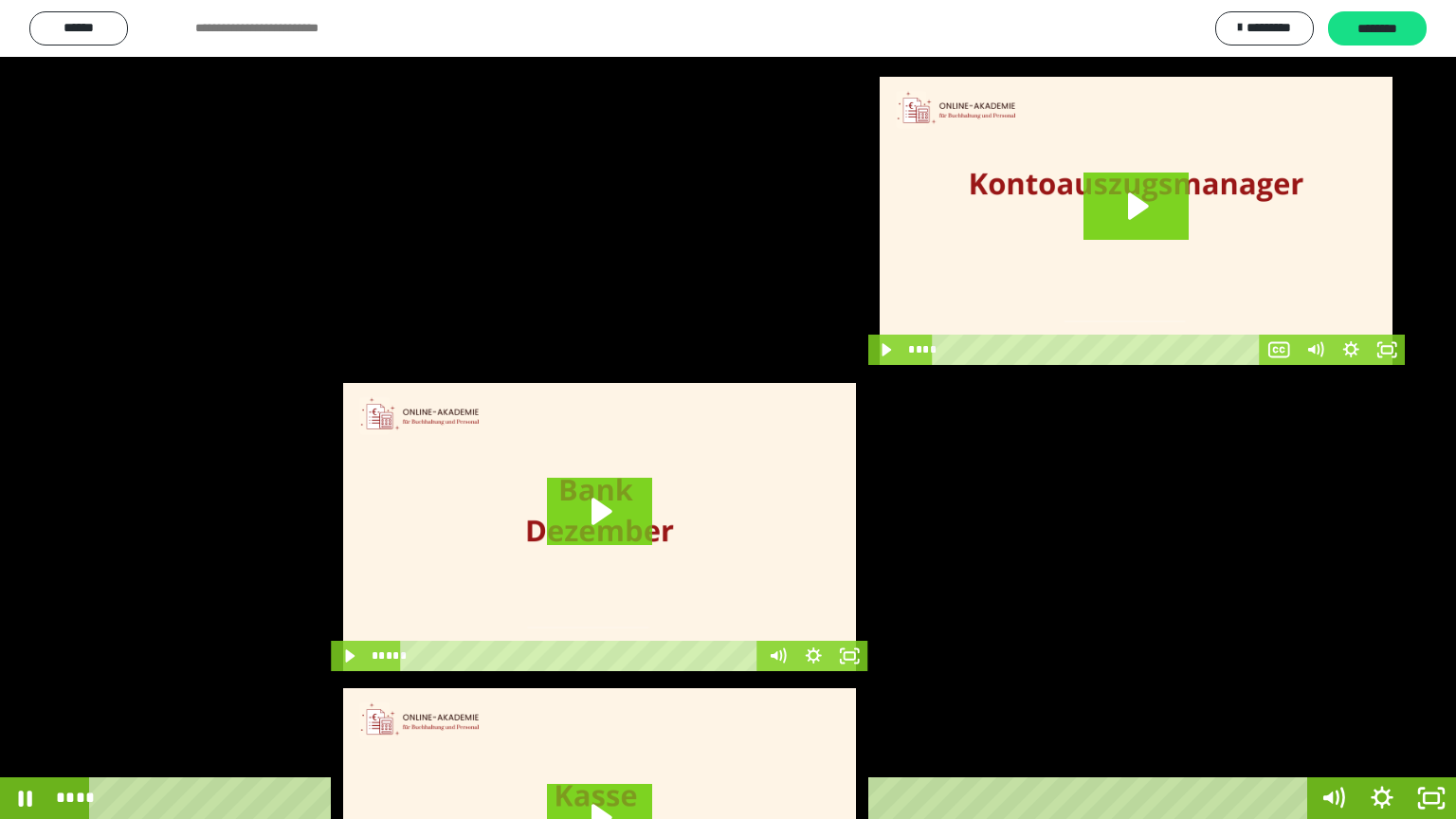 click at bounding box center [728, 410] 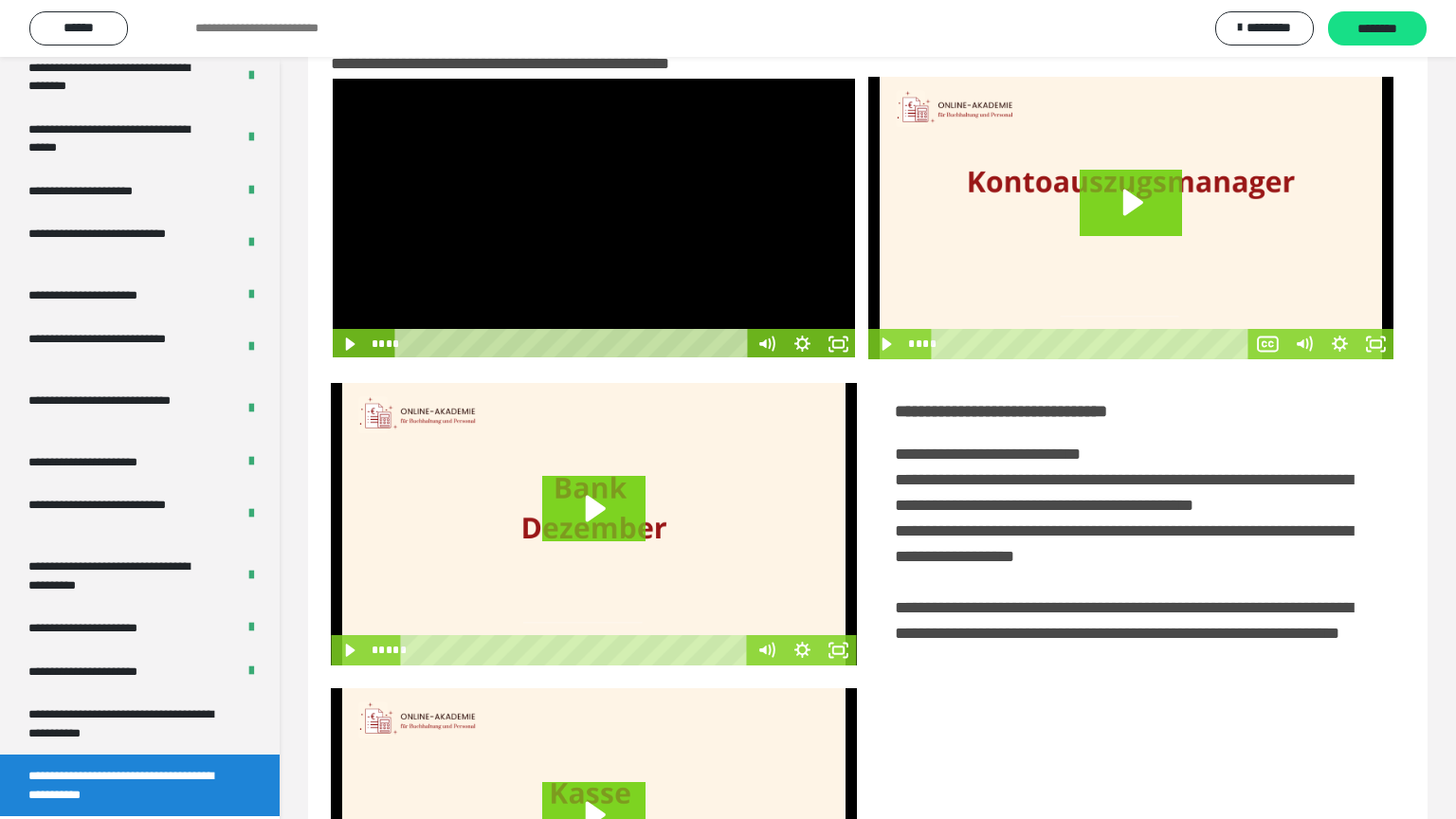 scroll, scrollTop: 3620, scrollLeft: 0, axis: vertical 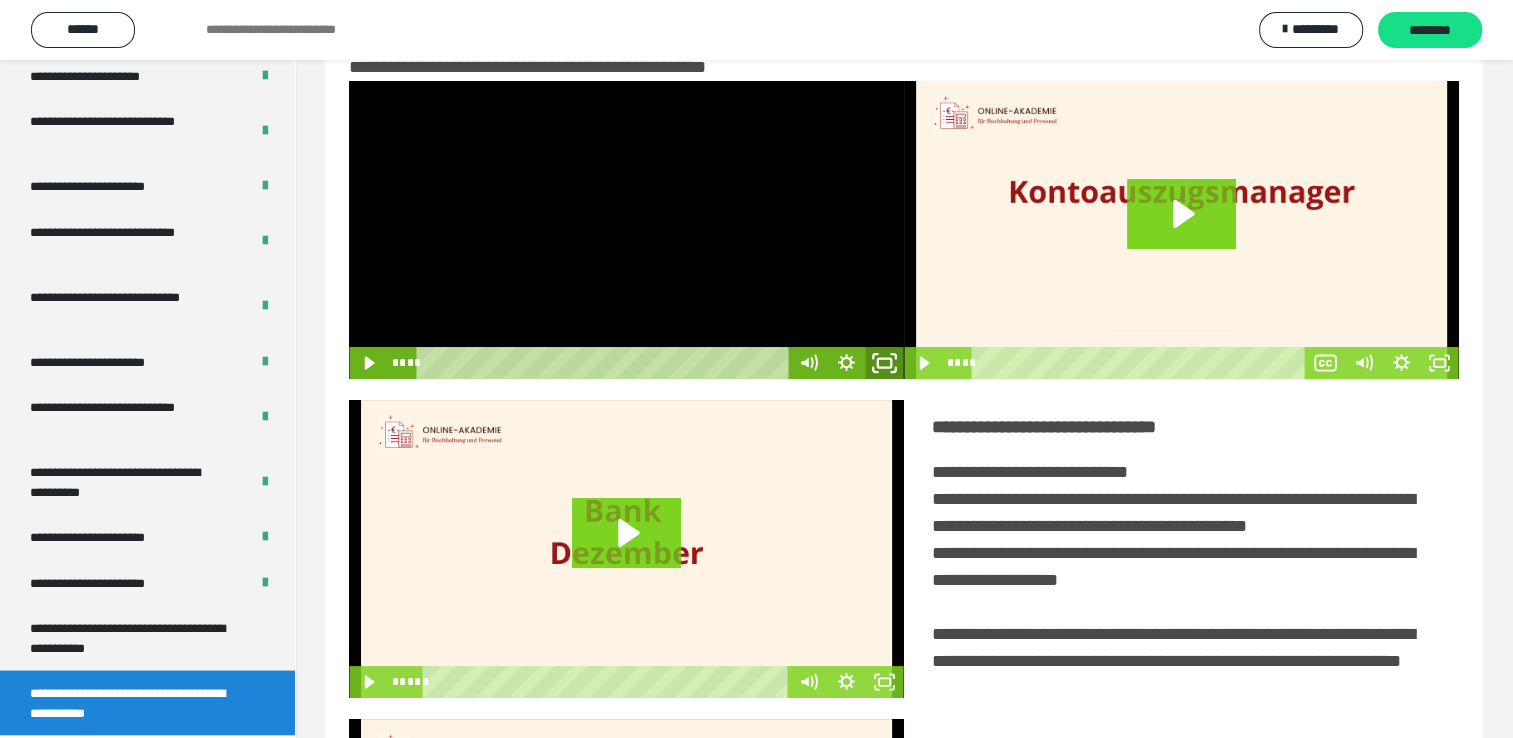 click 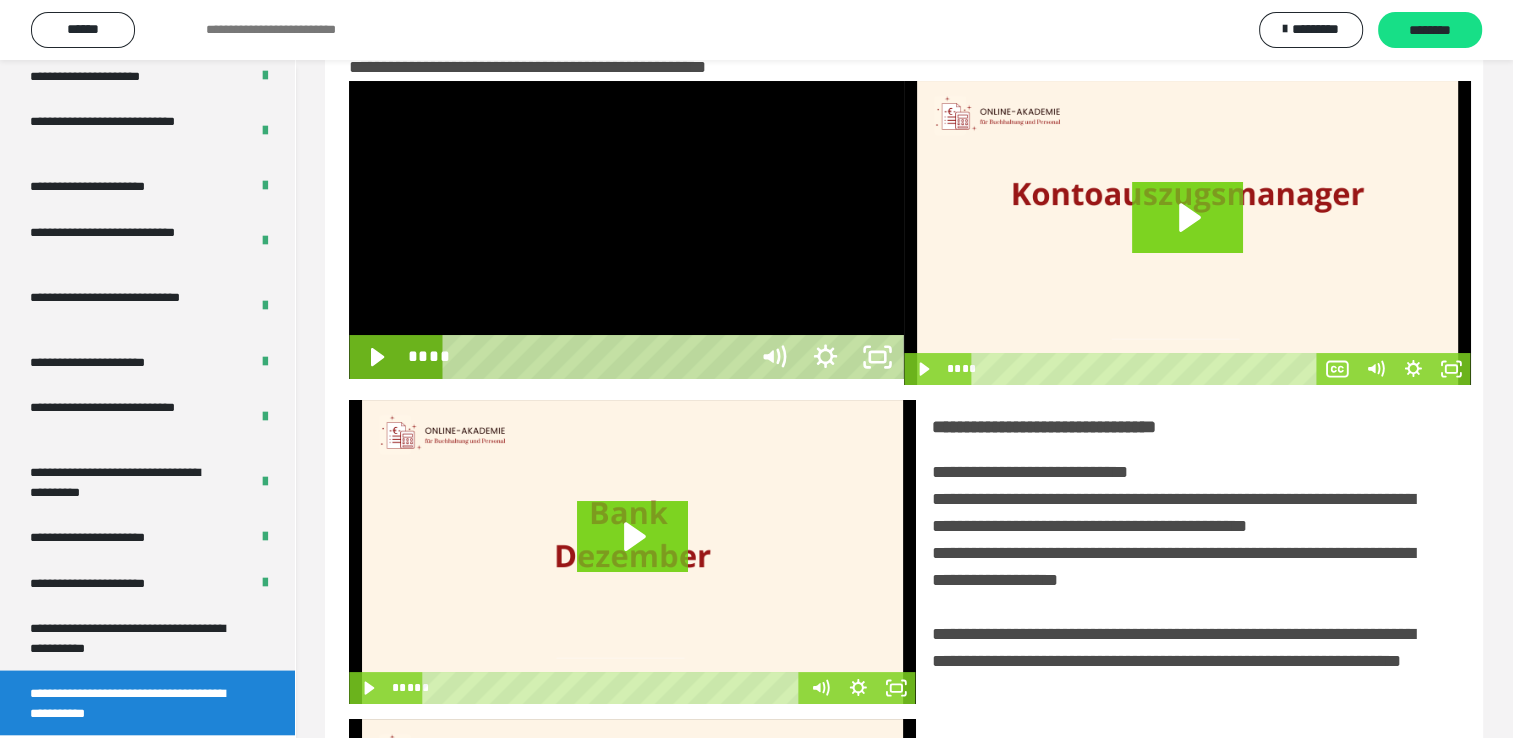 scroll, scrollTop: 3693, scrollLeft: 0, axis: vertical 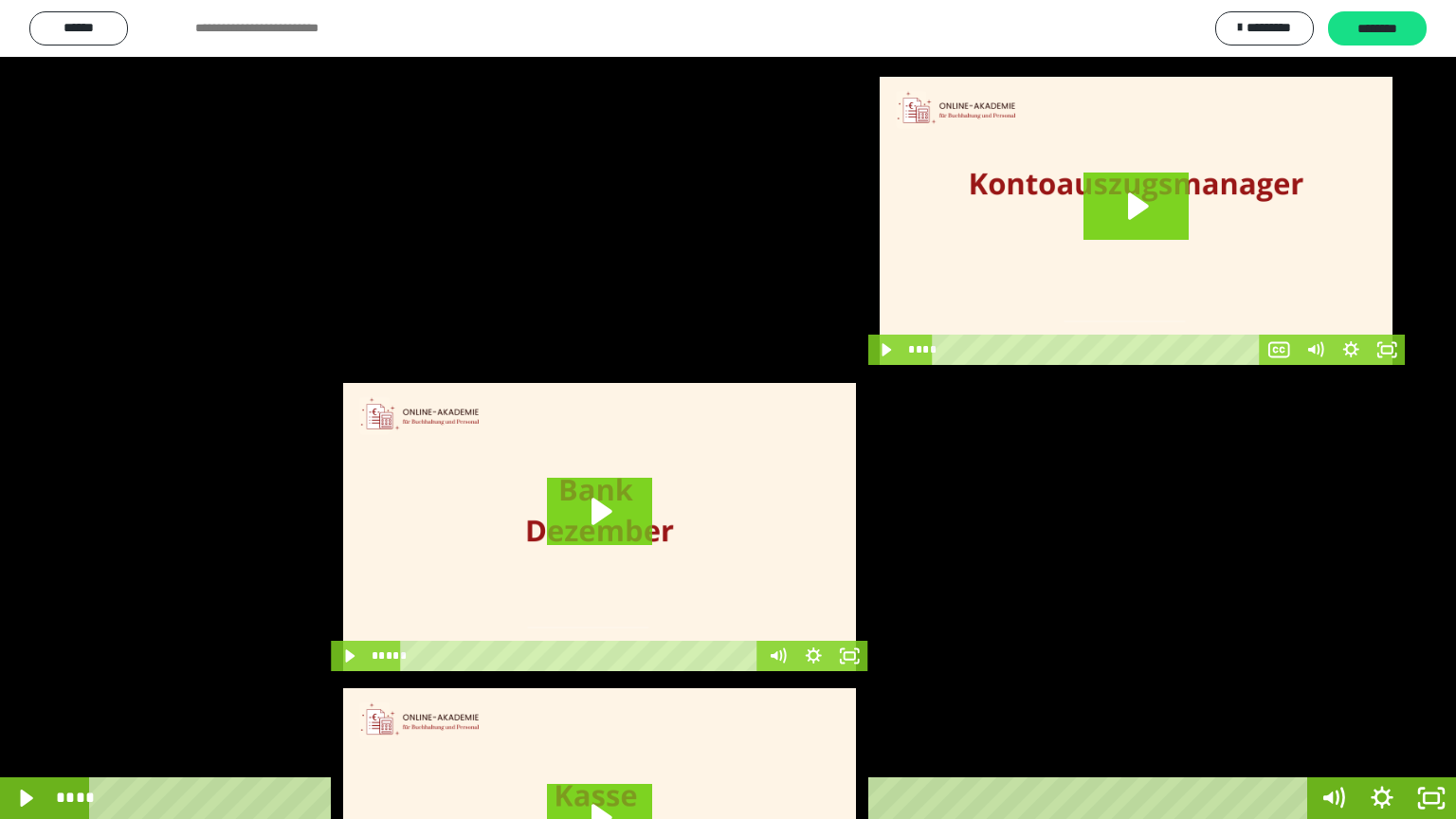 click at bounding box center [728, 410] 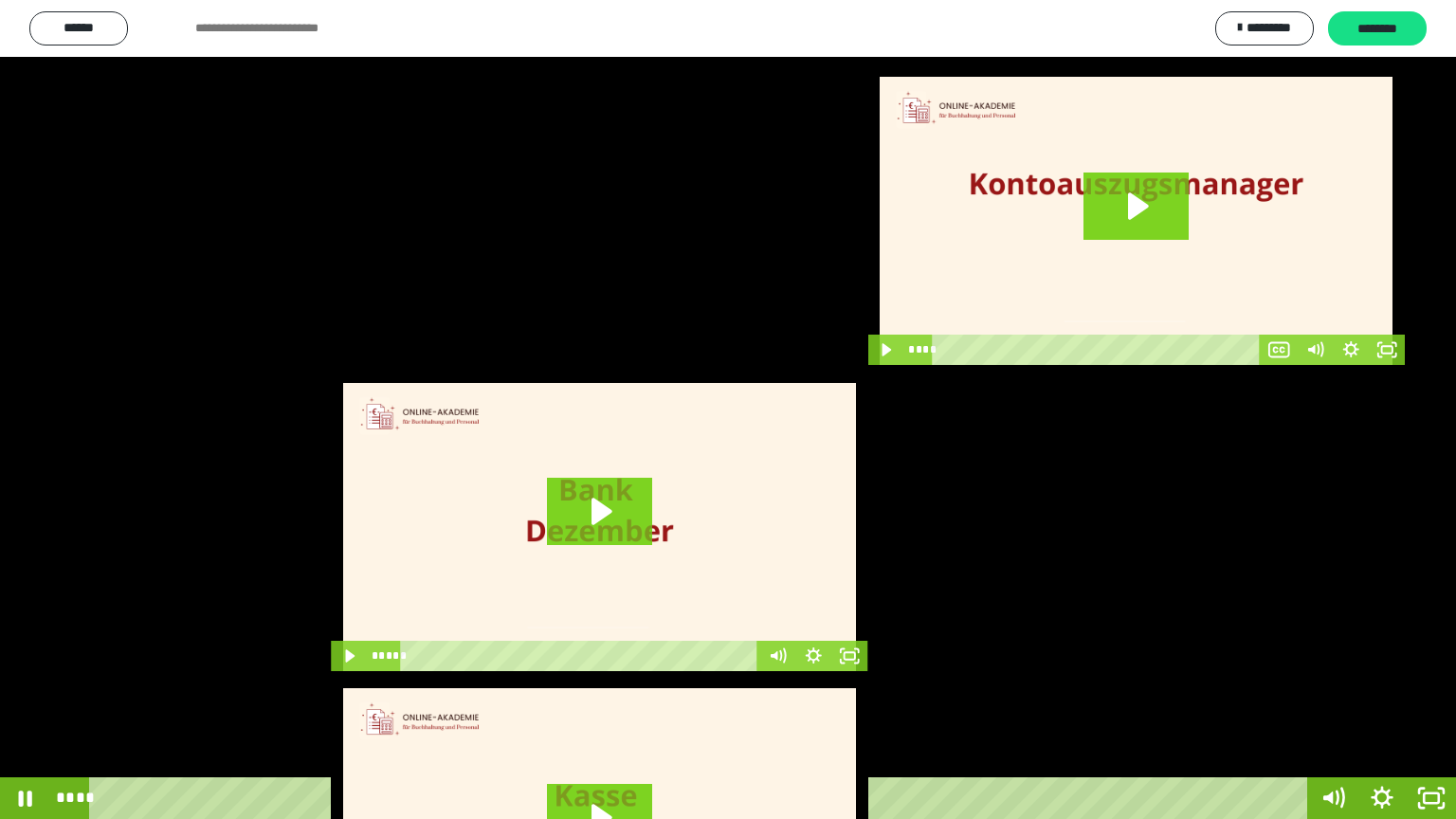 click at bounding box center [728, 410] 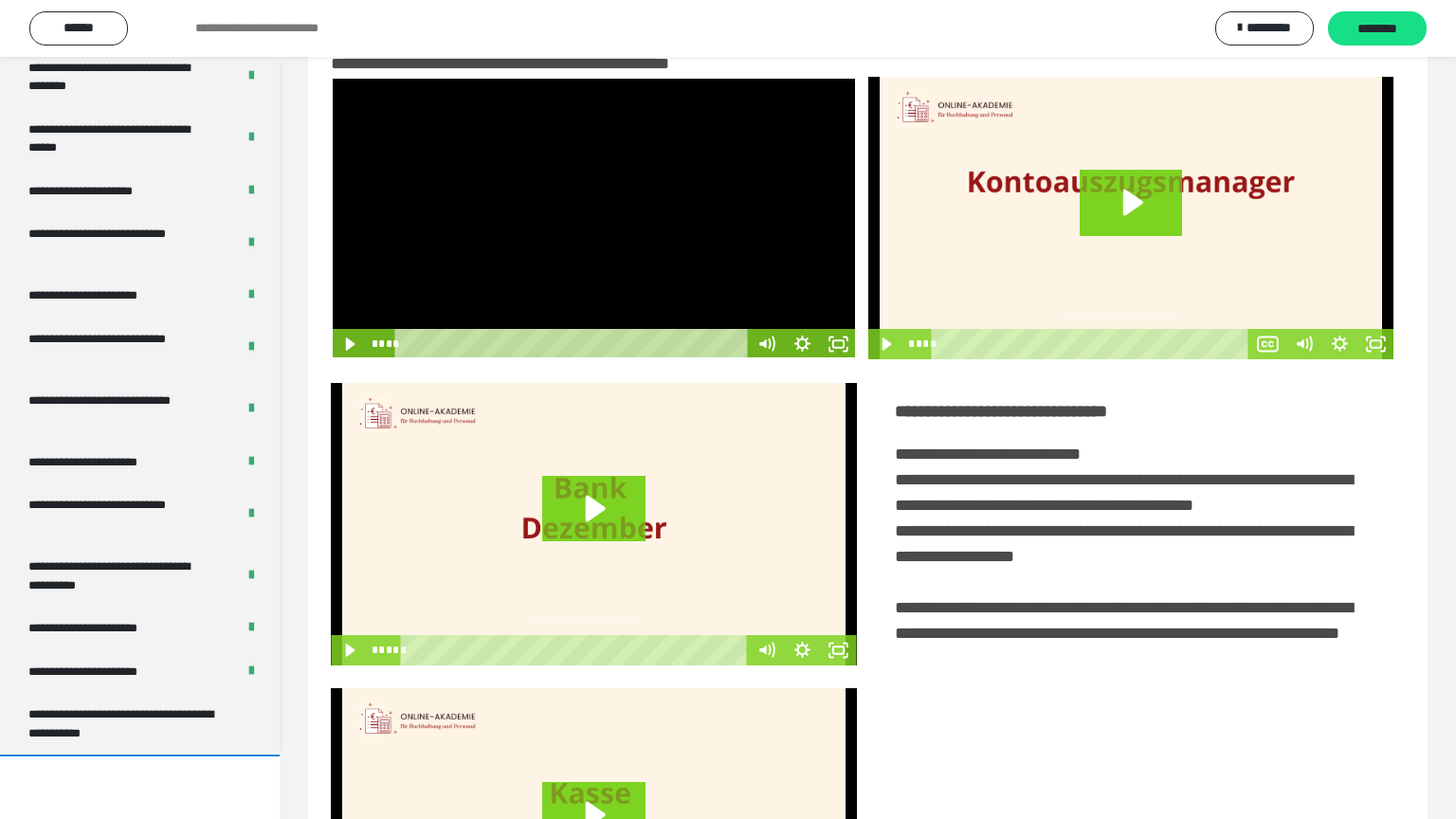scroll, scrollTop: 3620, scrollLeft: 0, axis: vertical 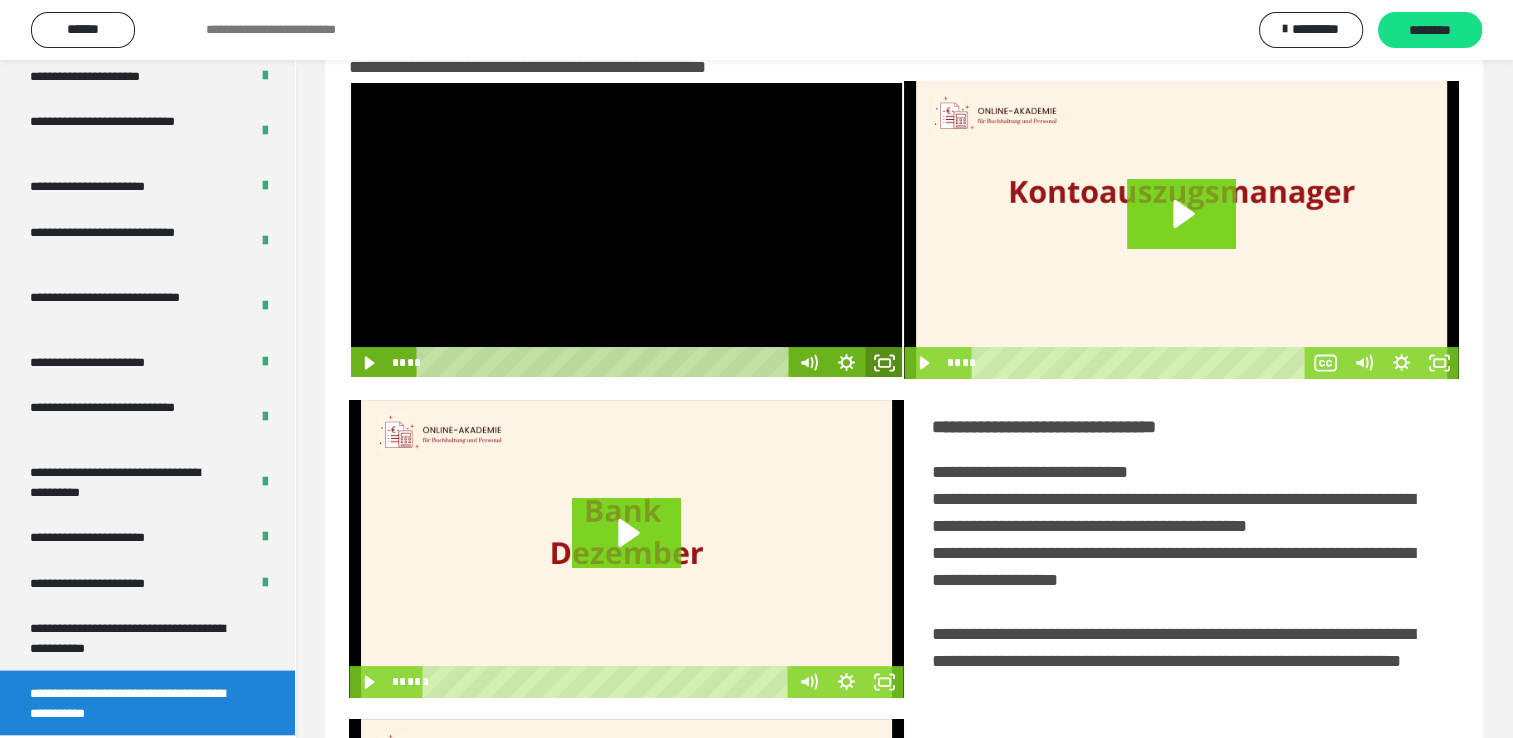 click 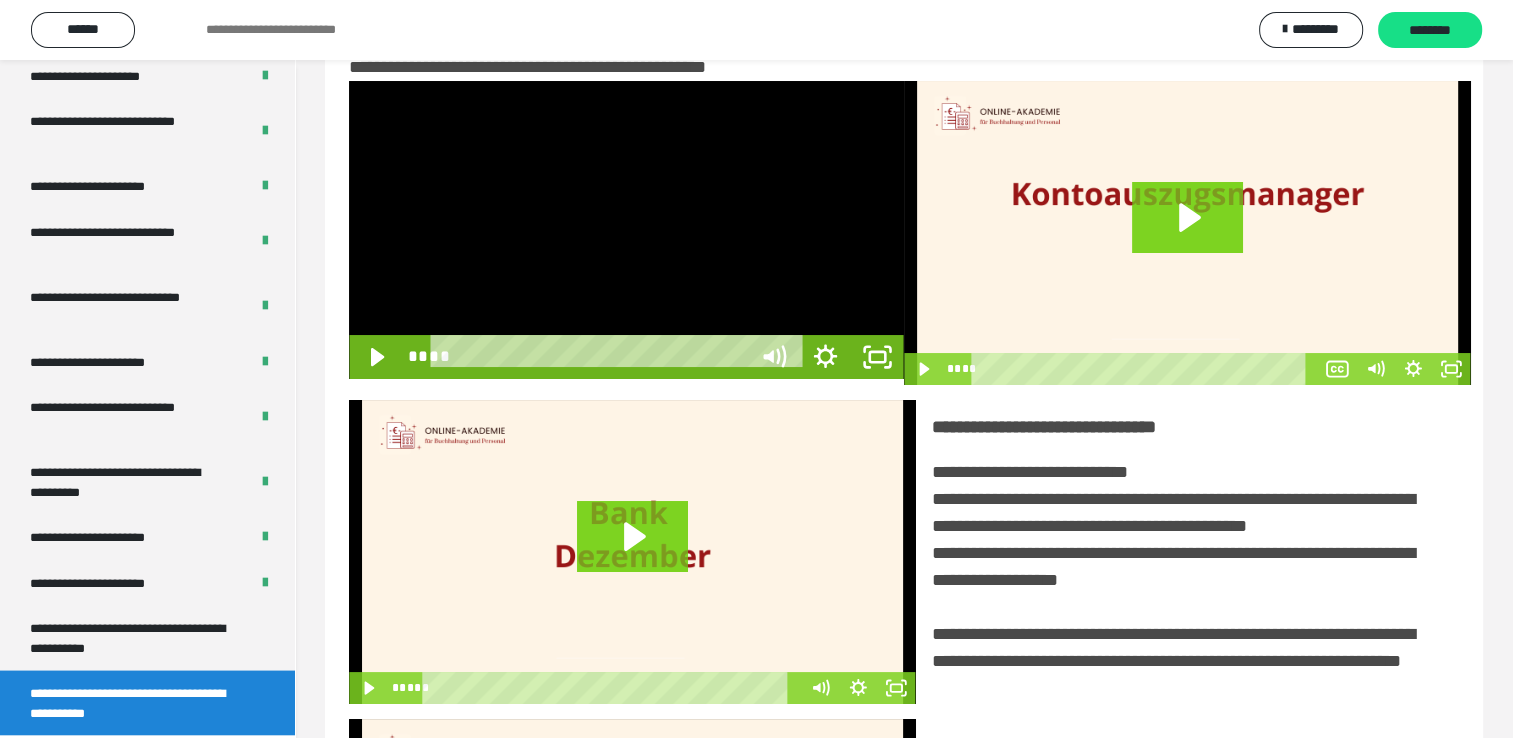 scroll, scrollTop: 3693, scrollLeft: 0, axis: vertical 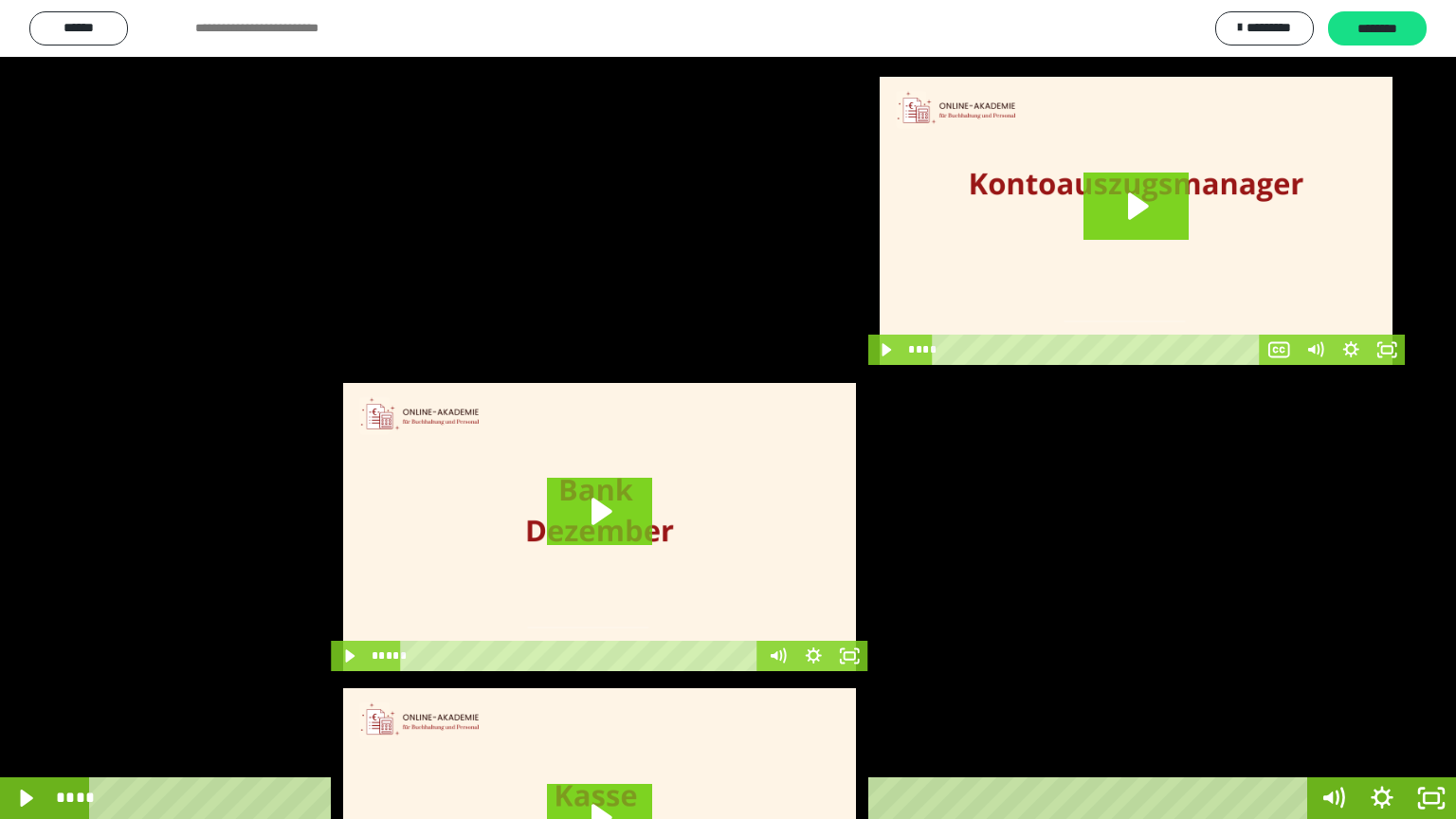 click at bounding box center (728, 410) 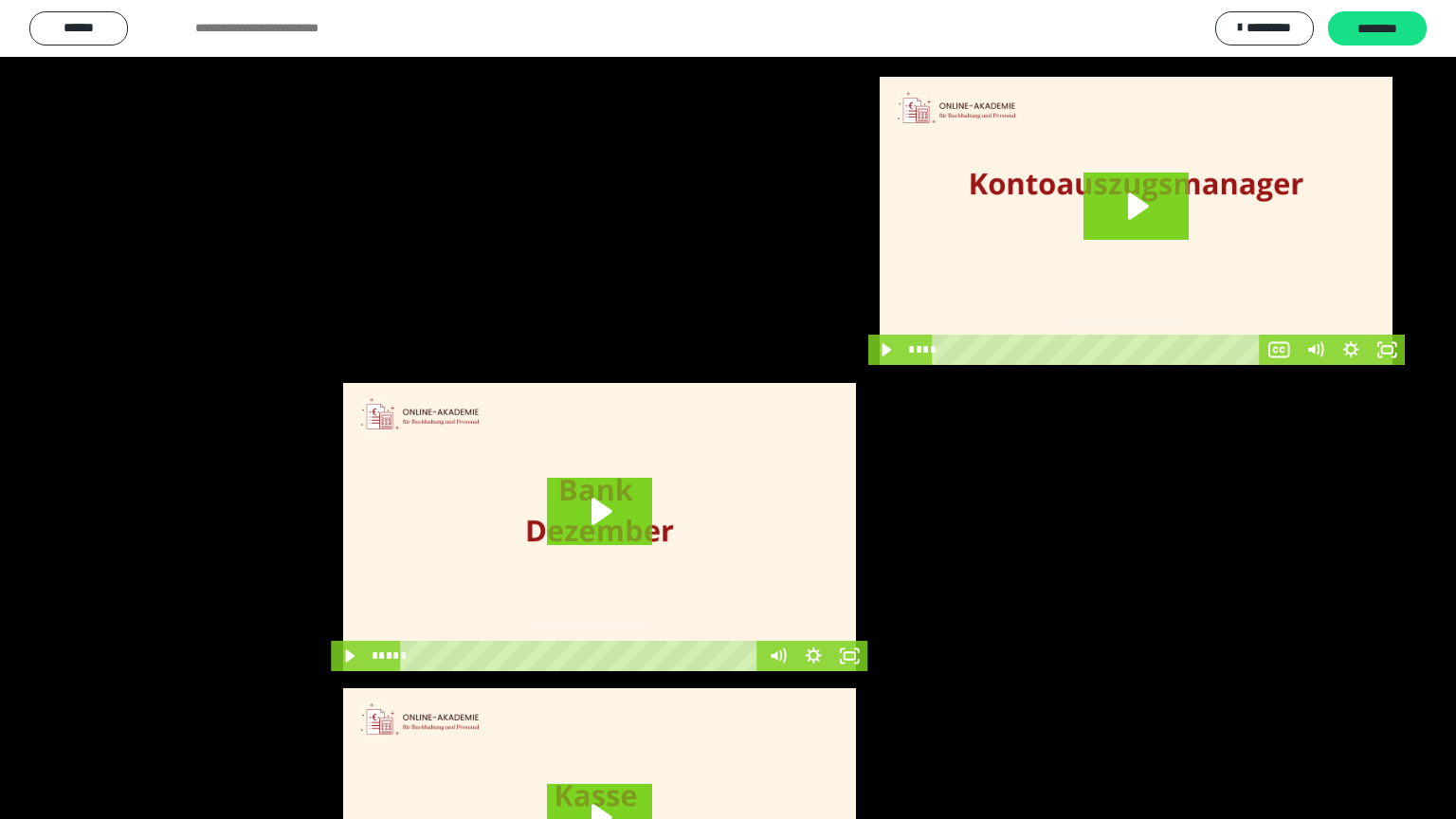 click at bounding box center (728, 410) 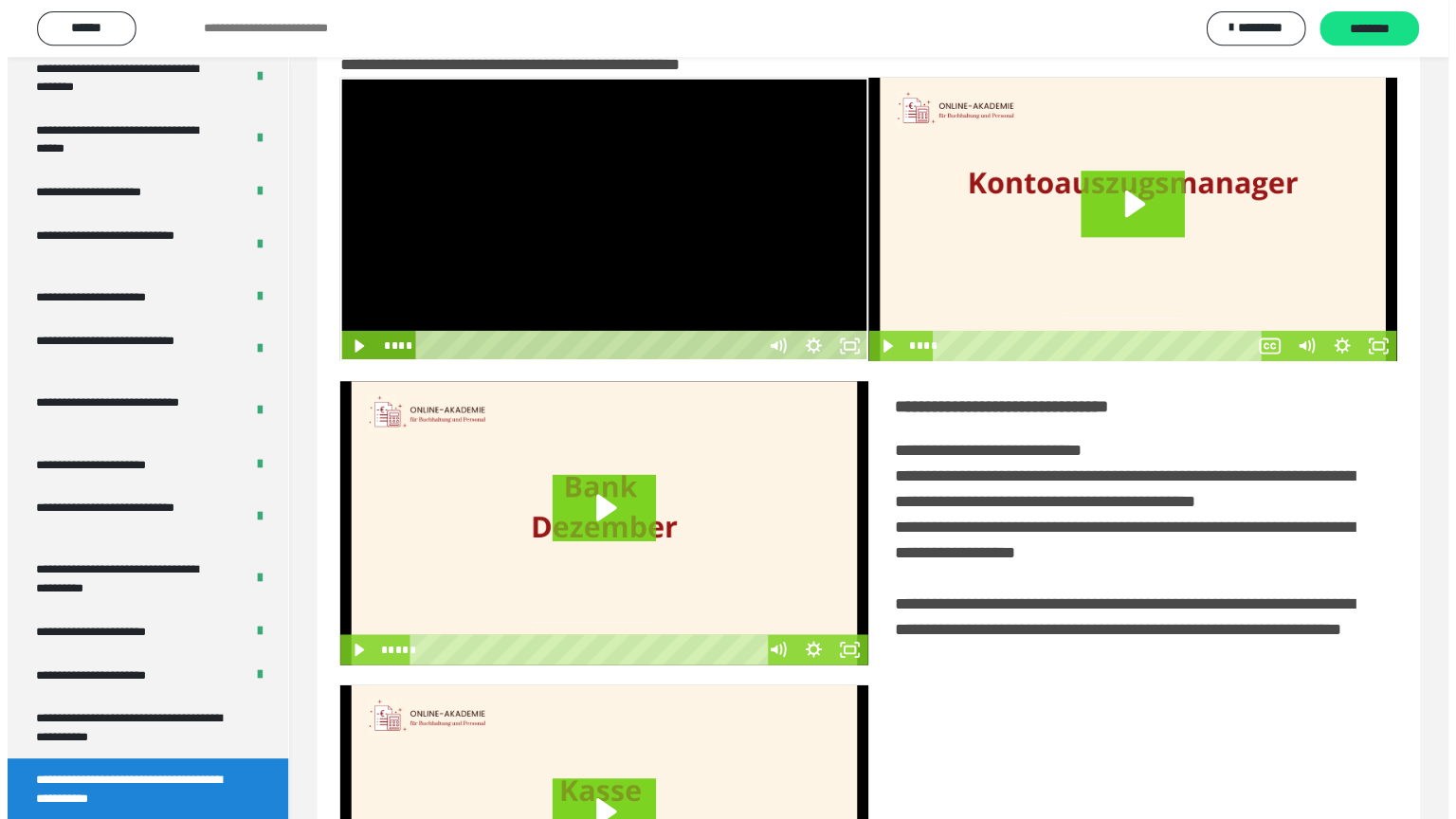 scroll, scrollTop: 3620, scrollLeft: 0, axis: vertical 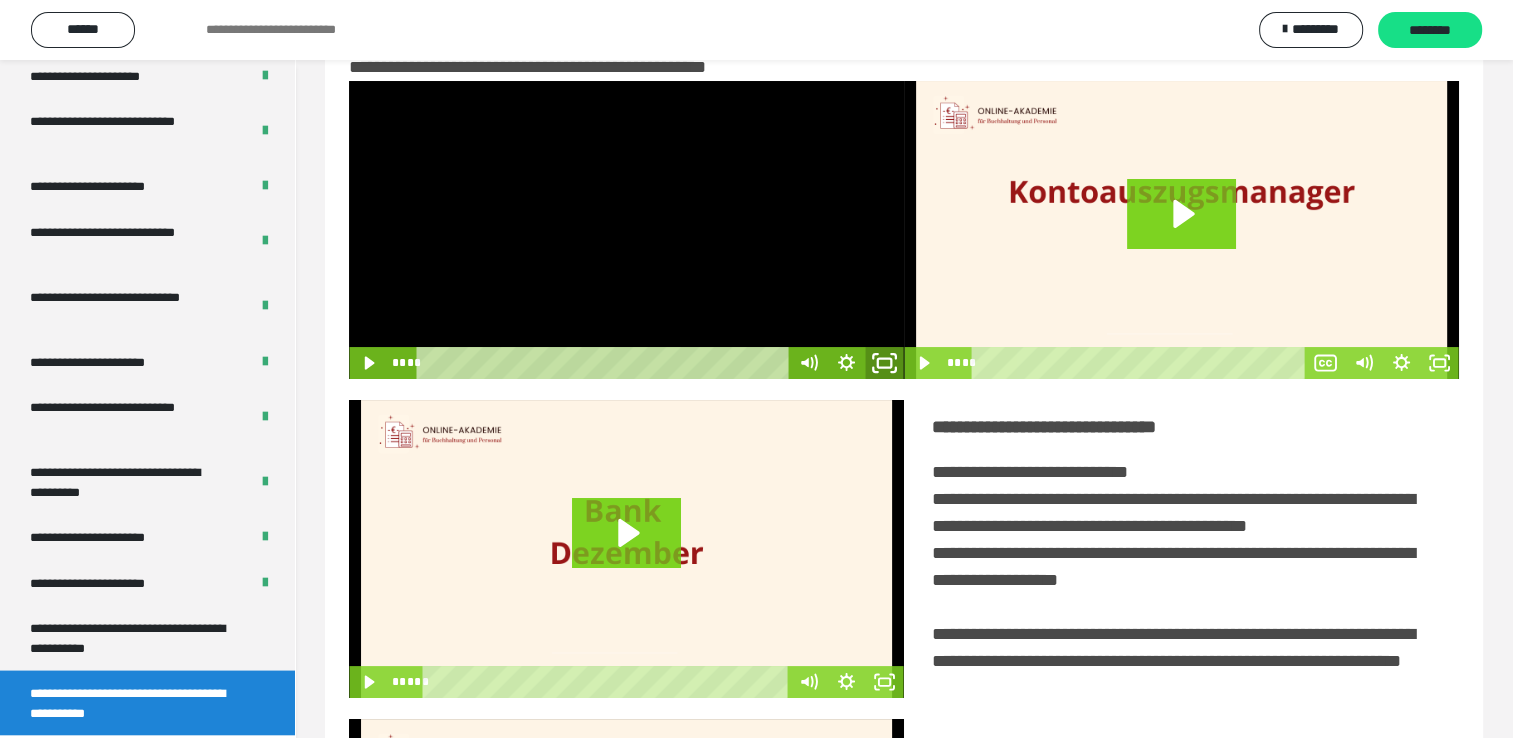 click 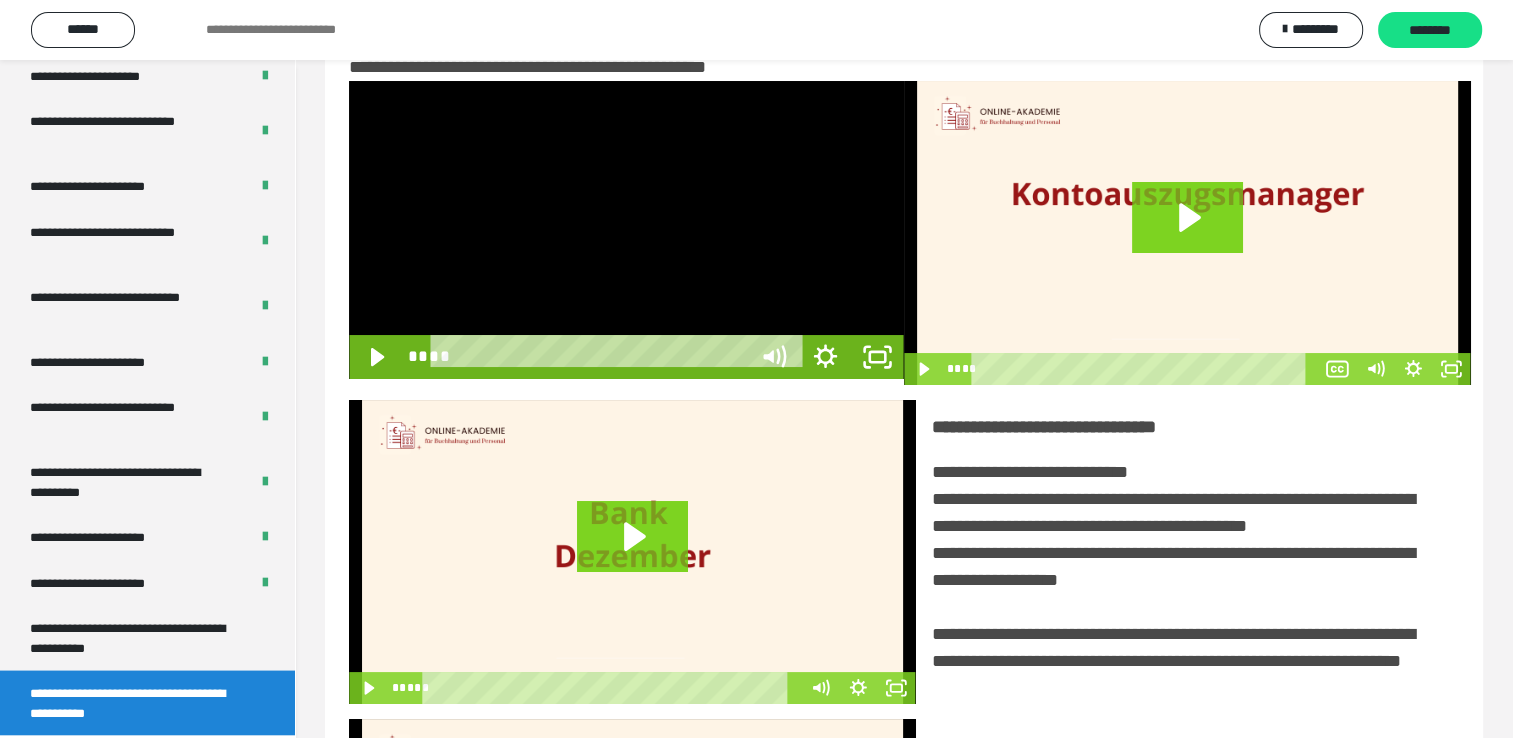 scroll, scrollTop: 3693, scrollLeft: 0, axis: vertical 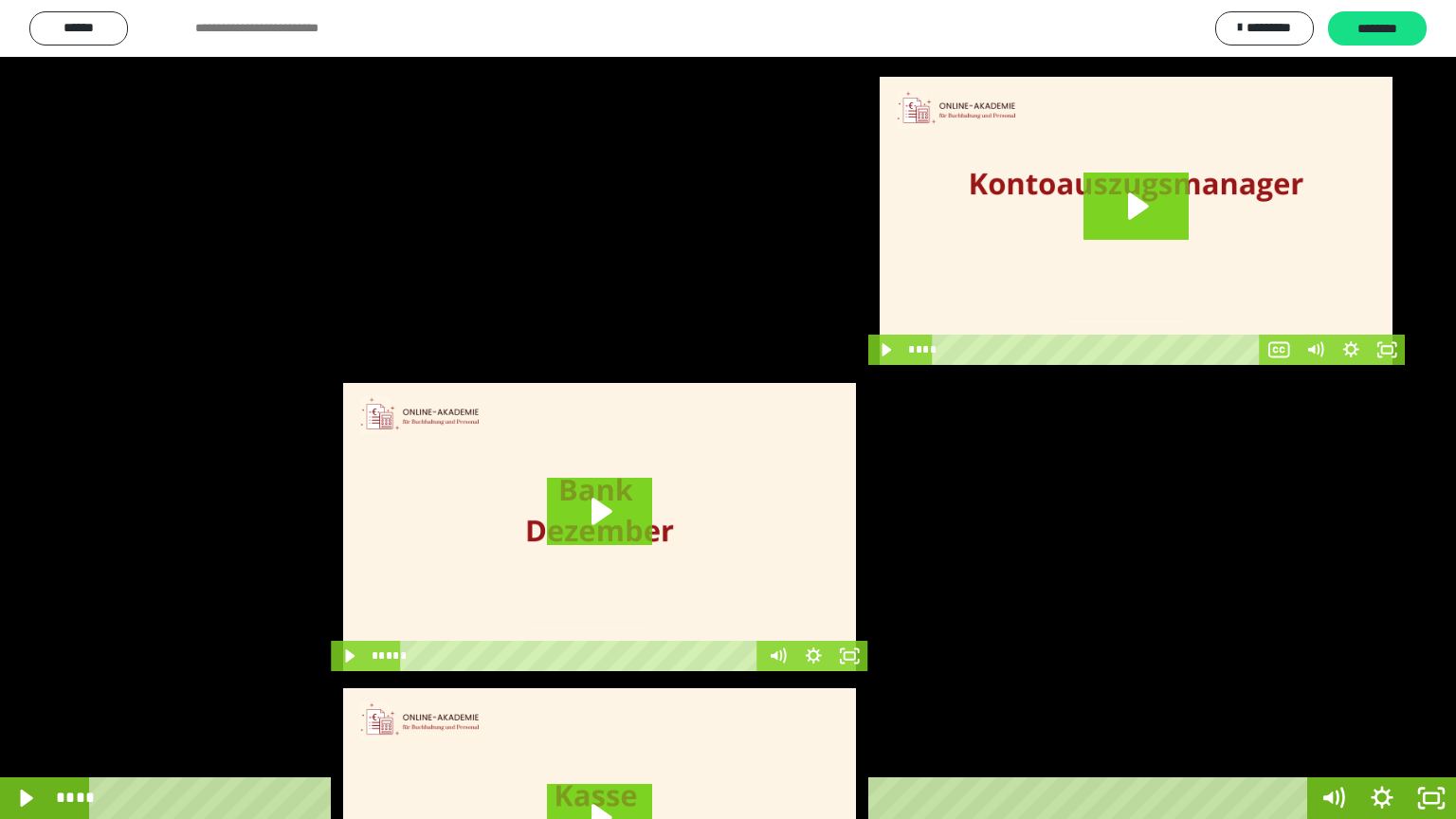 click at bounding box center [728, 410] 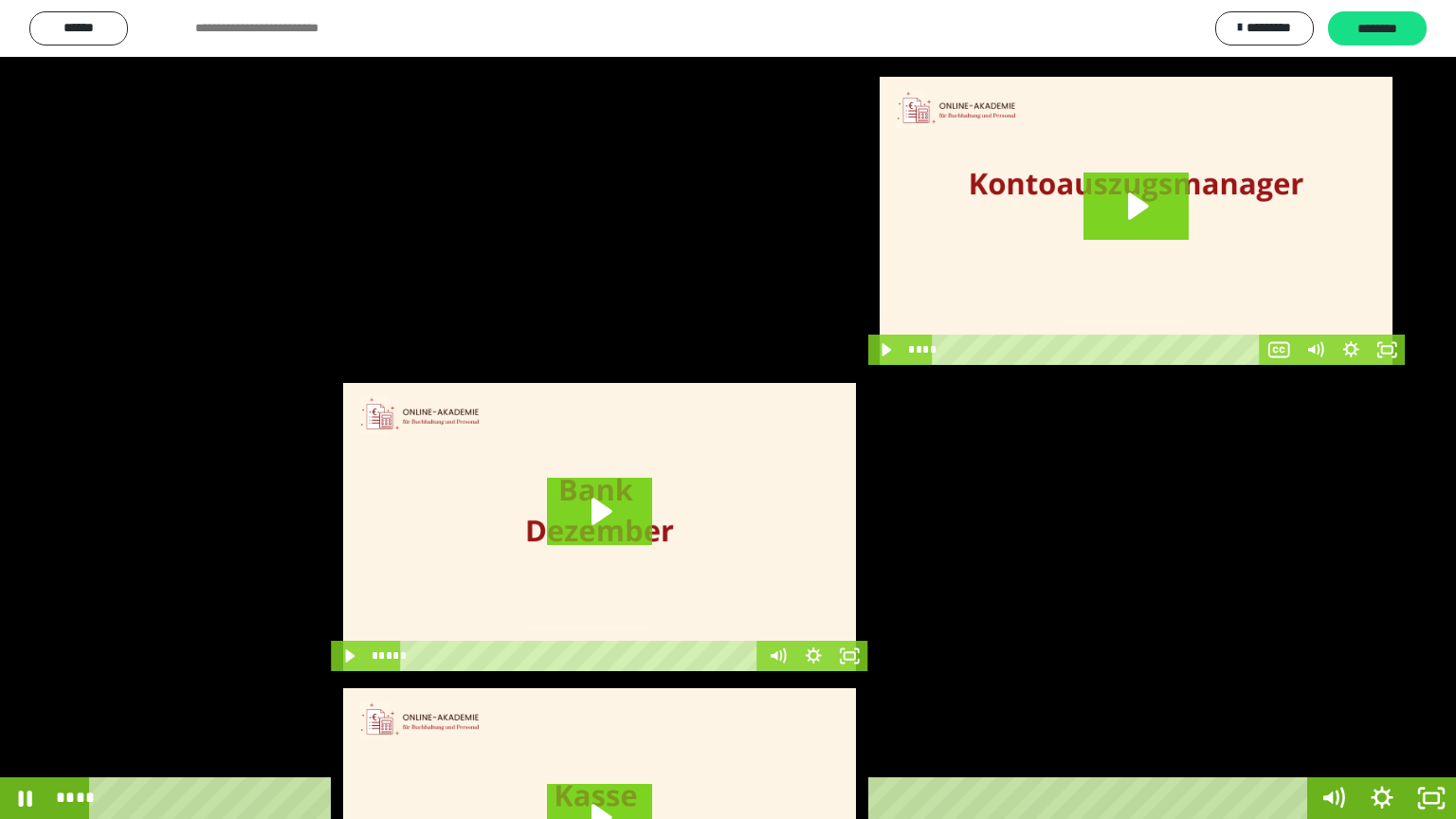 click at bounding box center (728, 410) 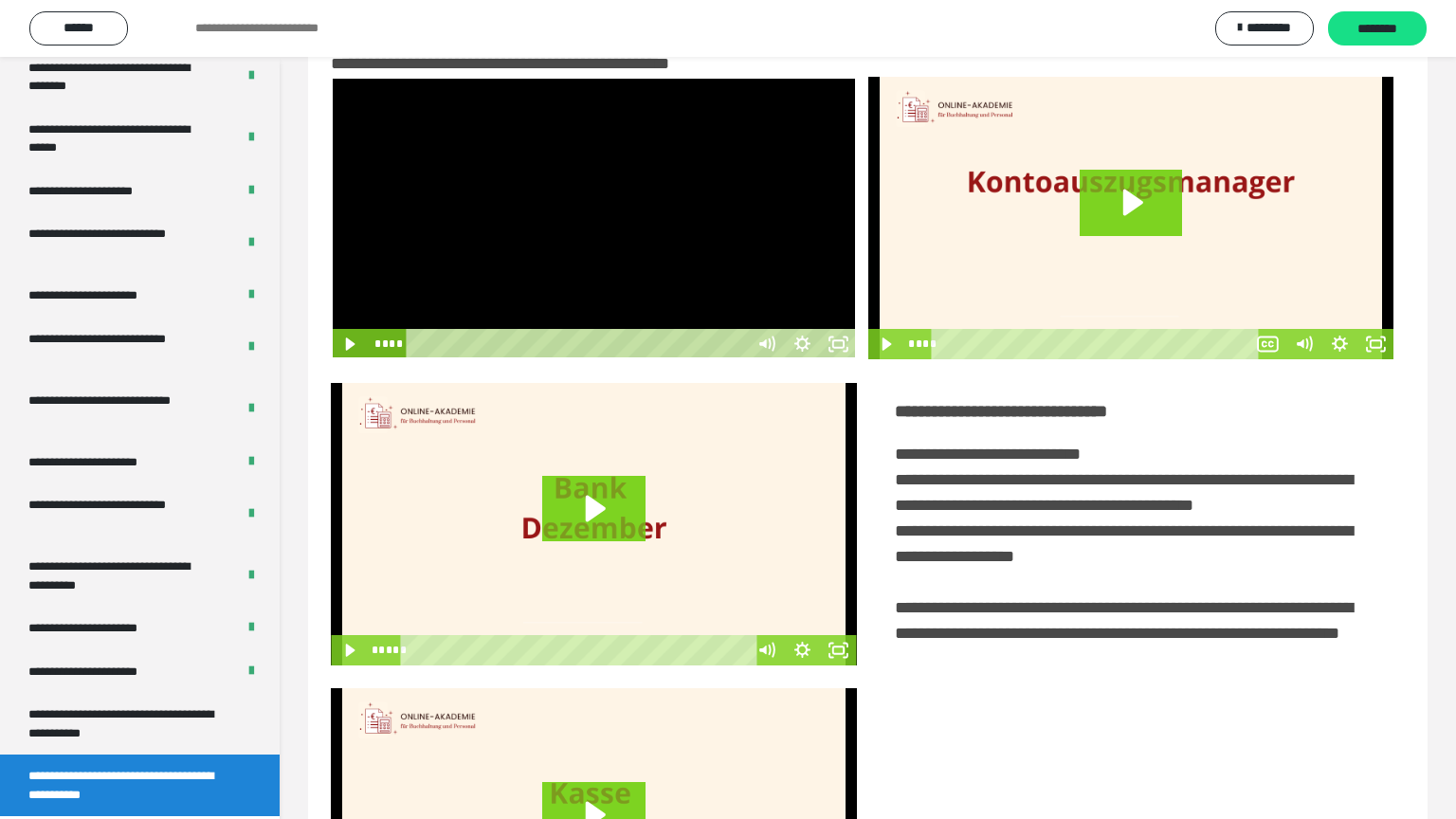scroll, scrollTop: 3620, scrollLeft: 0, axis: vertical 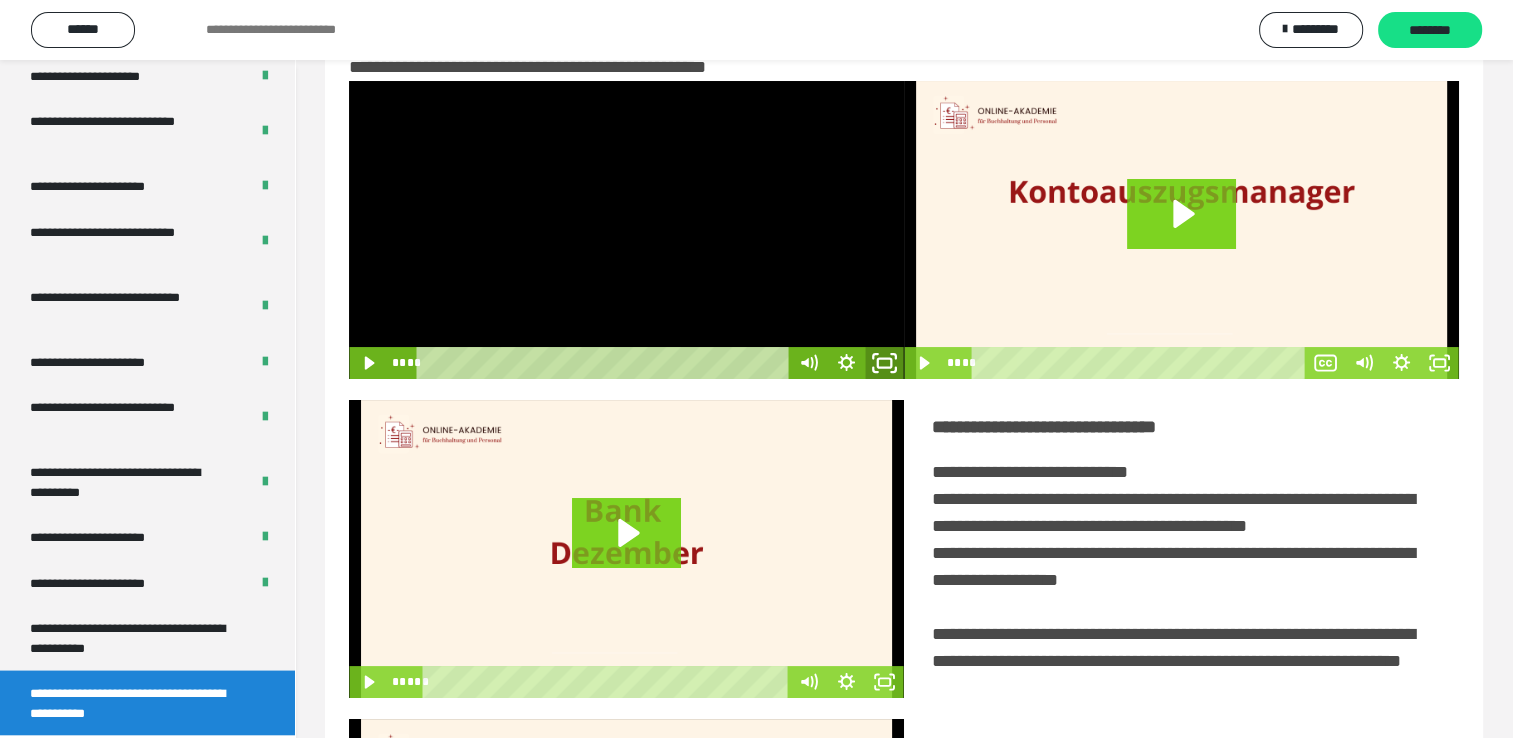 click 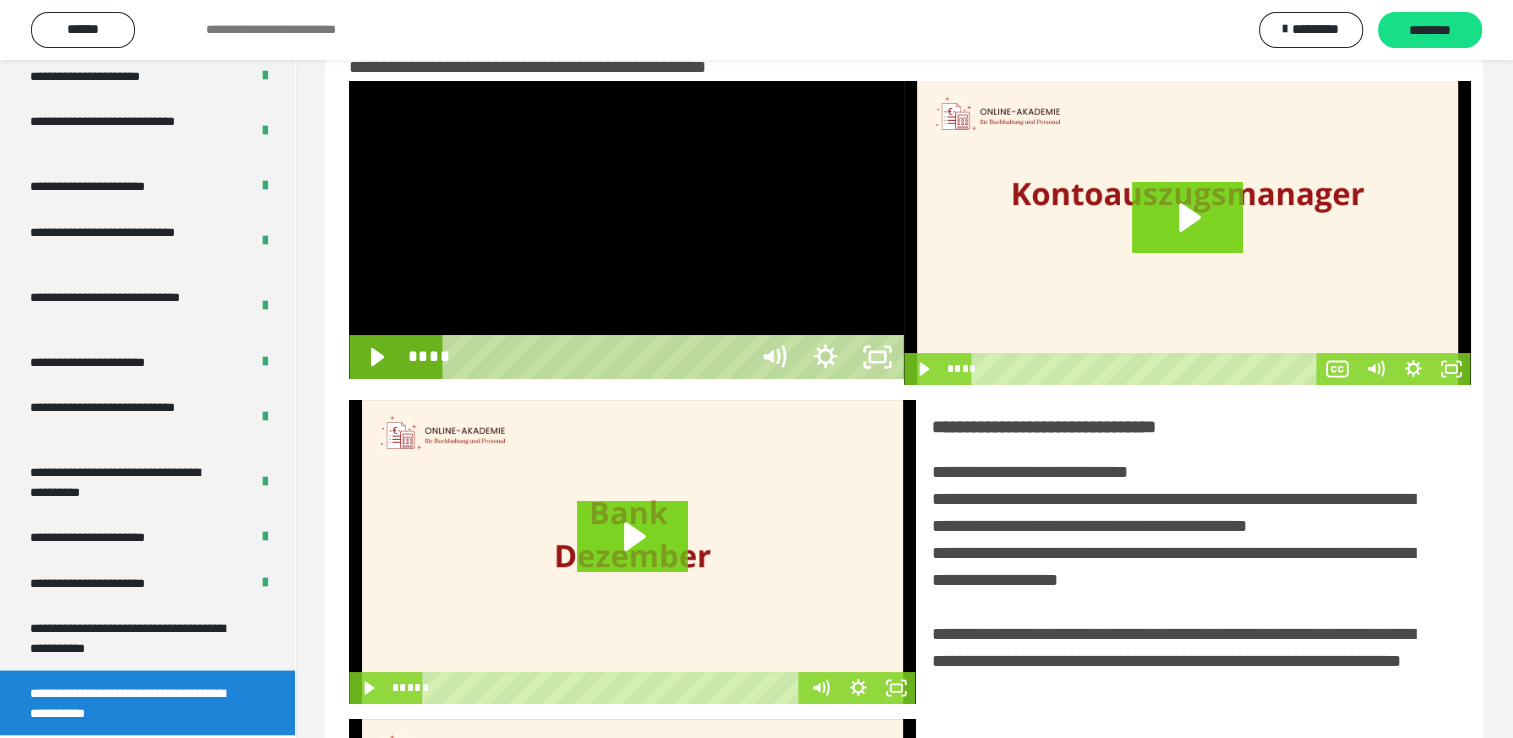 scroll, scrollTop: 3693, scrollLeft: 0, axis: vertical 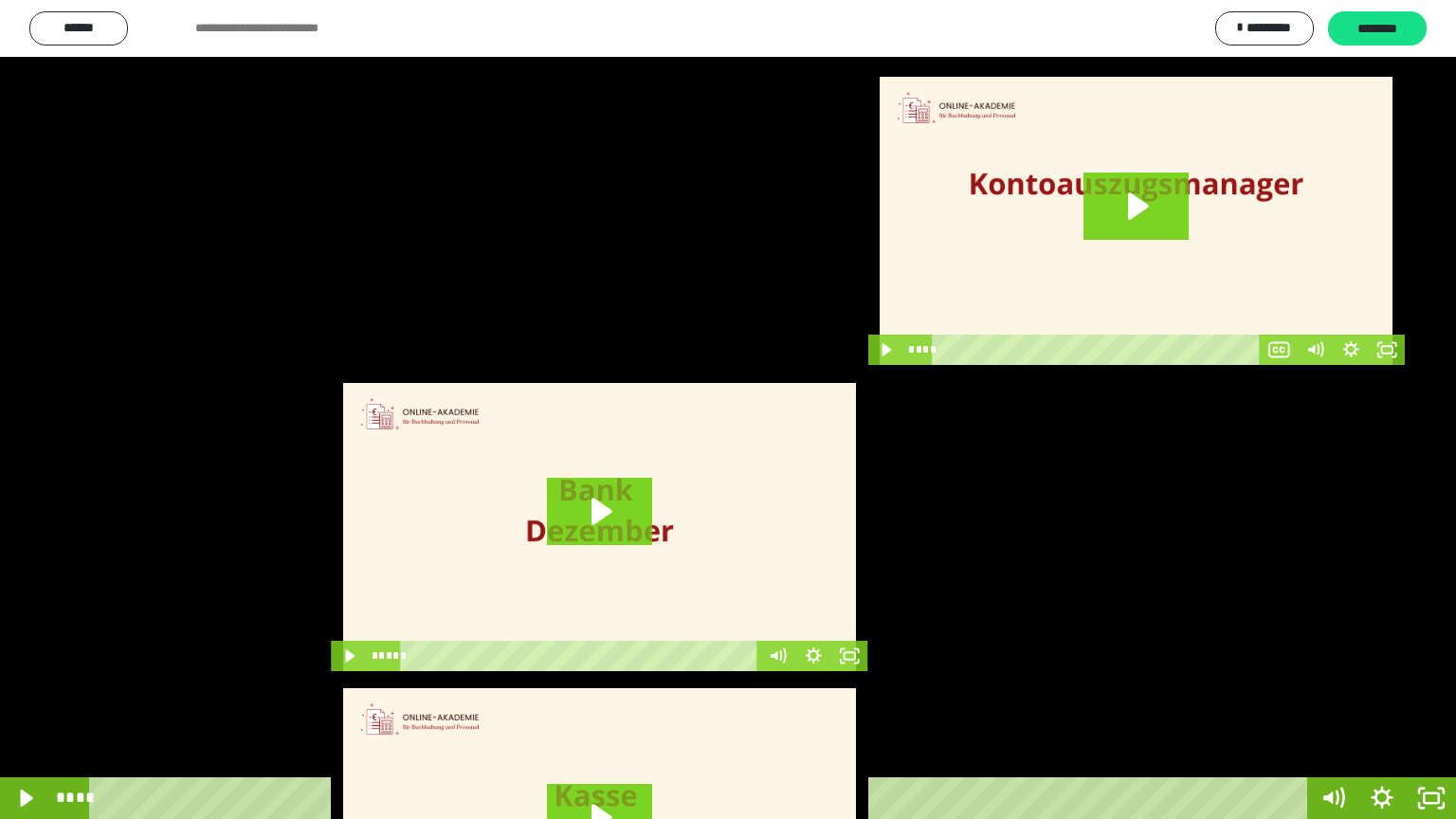 click at bounding box center (728, 410) 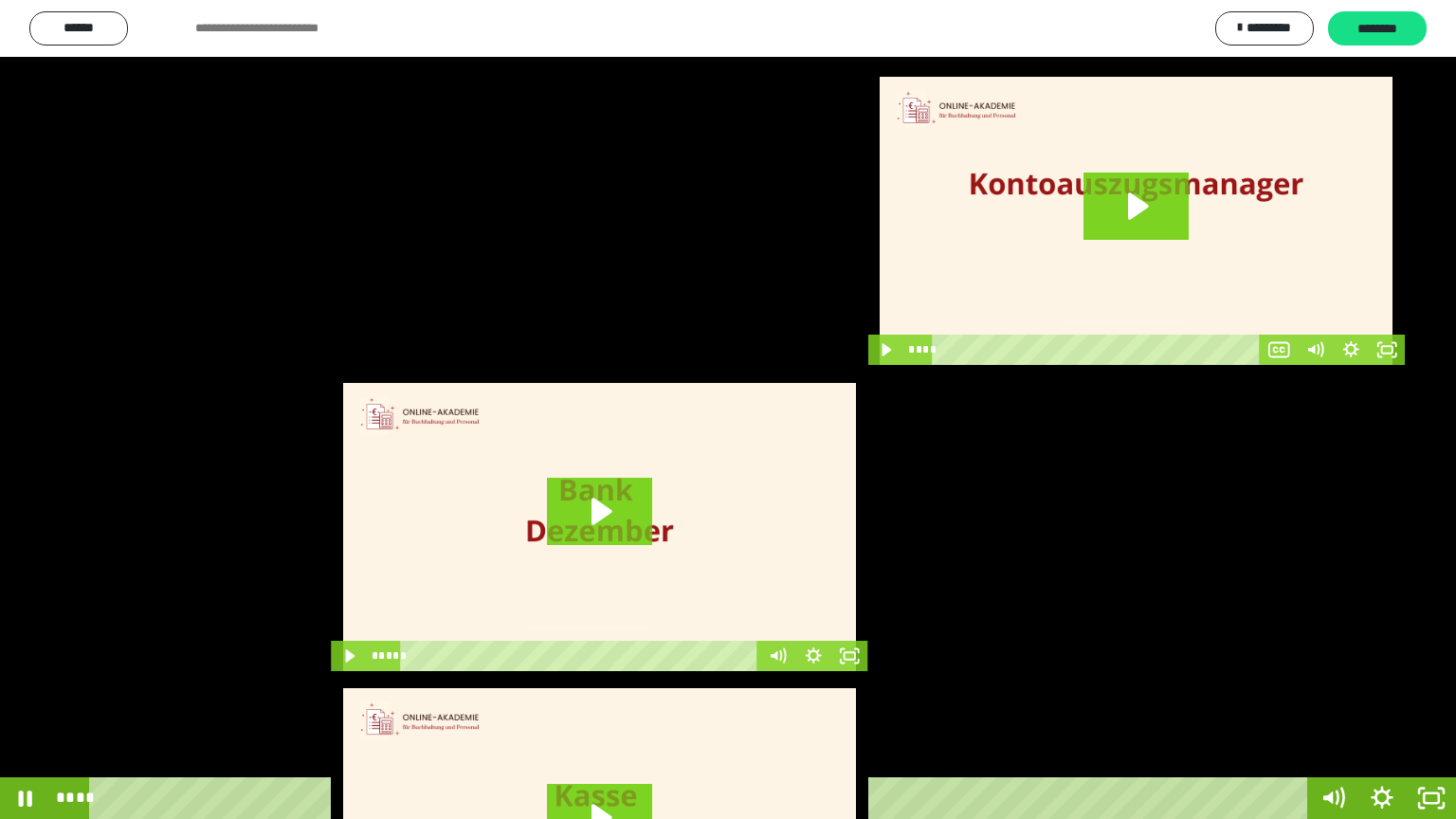 click at bounding box center (728, 410) 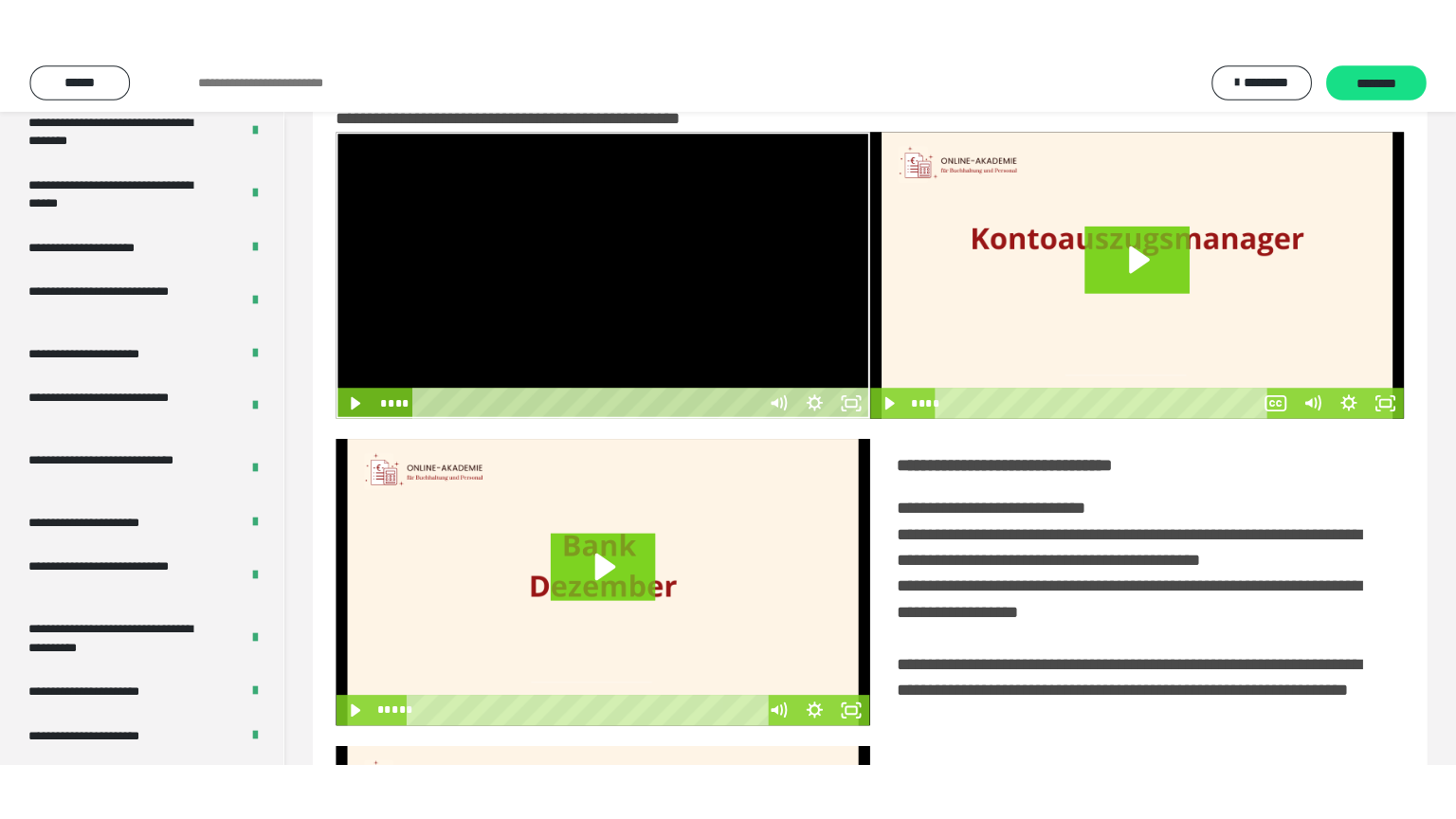 scroll, scrollTop: 3620, scrollLeft: 0, axis: vertical 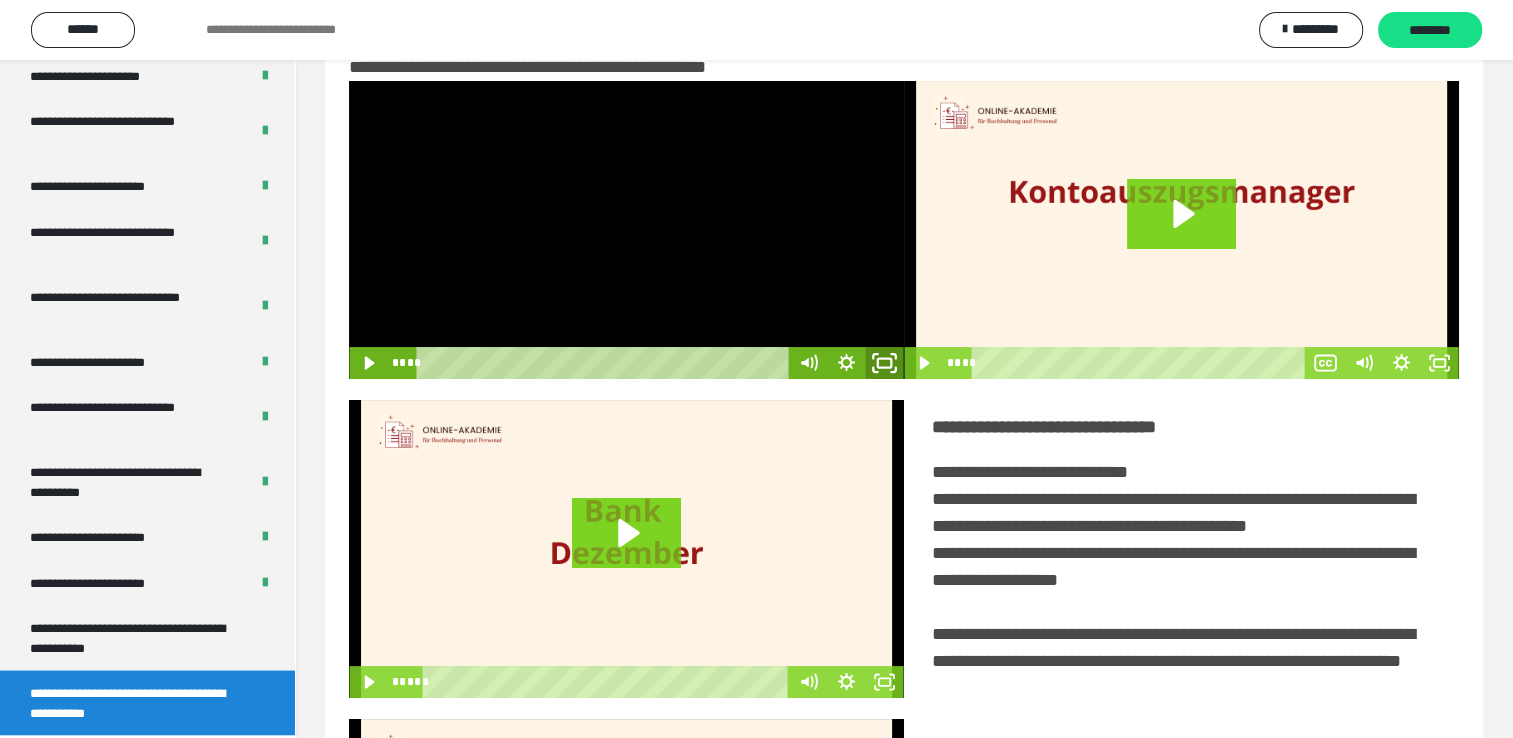 click 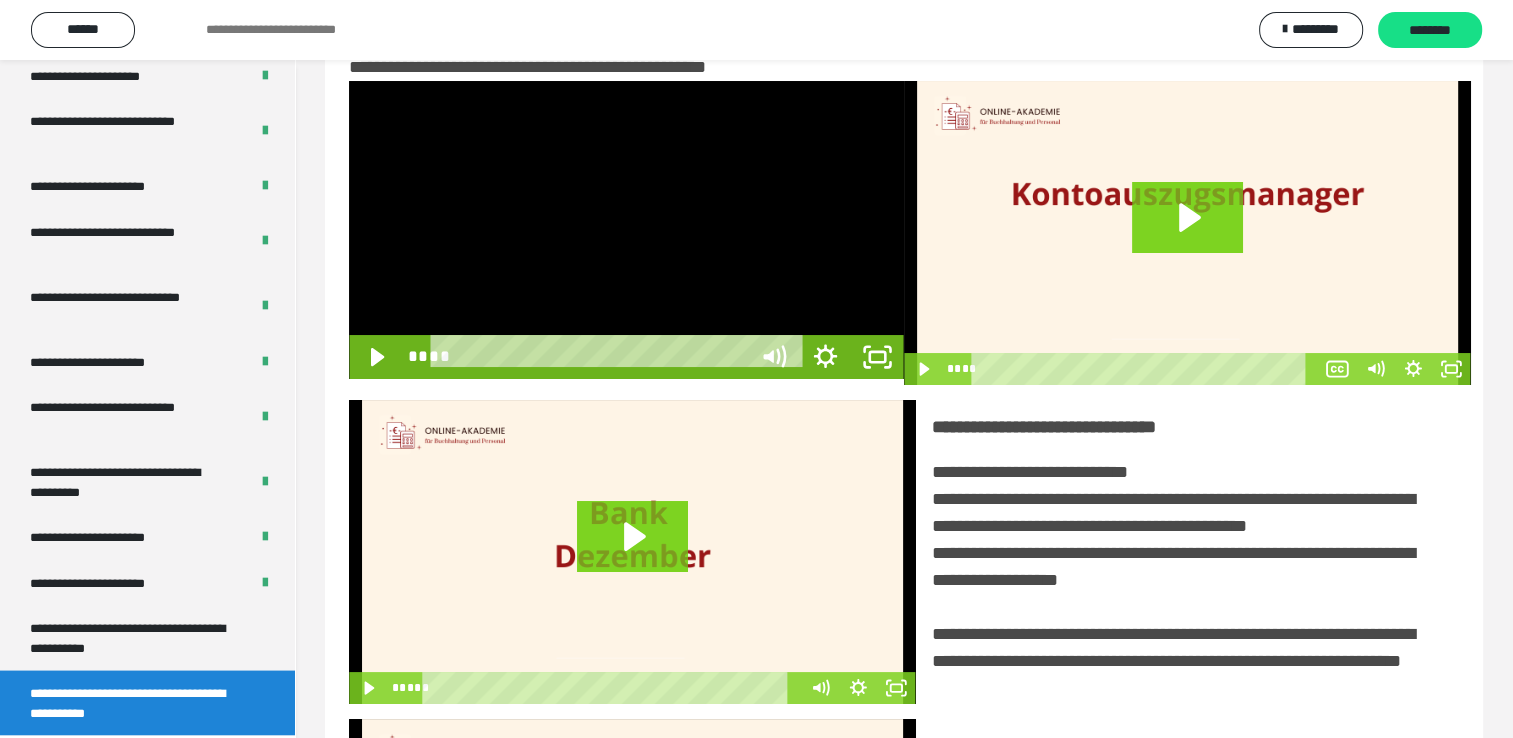 scroll, scrollTop: 3693, scrollLeft: 0, axis: vertical 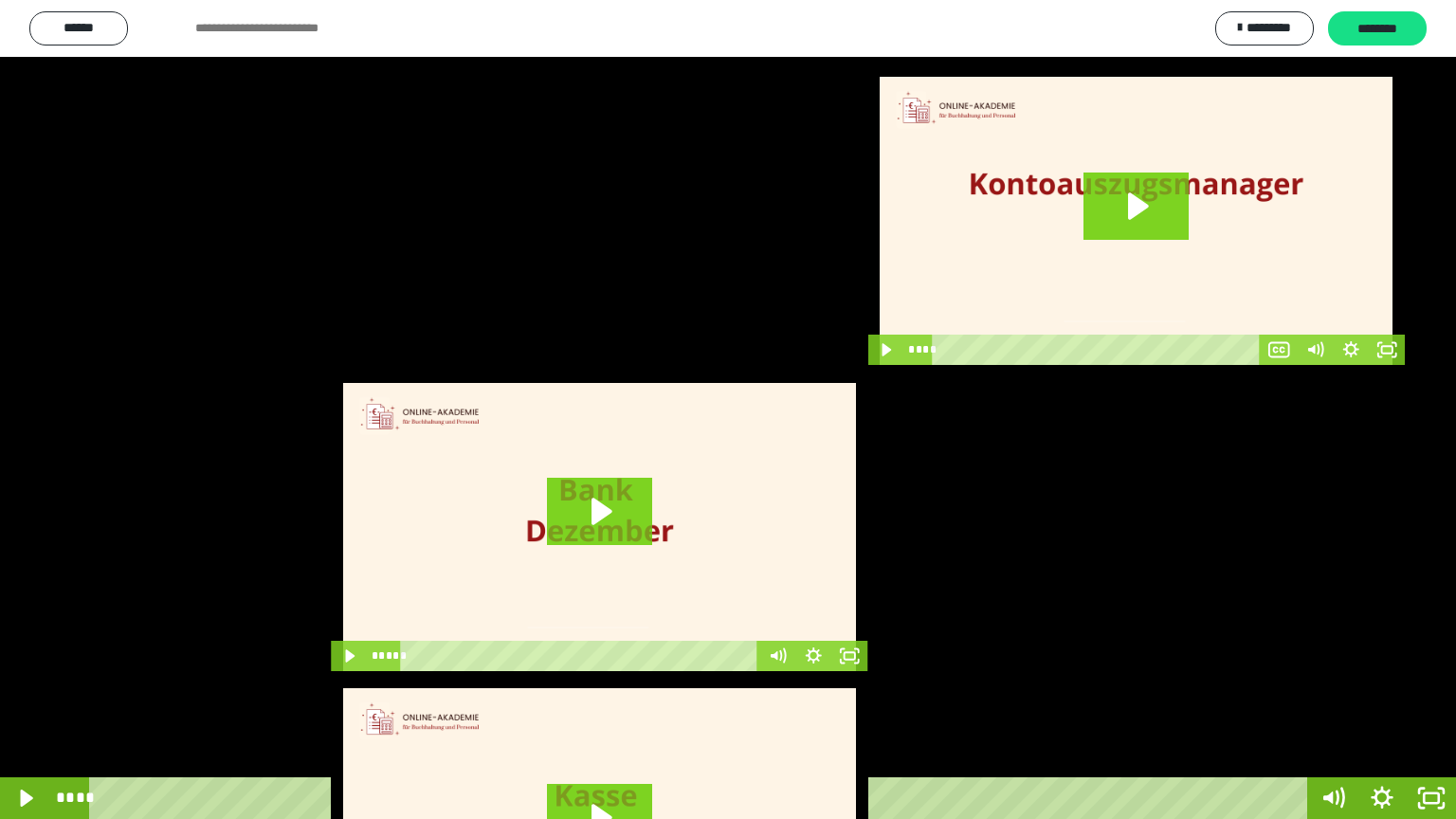 click at bounding box center [728, 410] 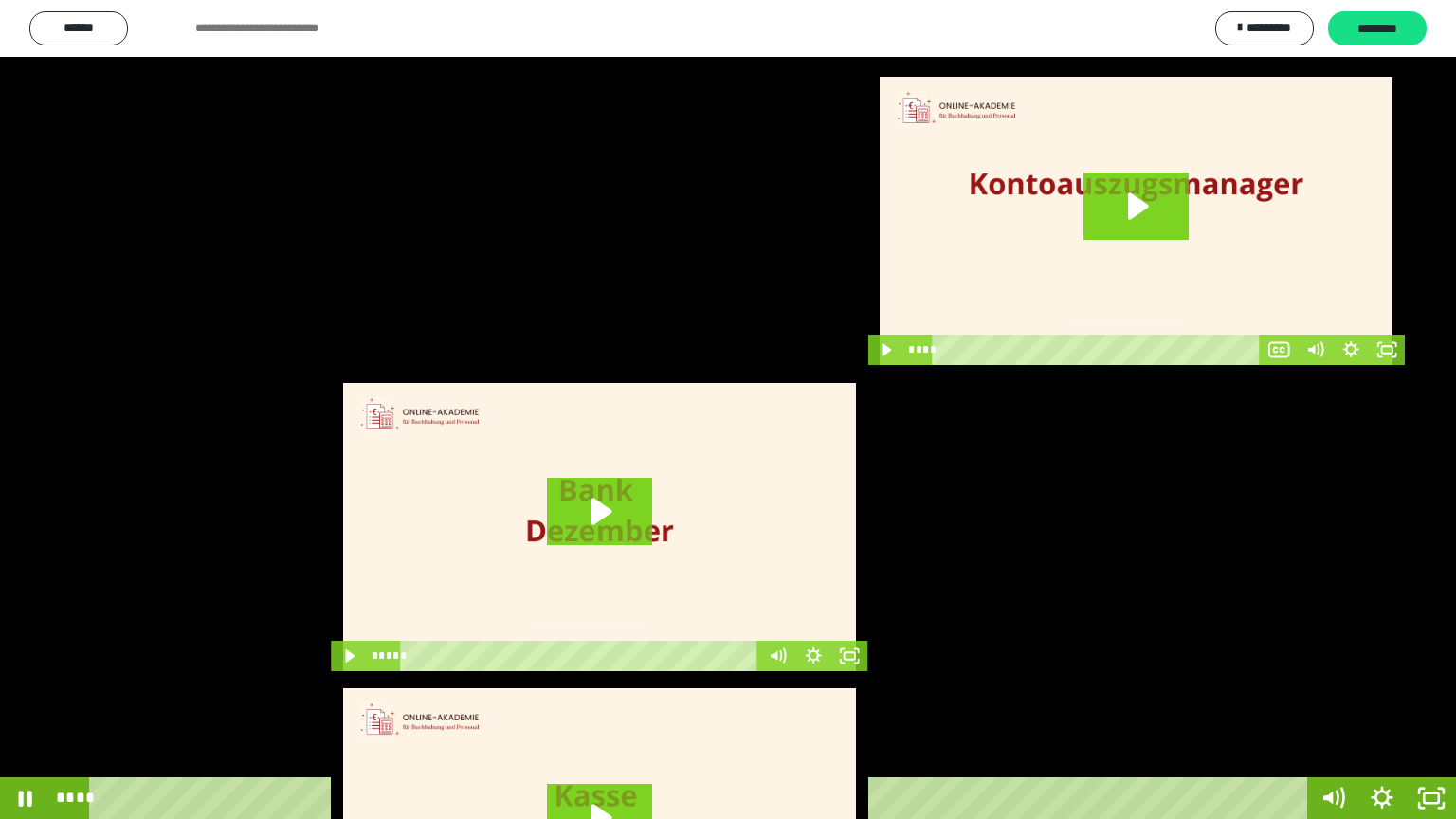 click at bounding box center [728, 410] 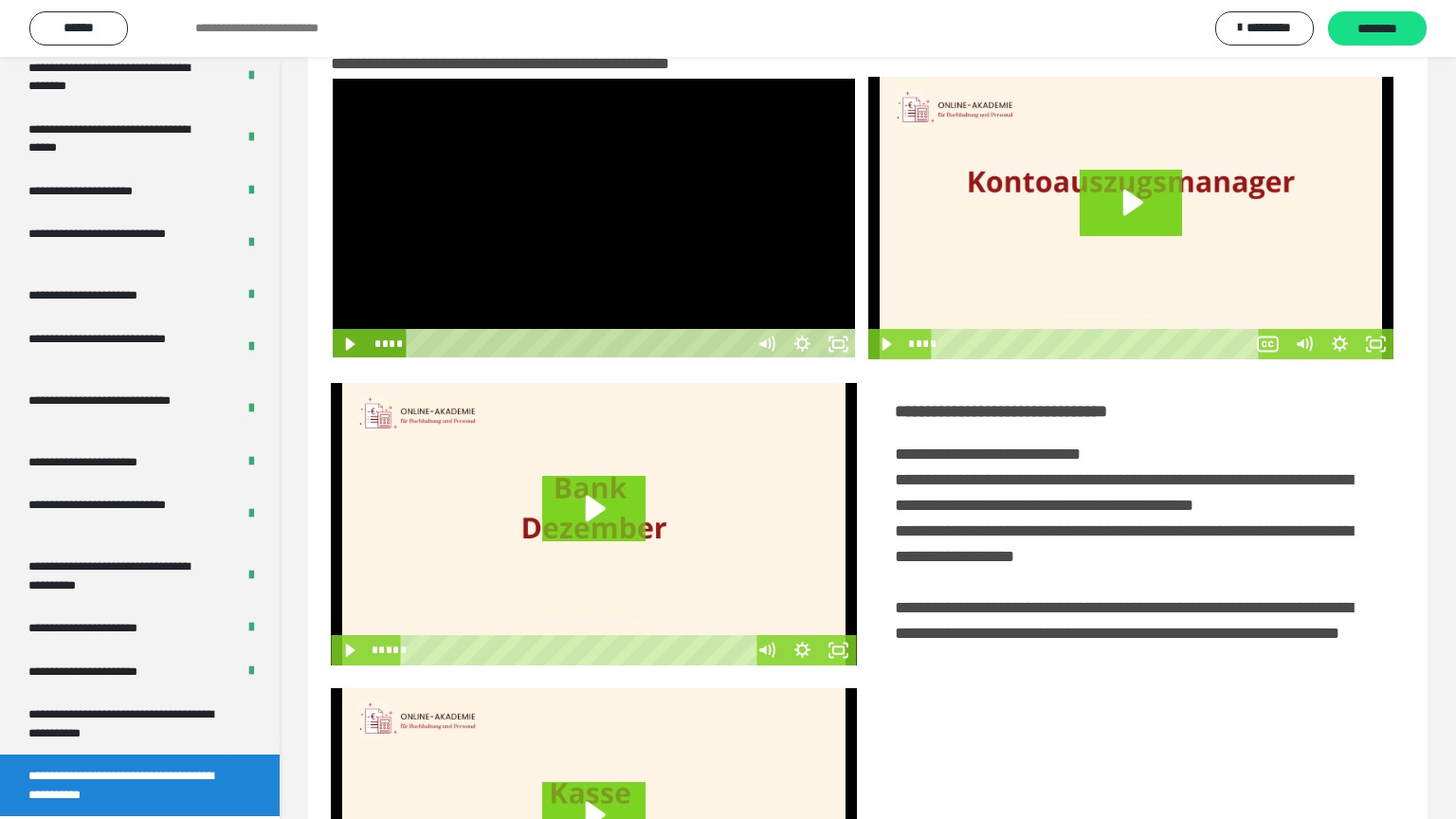 scroll, scrollTop: 3620, scrollLeft: 0, axis: vertical 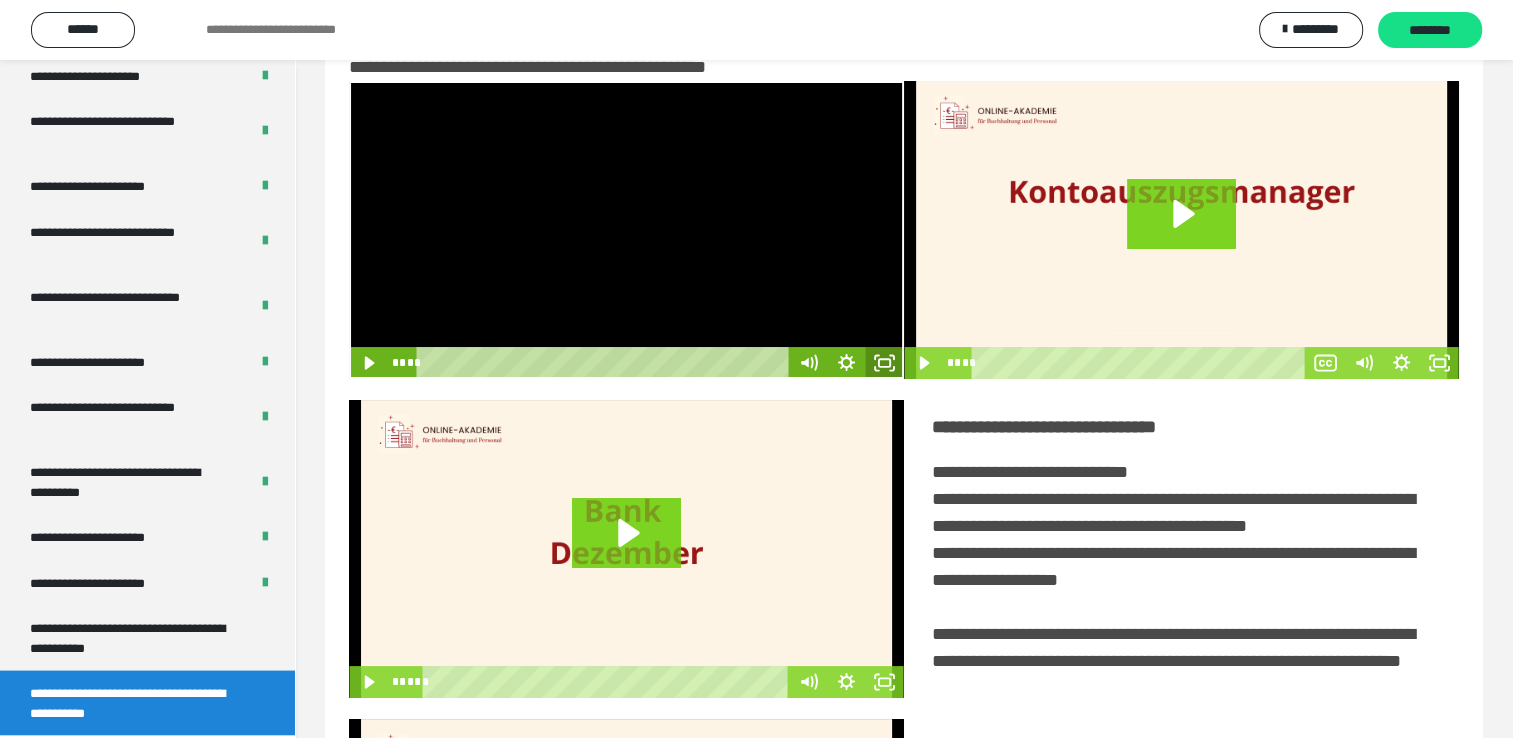 click 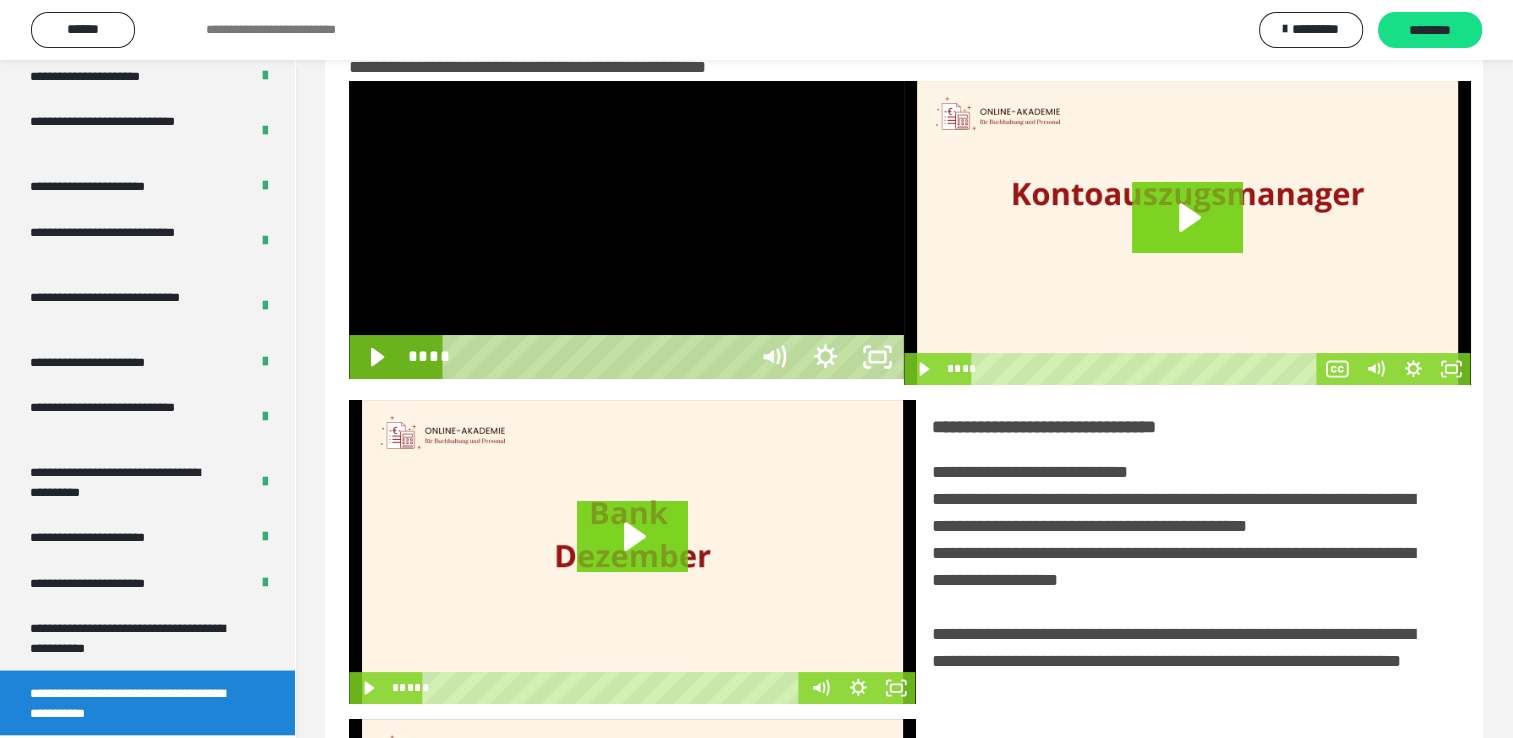 scroll, scrollTop: 3693, scrollLeft: 0, axis: vertical 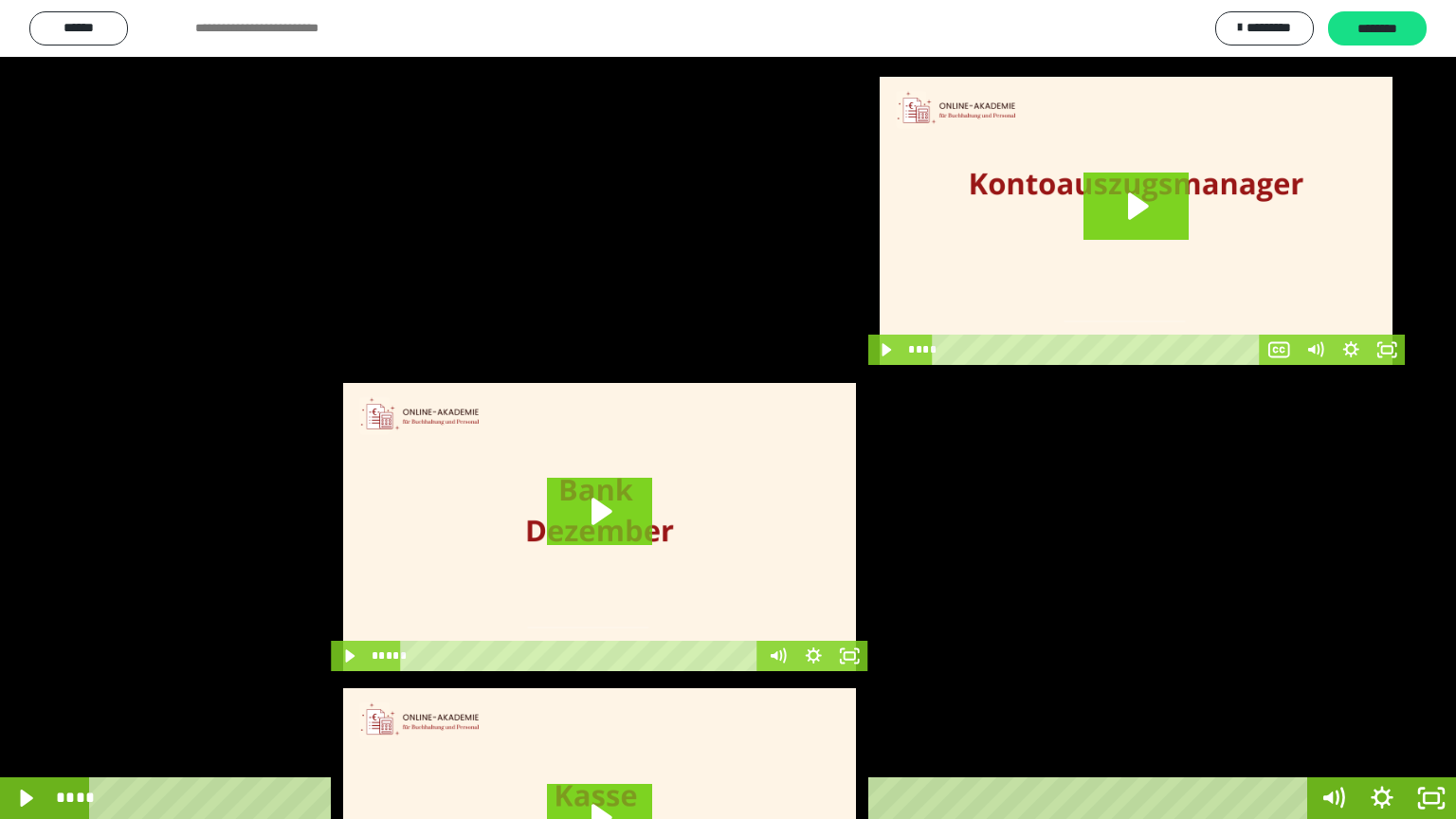 click at bounding box center [728, 410] 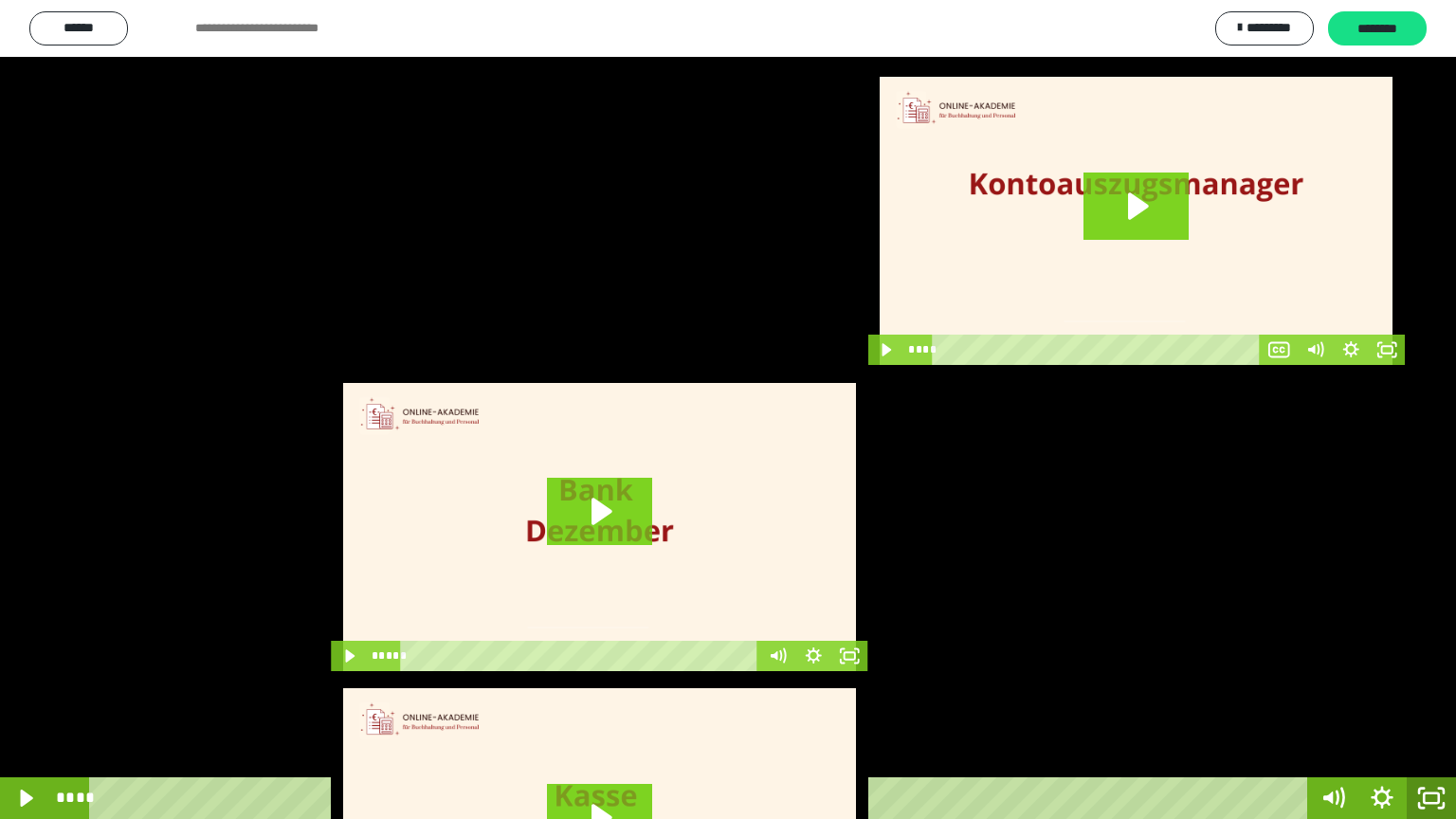 click 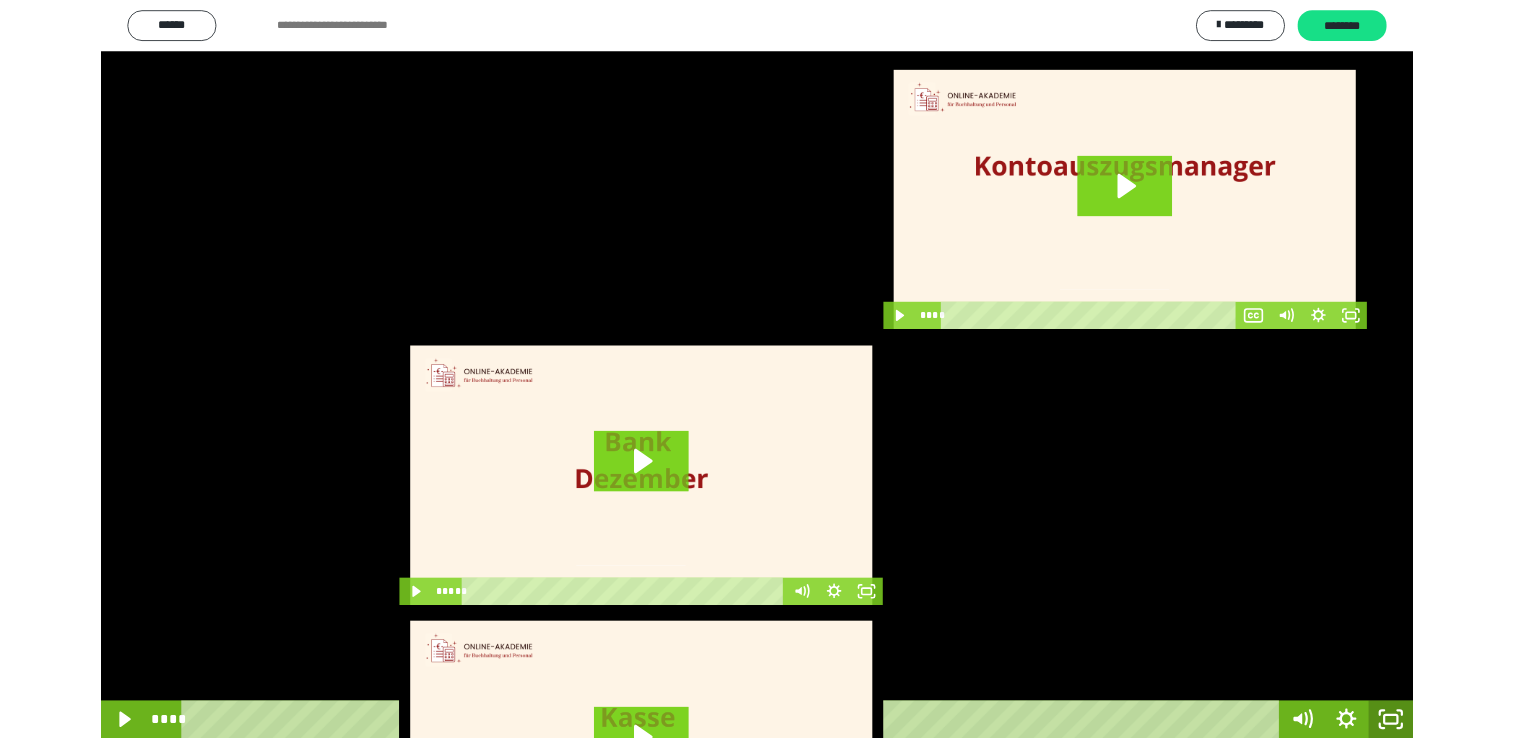 scroll, scrollTop: 3819, scrollLeft: 0, axis: vertical 